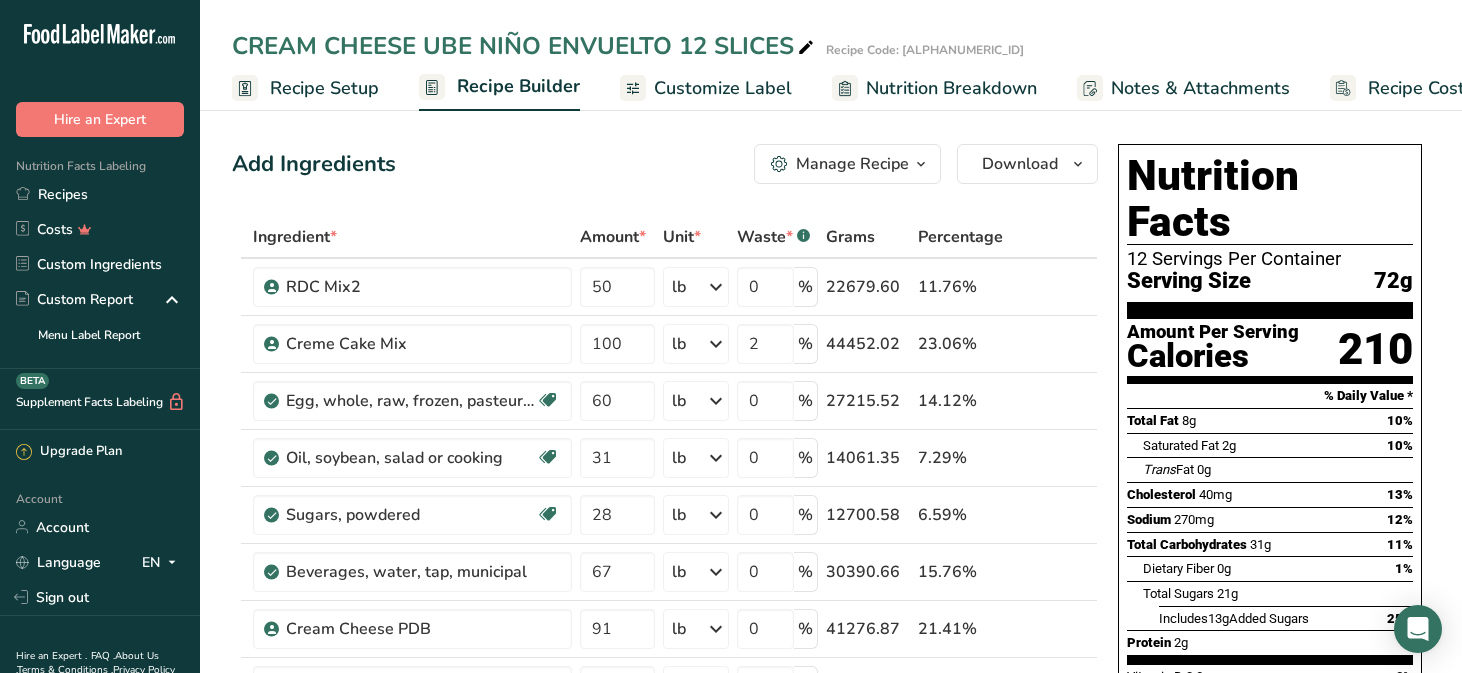 scroll, scrollTop: 149, scrollLeft: 0, axis: vertical 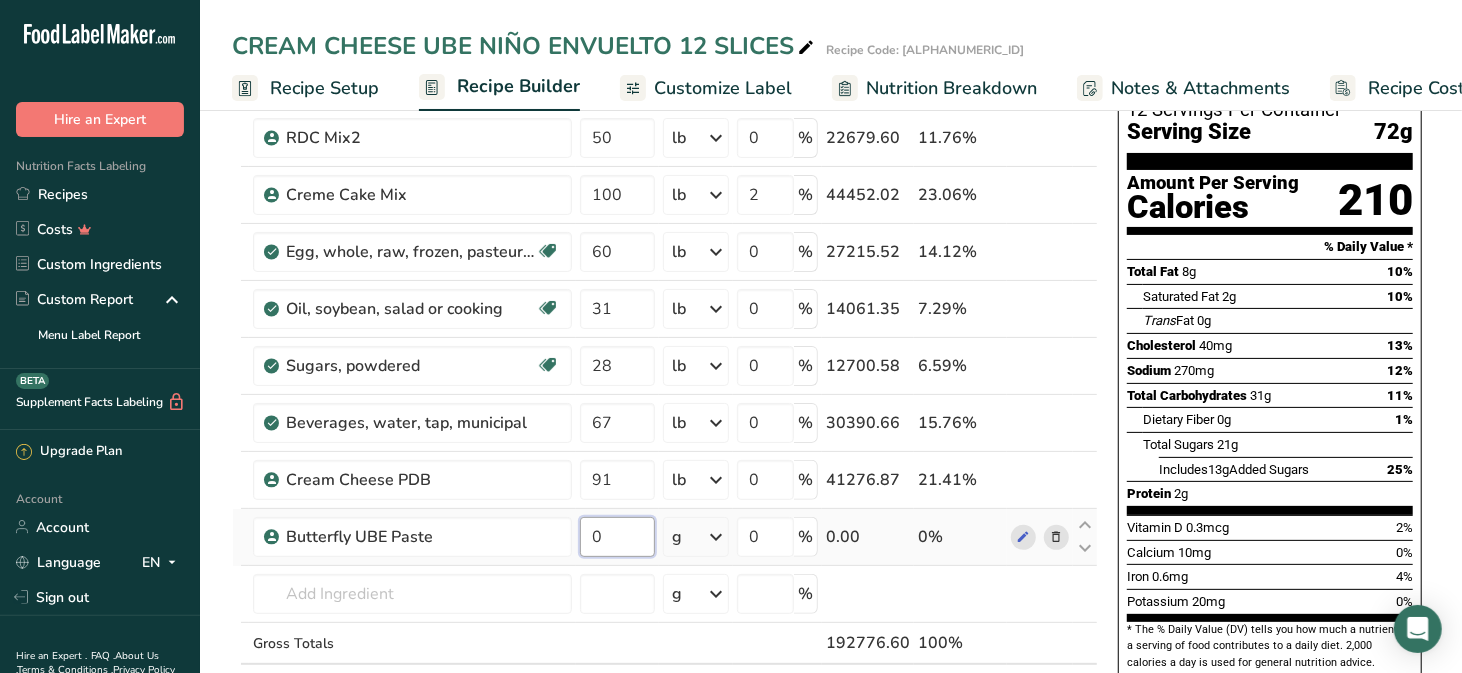click on "0" at bounding box center (617, 537) 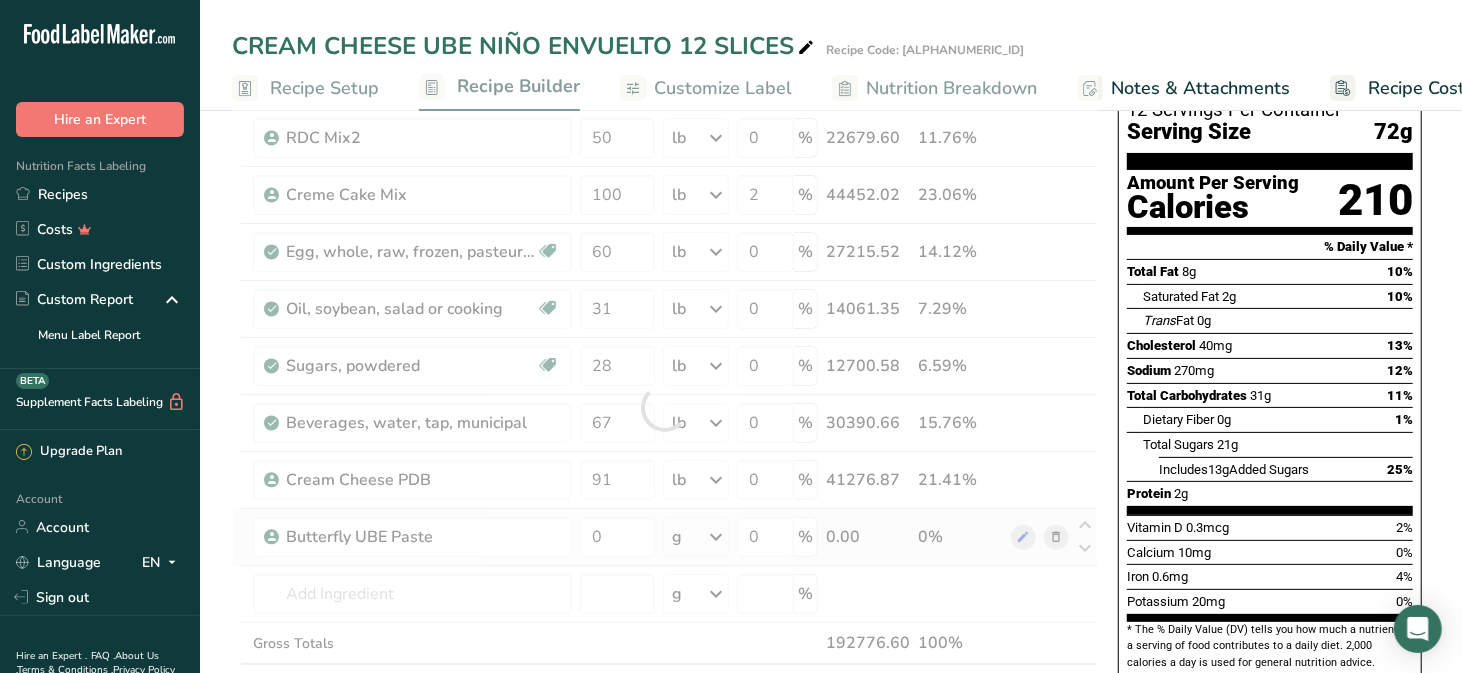 click on "Ingredient *
Amount *
Unit *
Waste *   .a-a{fill:#347362;}.b-a{fill:#fff;}          Grams
Percentage
RDC Mix2
50
lb
Weight Units
g
kg
mg
See more
Volume Units
l
mL
fl oz
See more
0
%
22679.60
11.76%
Creme Cake Mix
100
lb
Weight Units
g
kg
mg
See more
Volume Units
l
mL
fl oz
See more
2
%
44452.02
23.06%
Dairy free
Gluten free
60" at bounding box center (665, 407) 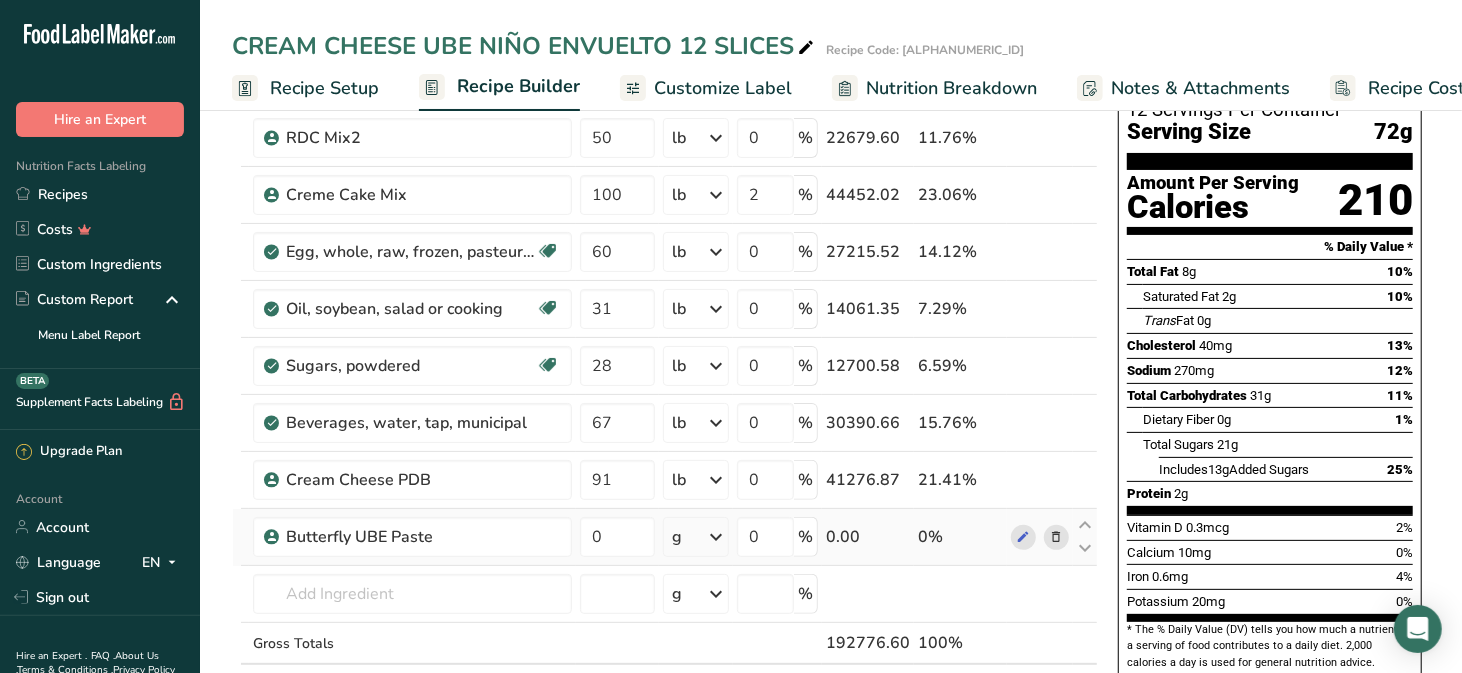 click at bounding box center [716, 537] 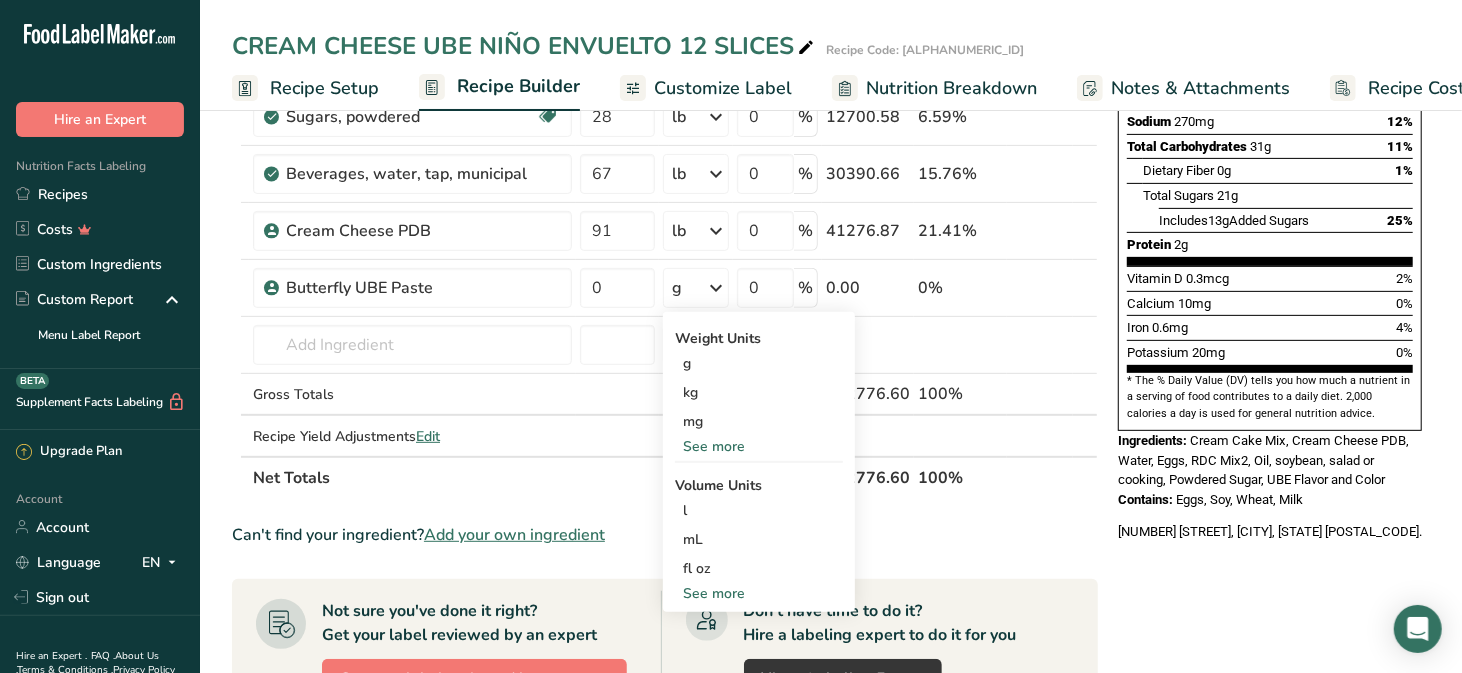 scroll, scrollTop: 406, scrollLeft: 0, axis: vertical 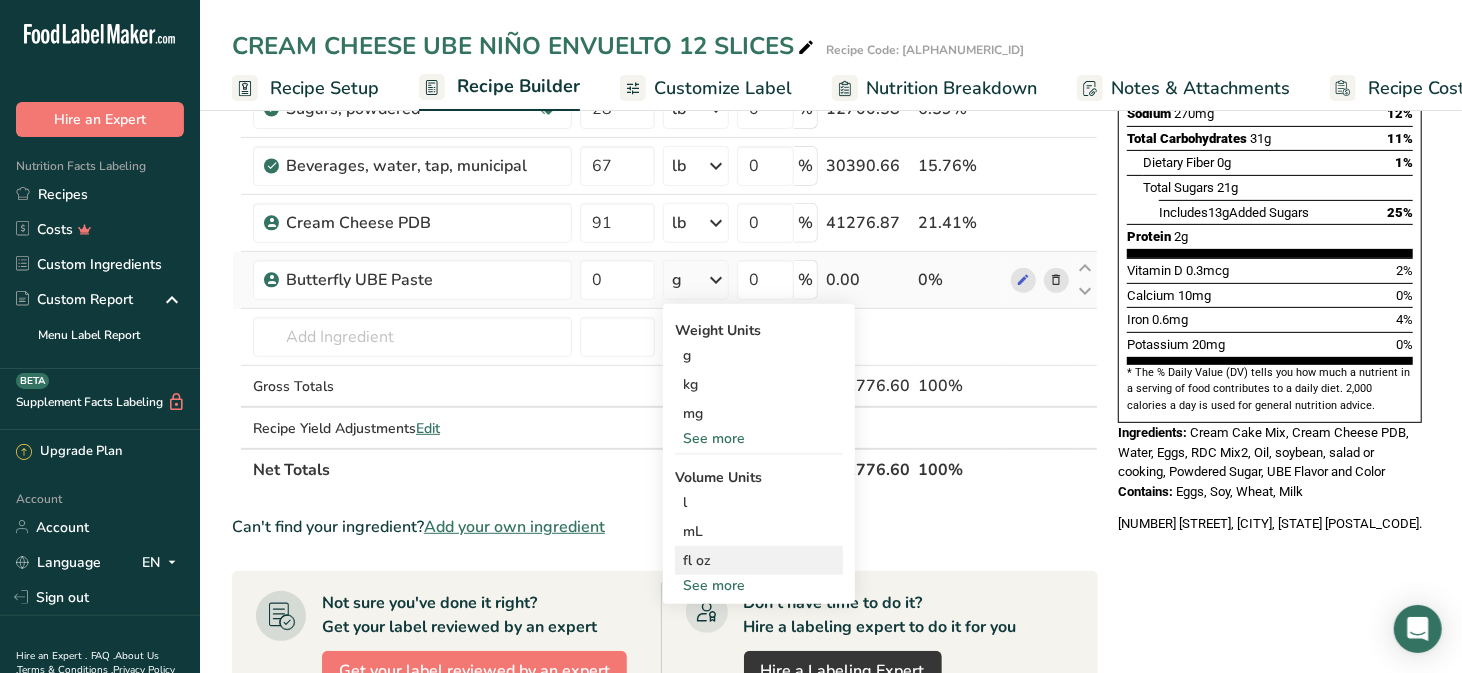 click on "fl oz" at bounding box center [759, 560] 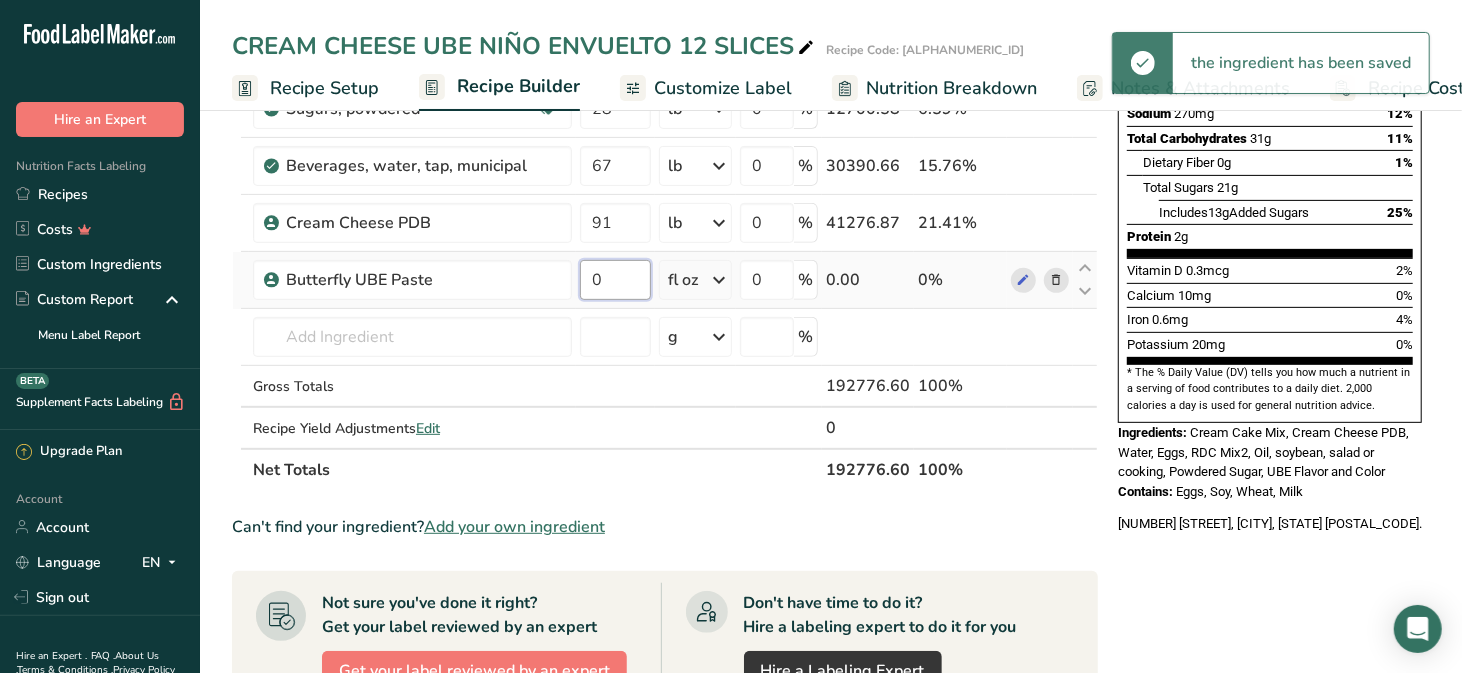 click on "0" at bounding box center [615, 280] 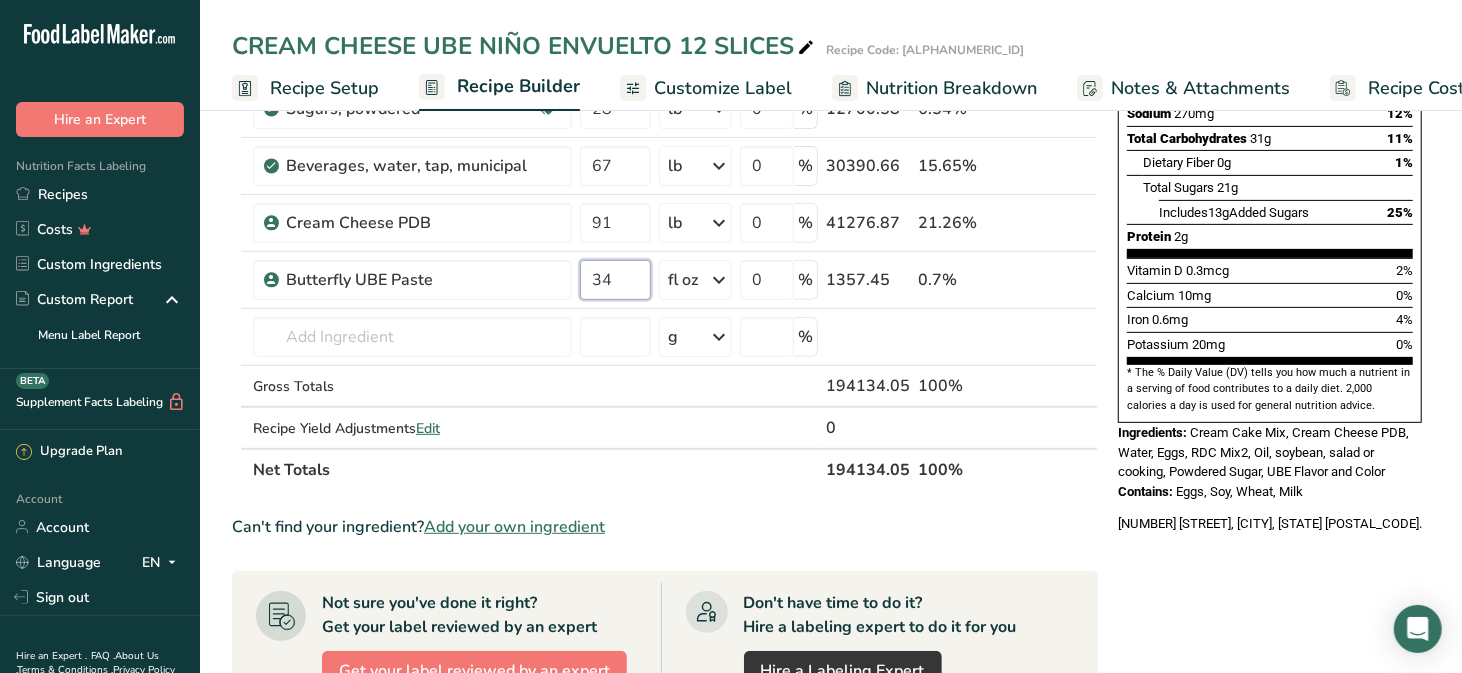 type on "34" 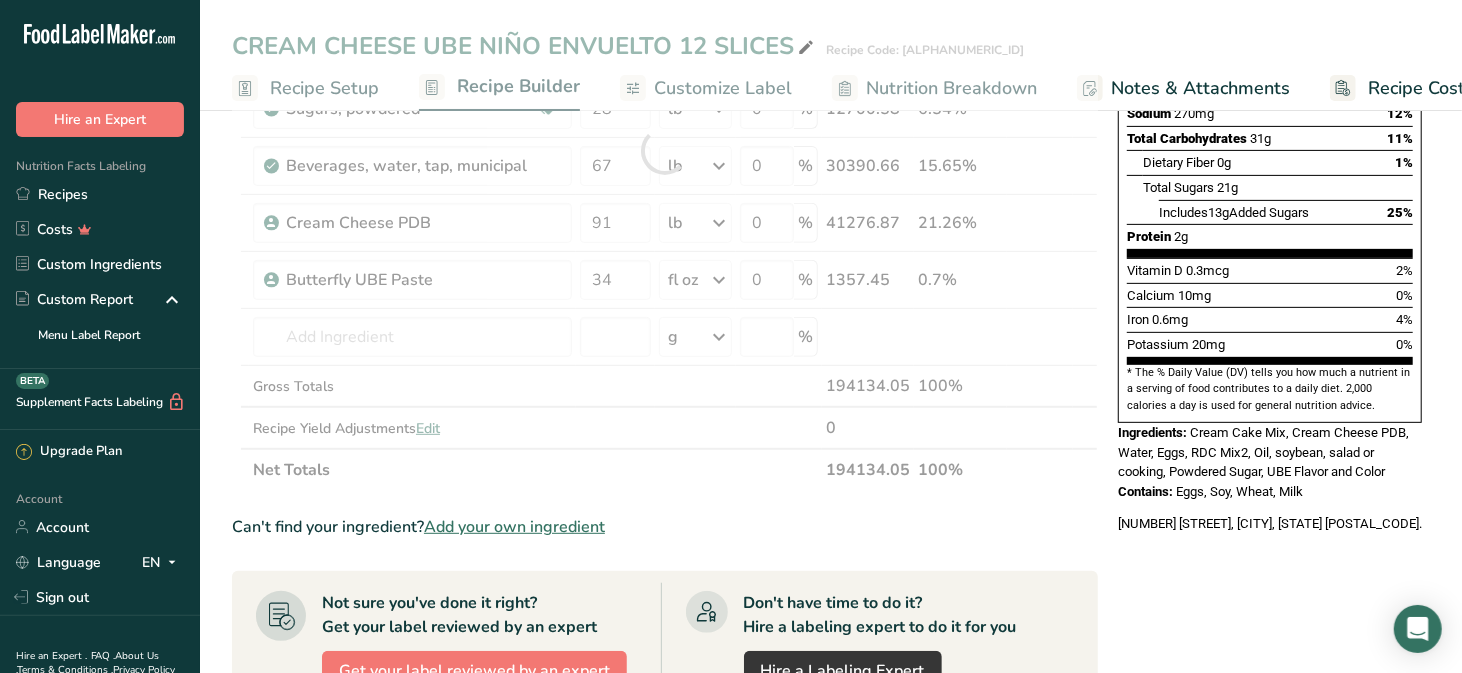 click on "Ingredient *
Amount *
Unit *
Waste *   .a-a{fill:#347362;}.b-a{fill:#fff;}          Grams
Percentage
RDC Mix2
50
lb
Weight Units
g
kg
mg
See more
Volume Units
l
mL
fl oz
See more
0
%
22679.60
11.68%
Creme Cake Mix
100
lb
Weight Units
g
kg
mg
See more
Volume Units
l
mL
fl oz
See more
2
%
44452.02
22.9%
Dairy free
Gluten free" at bounding box center [665, 479] 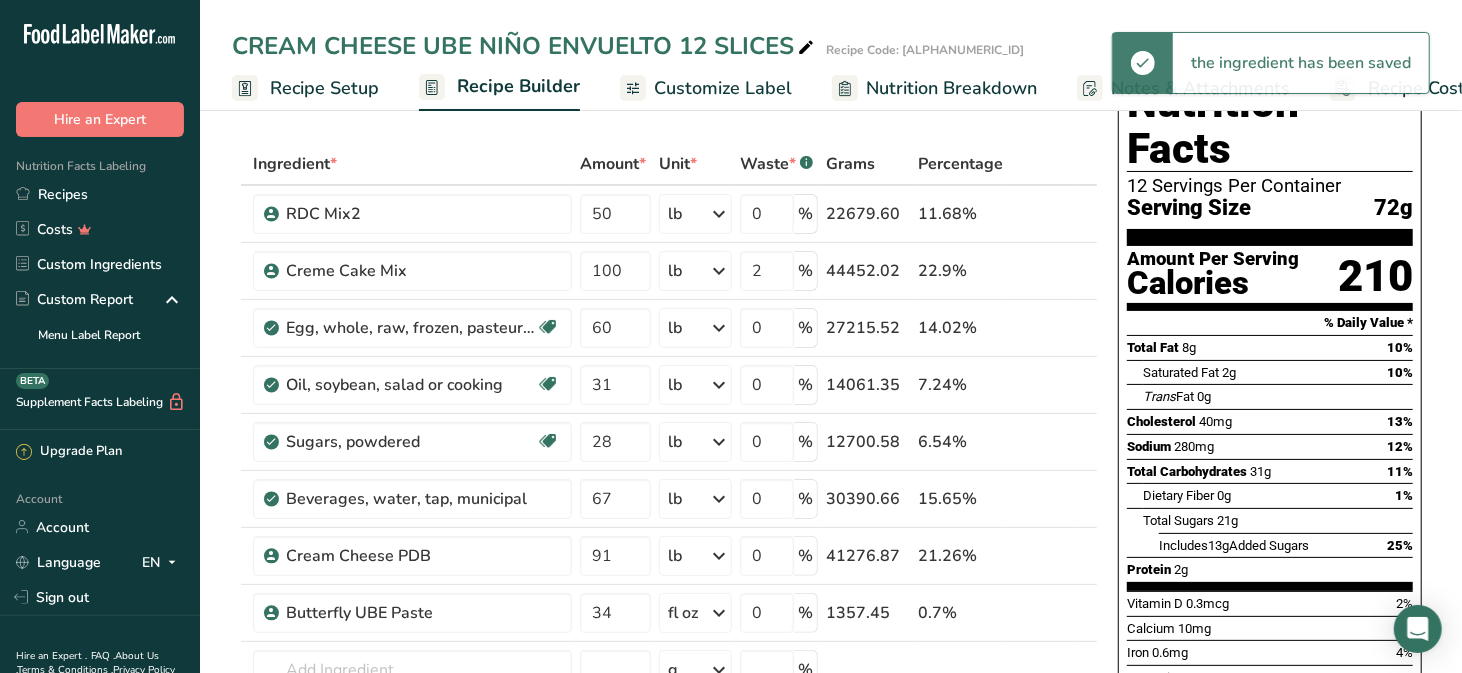 scroll, scrollTop: 33, scrollLeft: 0, axis: vertical 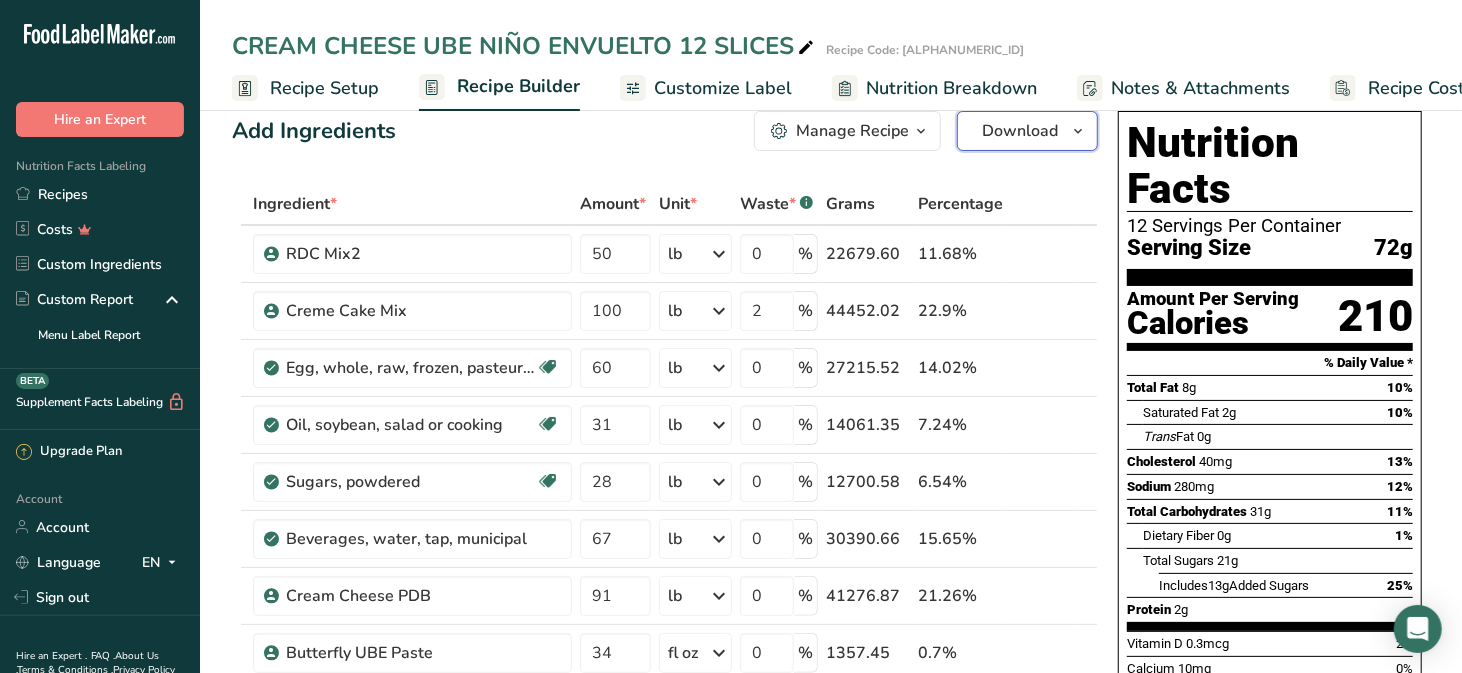 click on "Download" at bounding box center [1020, 131] 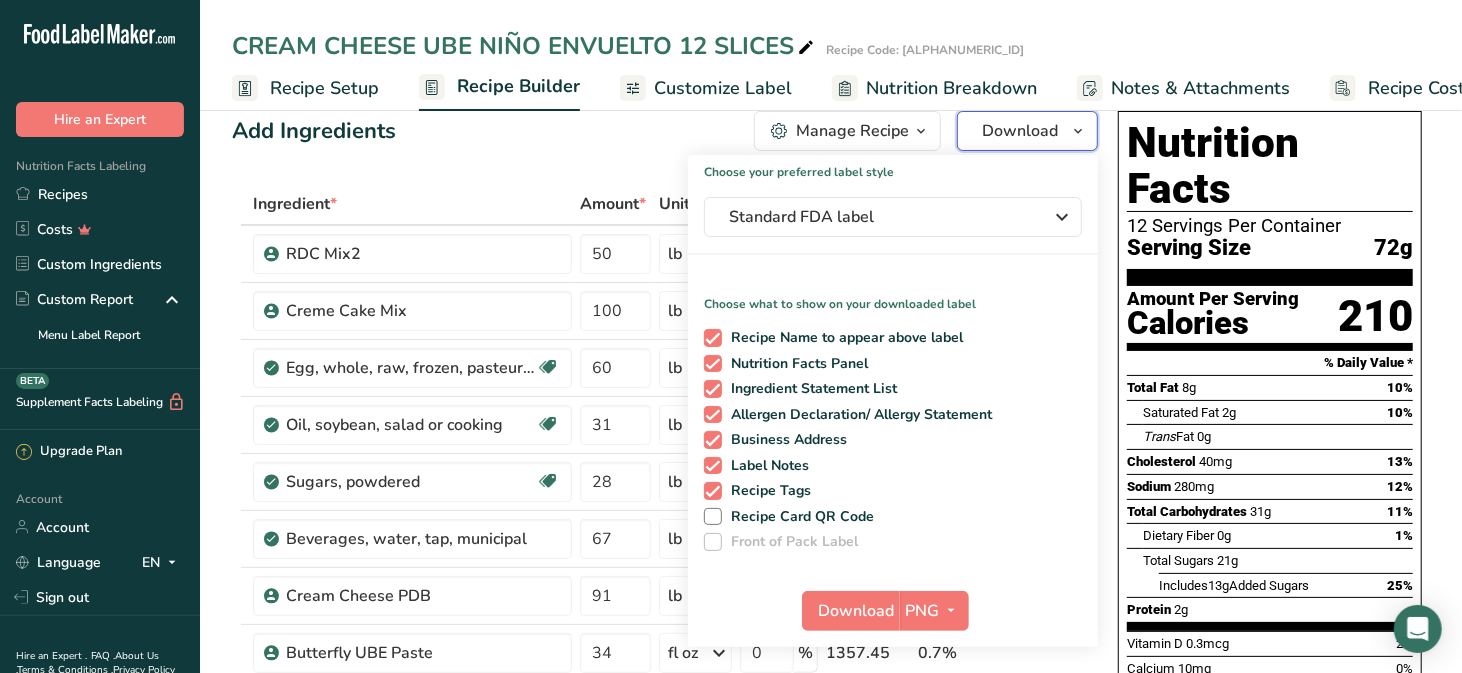 scroll, scrollTop: 152, scrollLeft: 0, axis: vertical 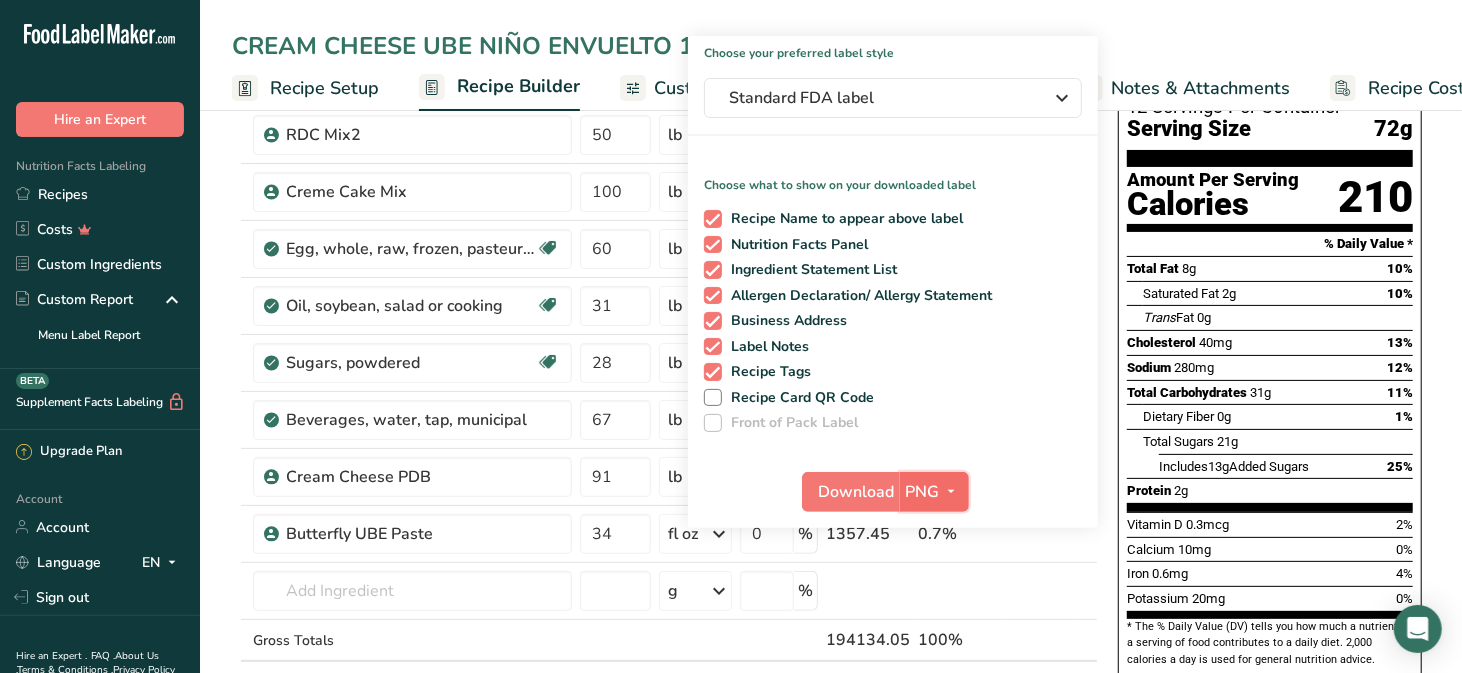 click on "PNG" at bounding box center [923, 492] 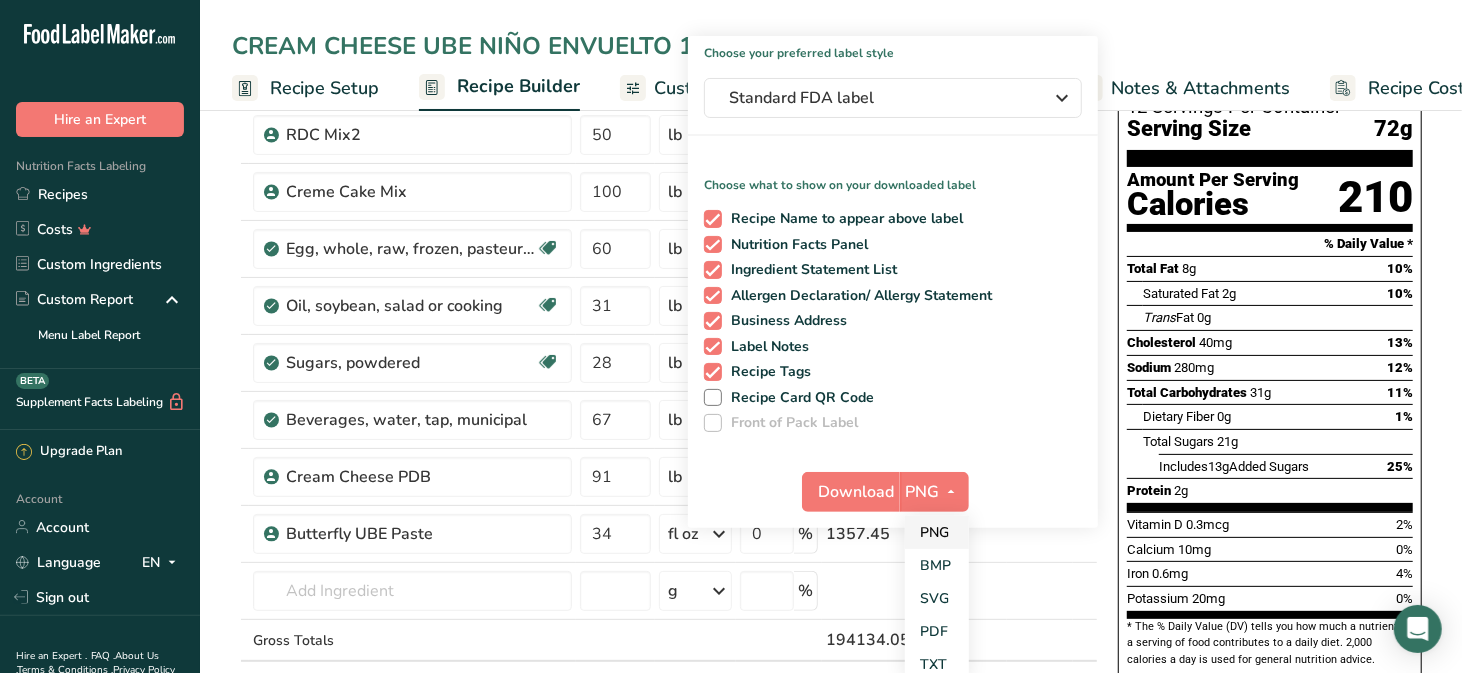 click on "PNG" at bounding box center (937, 532) 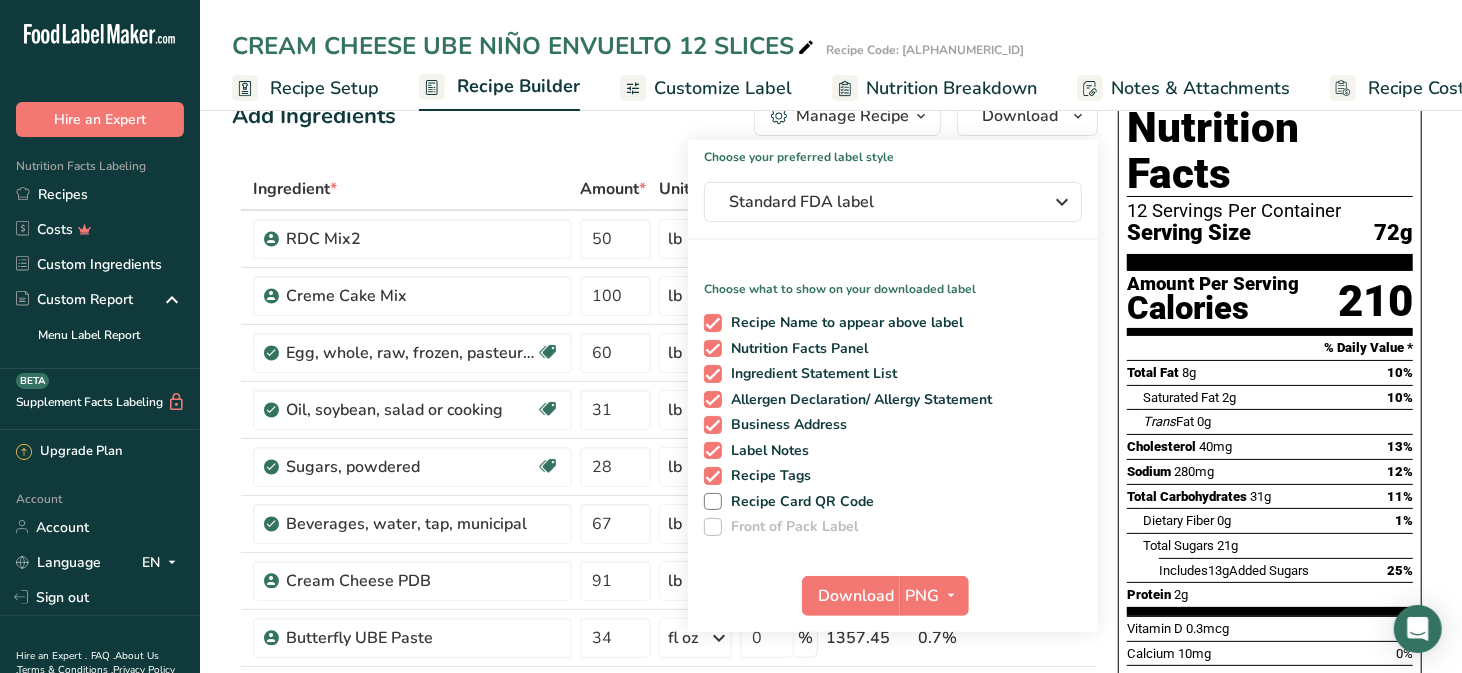 scroll, scrollTop: 20, scrollLeft: 0, axis: vertical 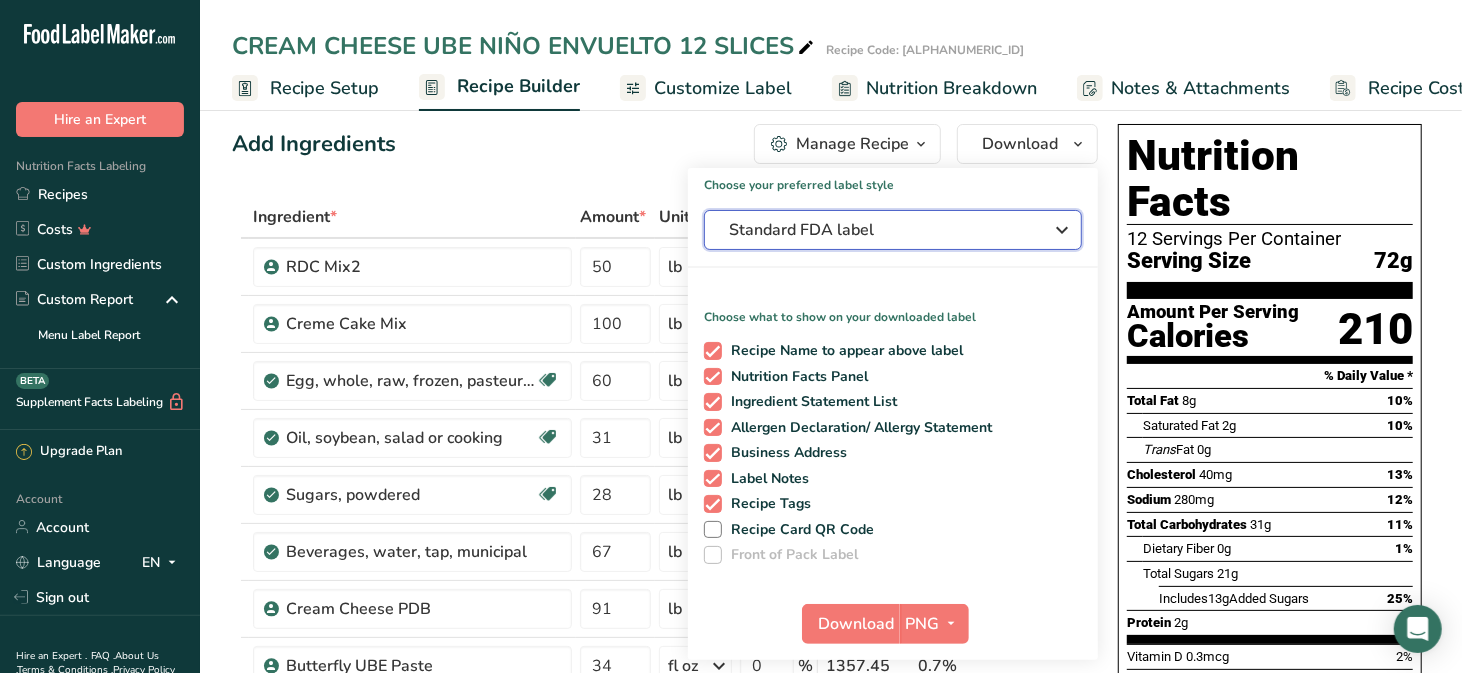 click at bounding box center (1062, 230) 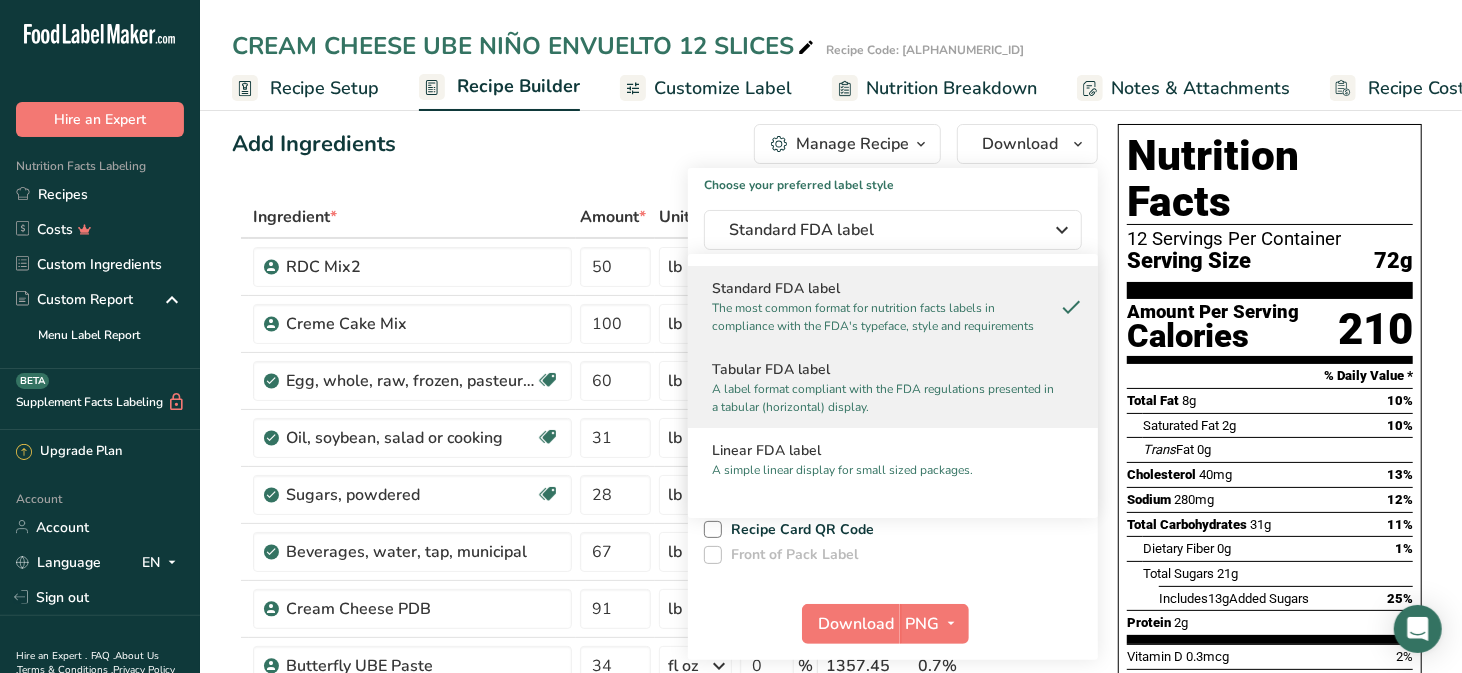 click on "A label format compliant with the FDA regulations presented in a tabular (horizontal) display." at bounding box center (884, 398) 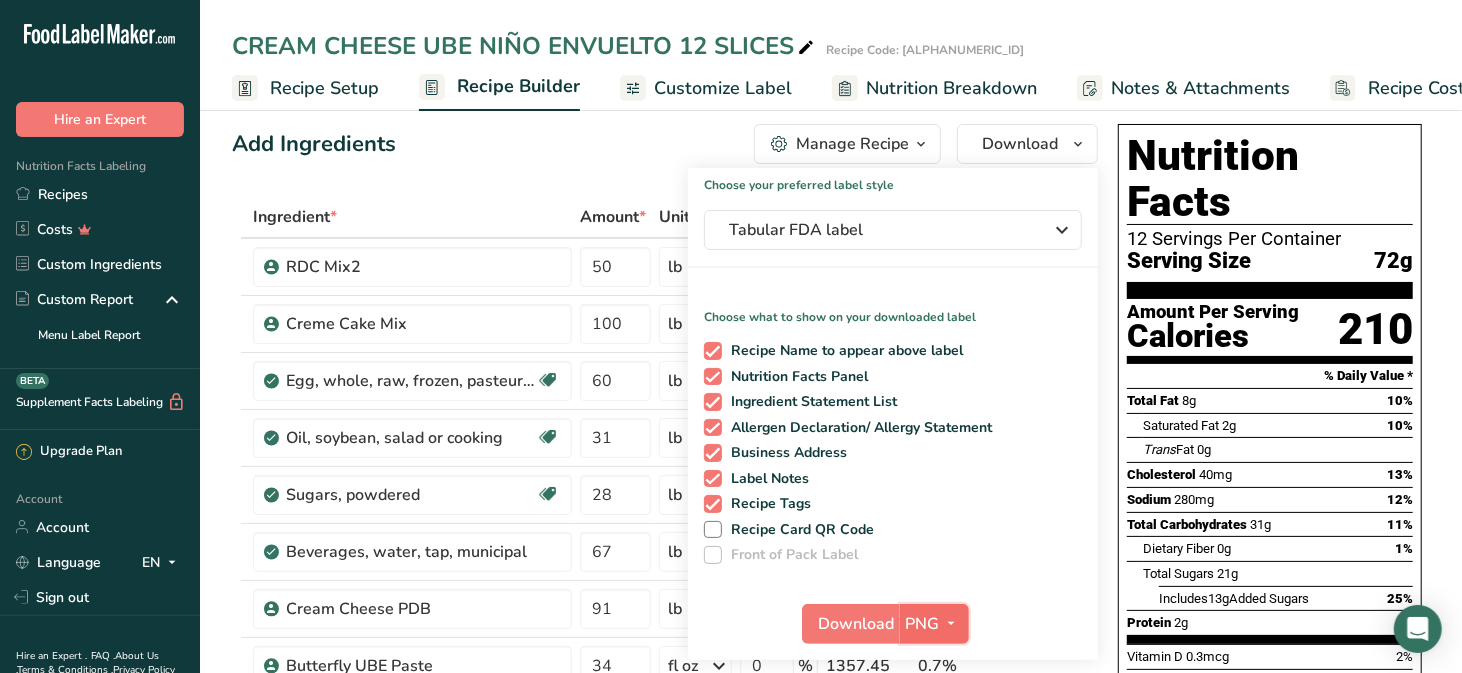 click on "PNG" at bounding box center [923, 624] 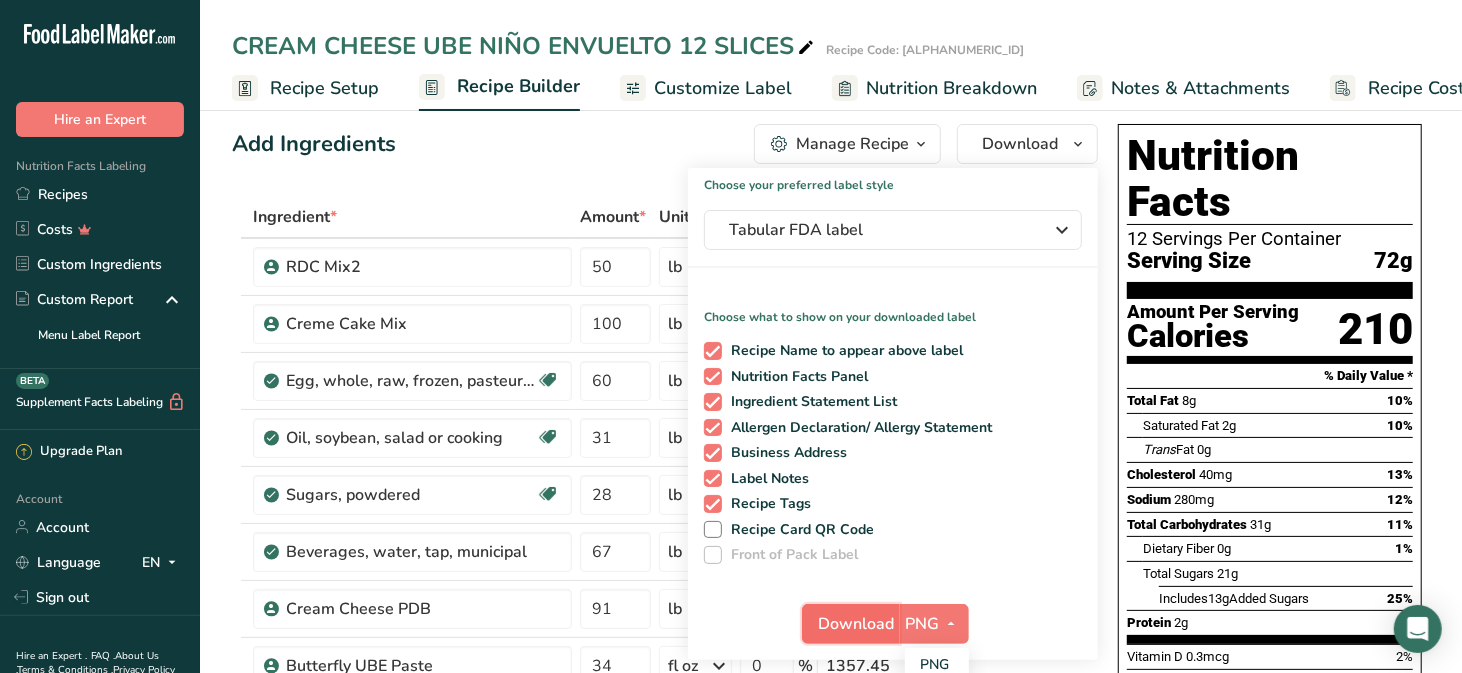 click on "Download" at bounding box center [857, 624] 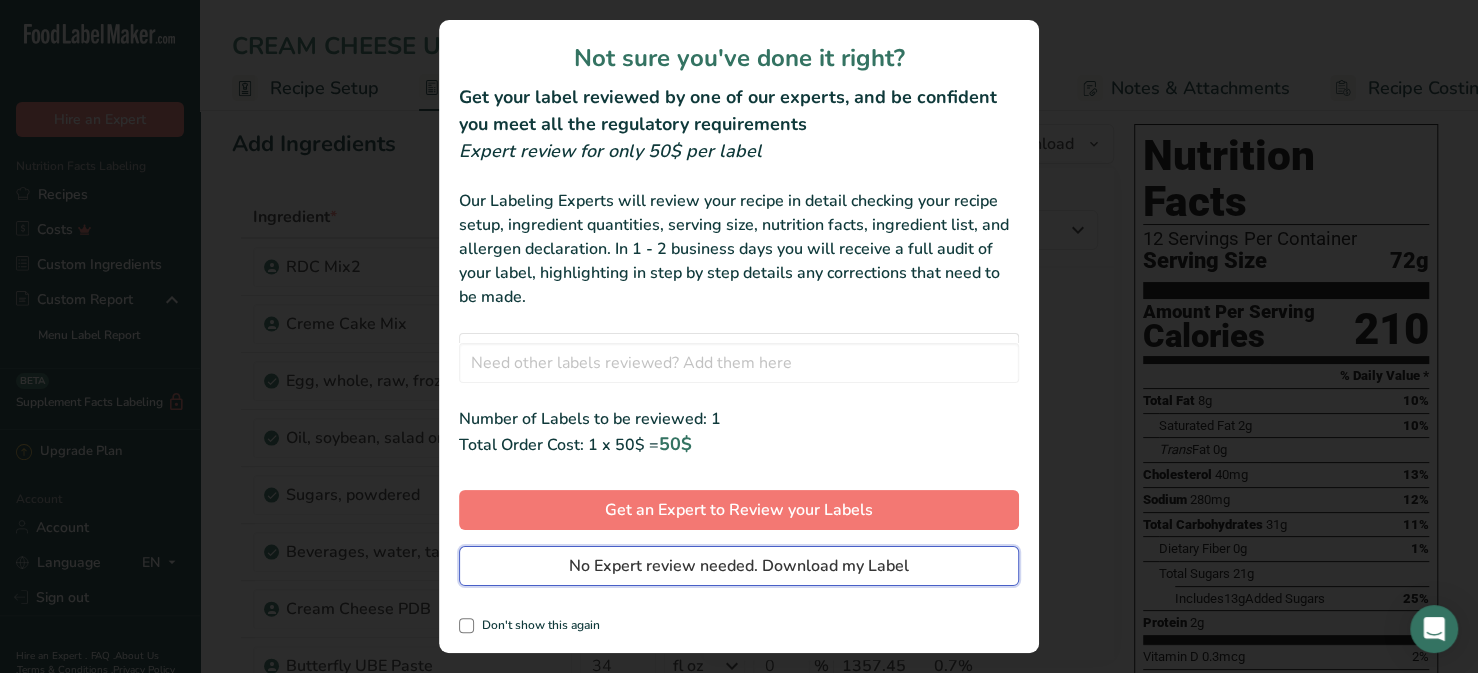 click on "No Expert review needed. Download my Label" at bounding box center (739, 566) 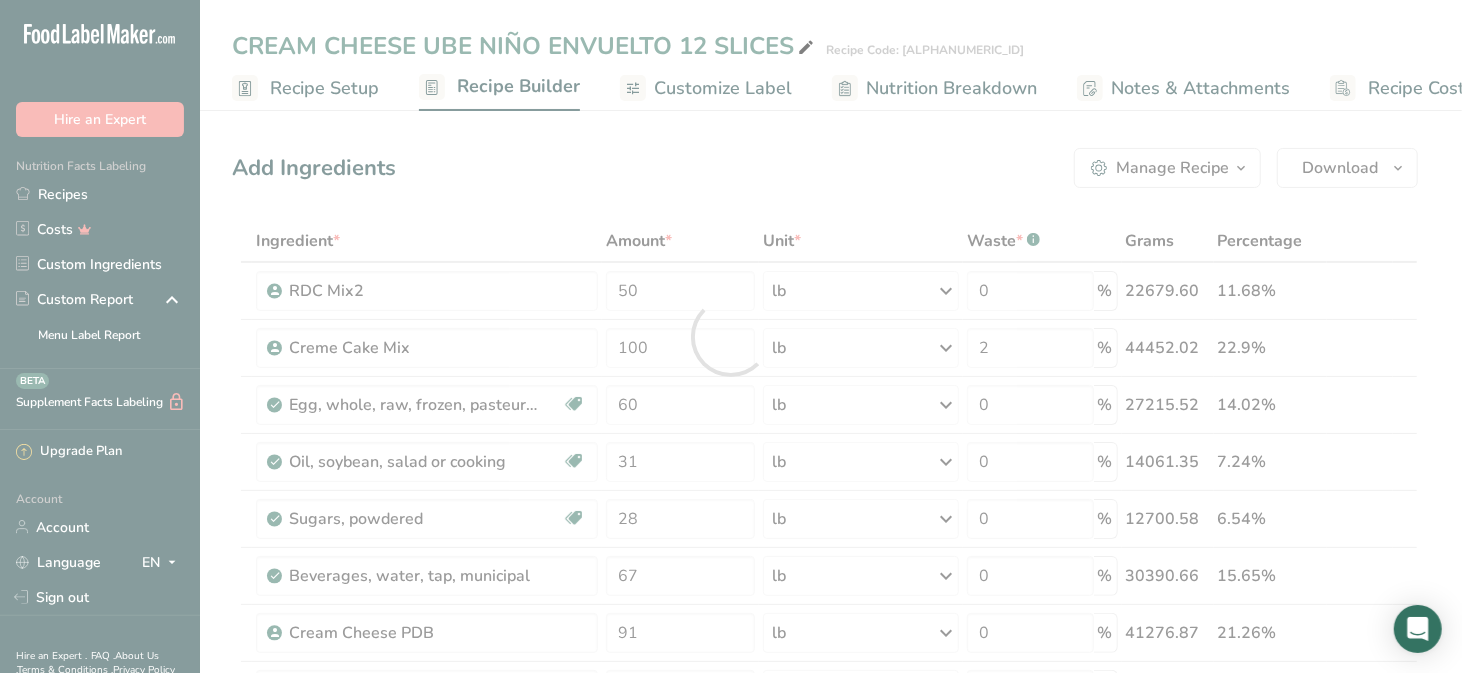 scroll, scrollTop: 0, scrollLeft: 0, axis: both 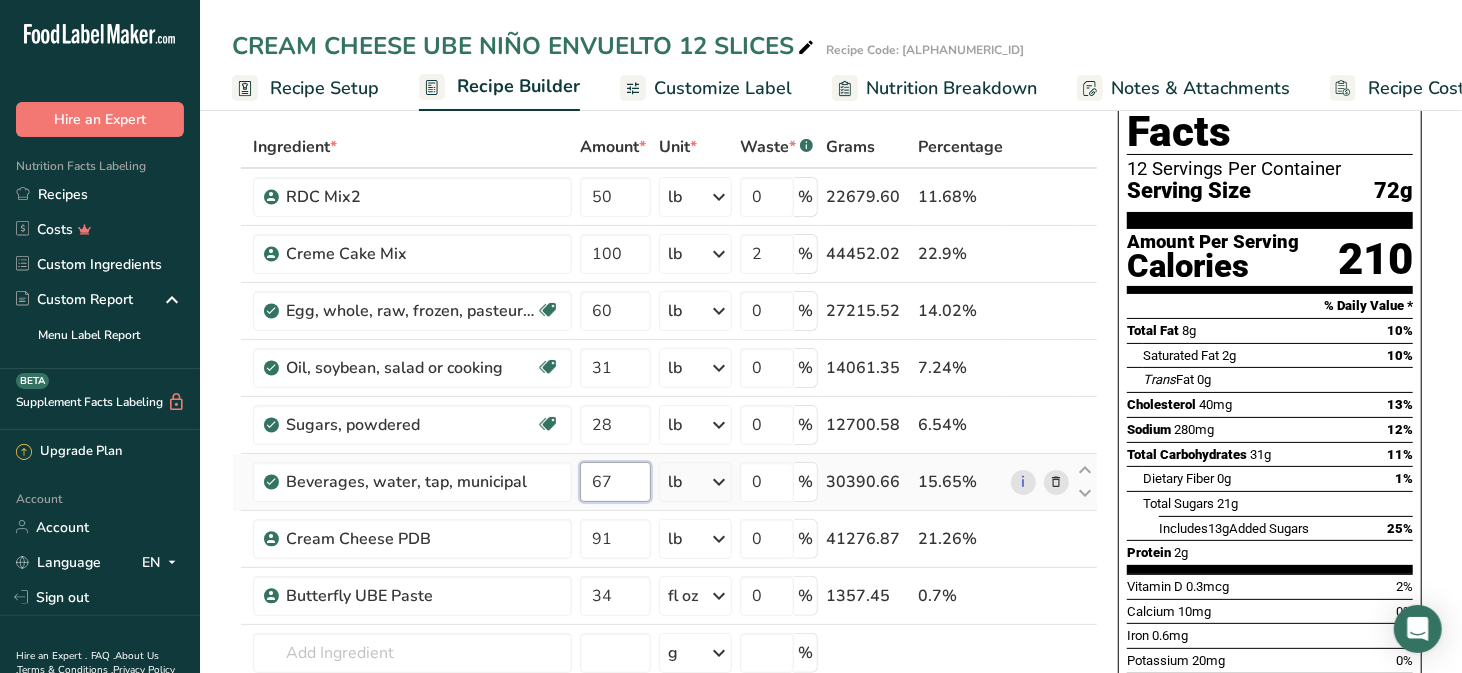 click on "67" at bounding box center [615, 482] 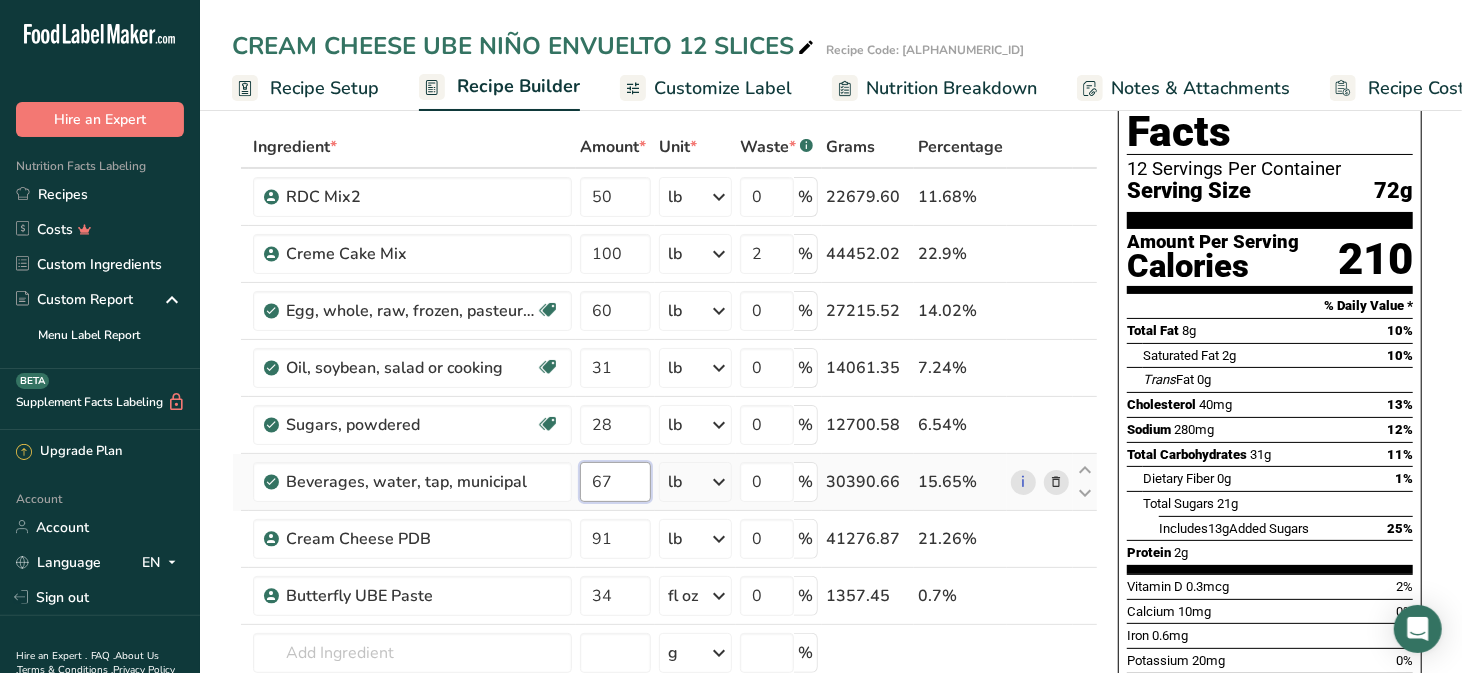 type on "6" 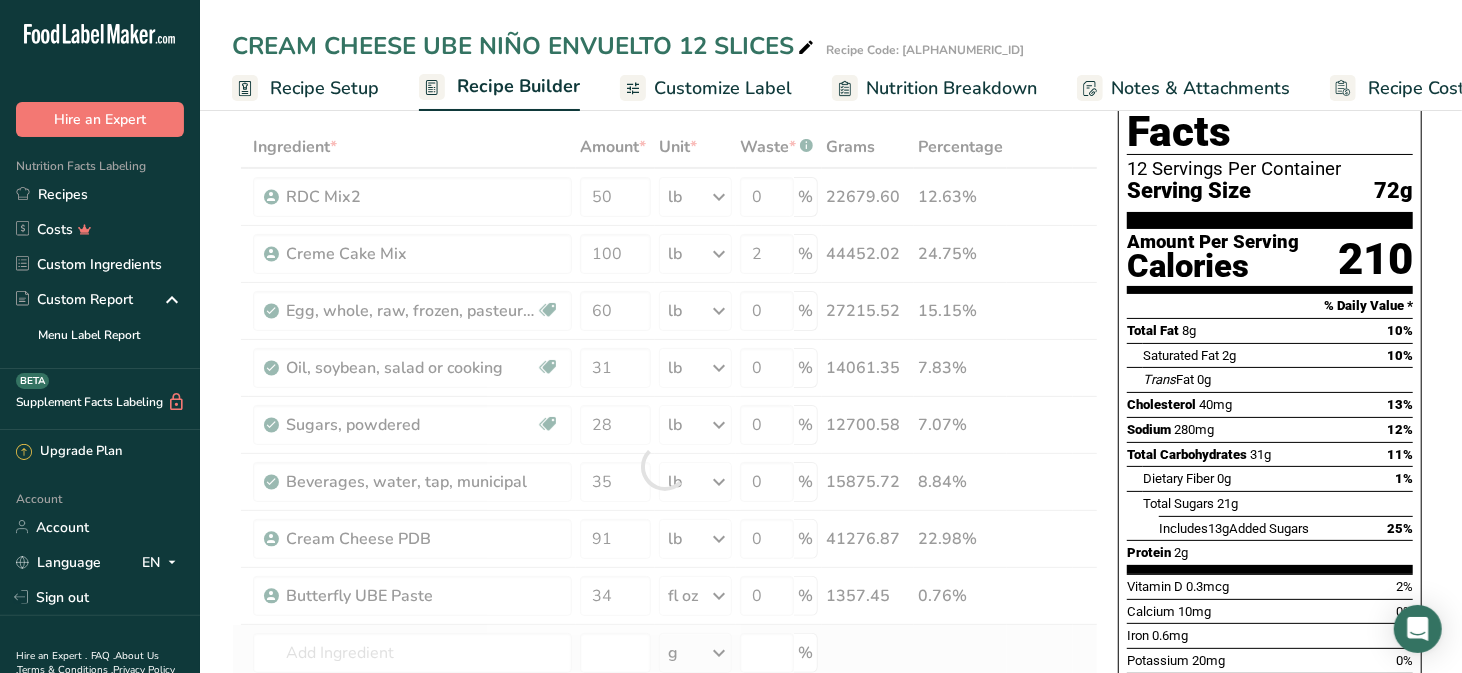click on "Ingredient *
Amount *
Unit *
Waste *   .a-a{fill:#347362;}.b-a{fill:#fff;}          Grams
Percentage
RDC Mix2
50
lb
Weight Units
g
kg
mg
See more
Volume Units
l
mL
fl oz
See more
0
%
22679.60
12.63%
Creme Cake Mix
100
lb
Weight Units
g
kg
mg
See more
Volume Units
l
mL
fl oz
See more
2
%
44452.02
24.75%
Dairy free
Gluten free
60" at bounding box center (665, 466) 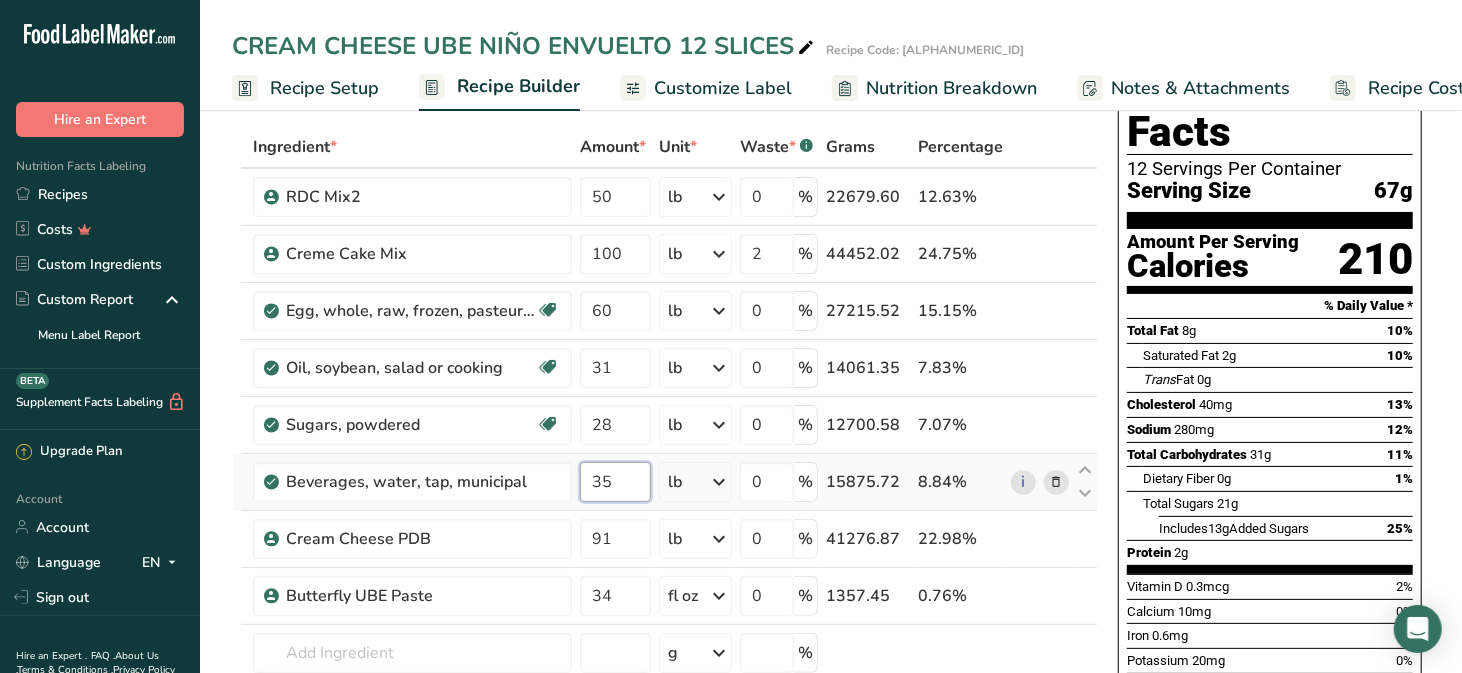 click on "35" at bounding box center [615, 482] 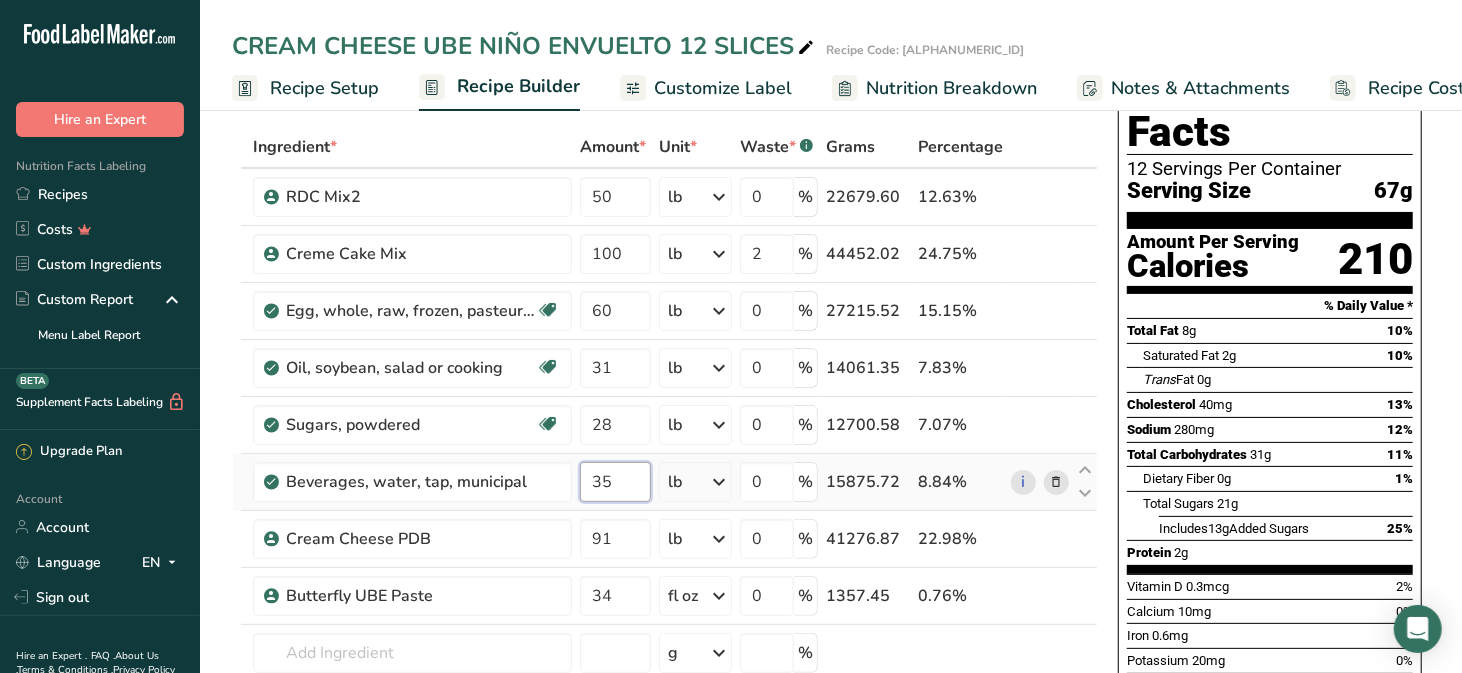 type on "3" 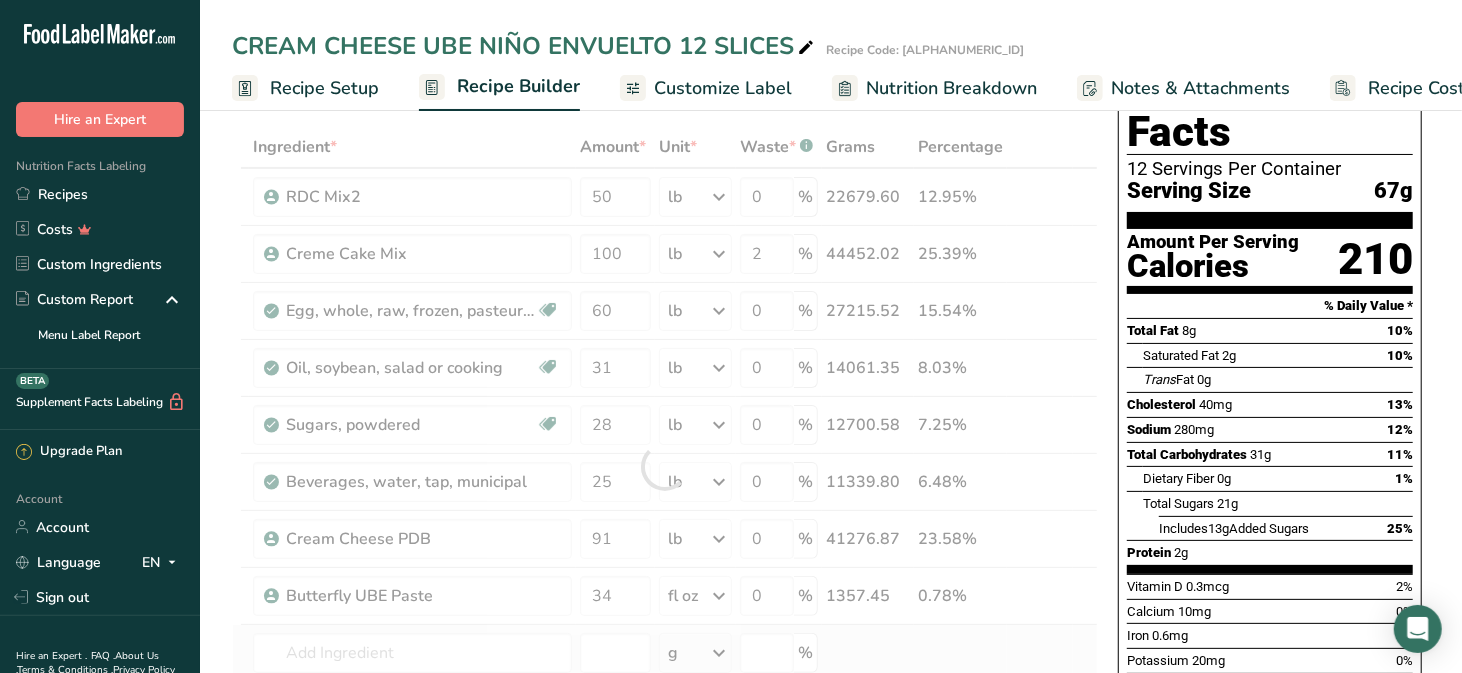click on "Ingredient *
Amount *
Unit *
Waste *   .a-a{fill:#347362;}.b-a{fill:#fff;}          Grams
Percentage
RDC Mix2
50
lb
Weight Units
g
kg
mg
See more
Volume Units
l
mL
fl oz
See more
0
%
22679.60
12.95%
Creme Cake Mix
100
lb
Weight Units
g
kg
mg
See more
Volume Units
l
mL
fl oz
See more
2
%
44452.02
25.39%
Dairy free
Gluten free
60" at bounding box center [665, 466] 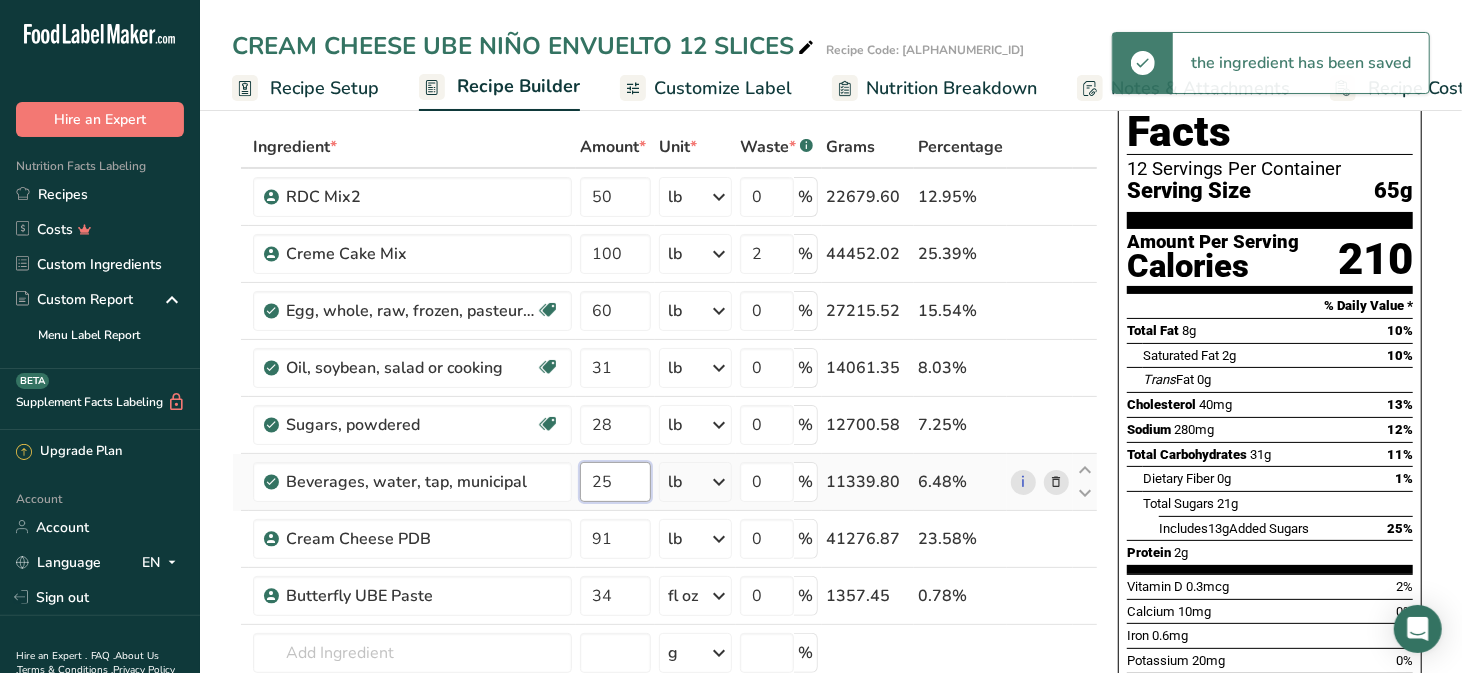 click on "25" at bounding box center [615, 482] 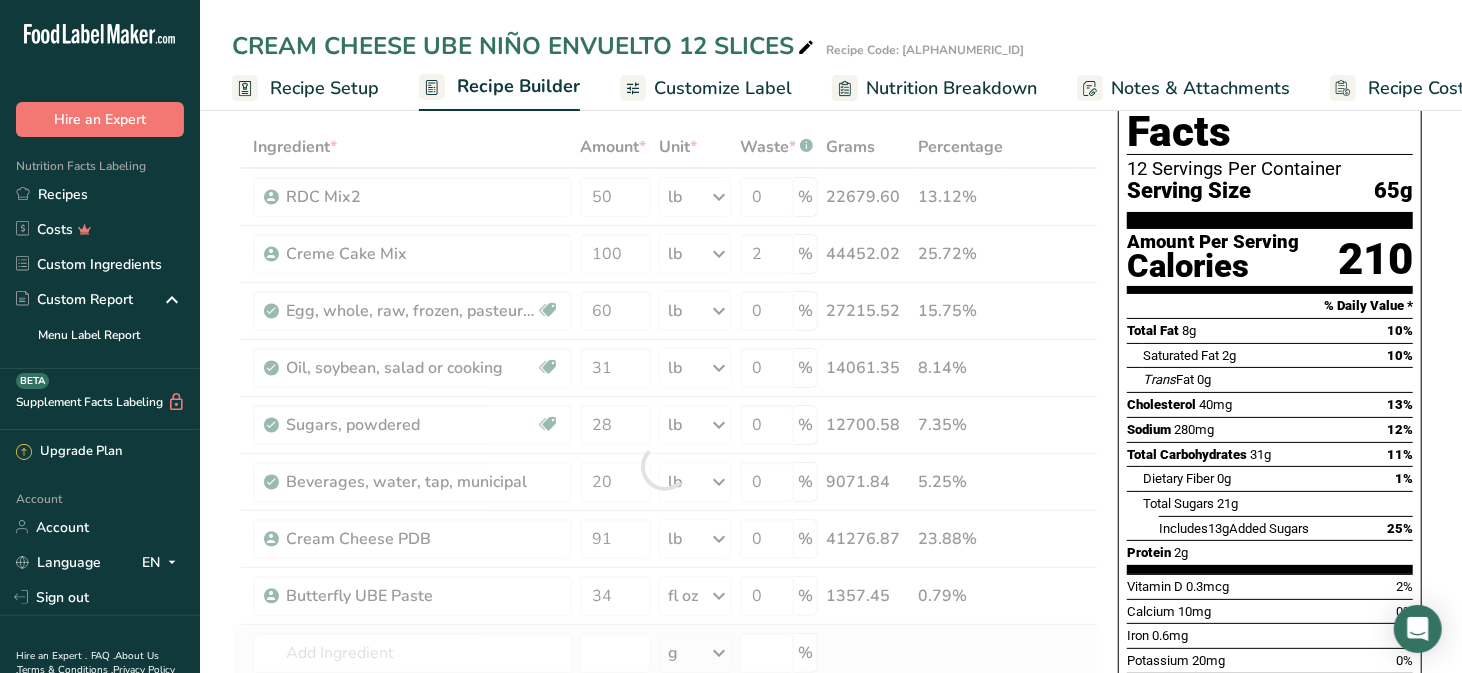 click on "Ingredient *
Amount *
Unit *
Waste *   .a-a{fill:#347362;}.b-a{fill:#fff;}          Grams
Percentage
RDC Mix2
50
lb
Weight Units
g
kg
mg
See more
Volume Units
l
mL
fl oz
See more
0
%
22679.60
13.12%
Creme Cake Mix
100
lb
Weight Units
g
kg
mg
See more
Volume Units
l
mL
fl oz
See more
2
%
44452.02
25.72%
Dairy free
Gluten free
60" at bounding box center [665, 466] 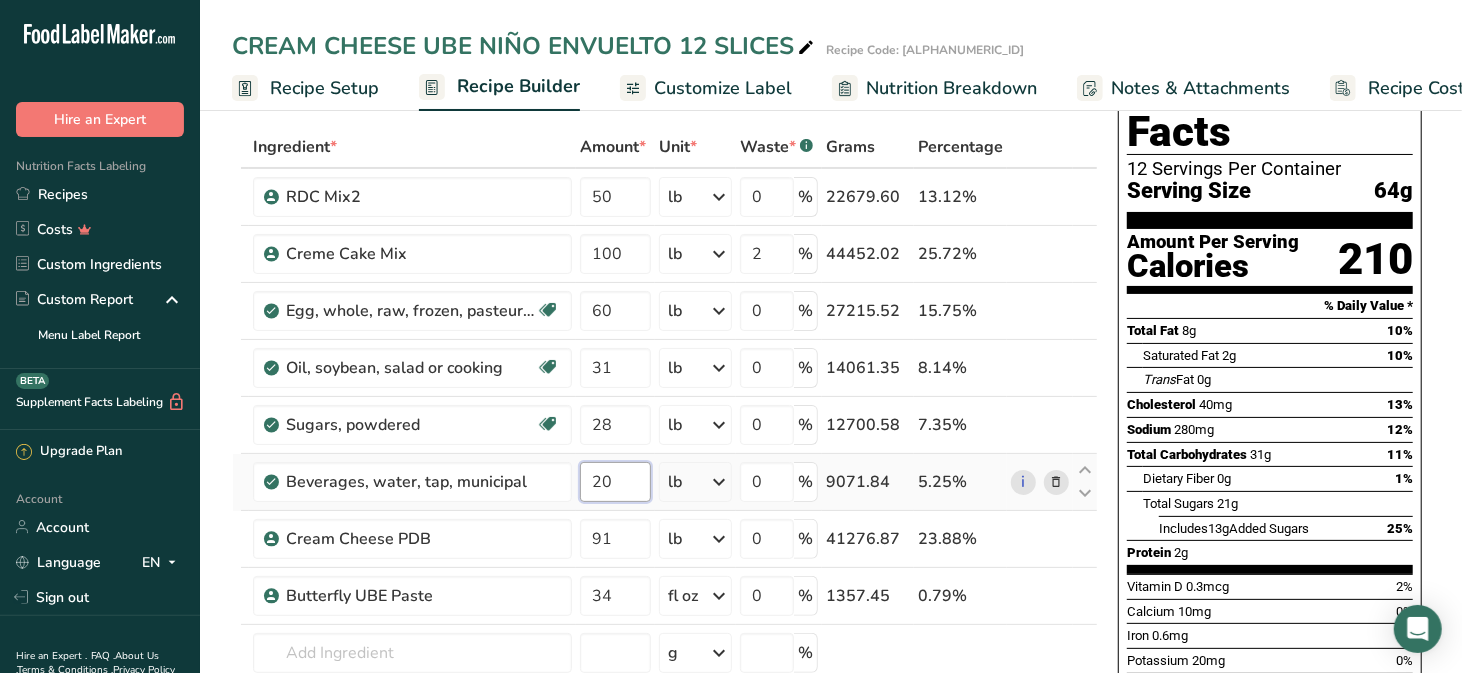 click on "20" at bounding box center (615, 482) 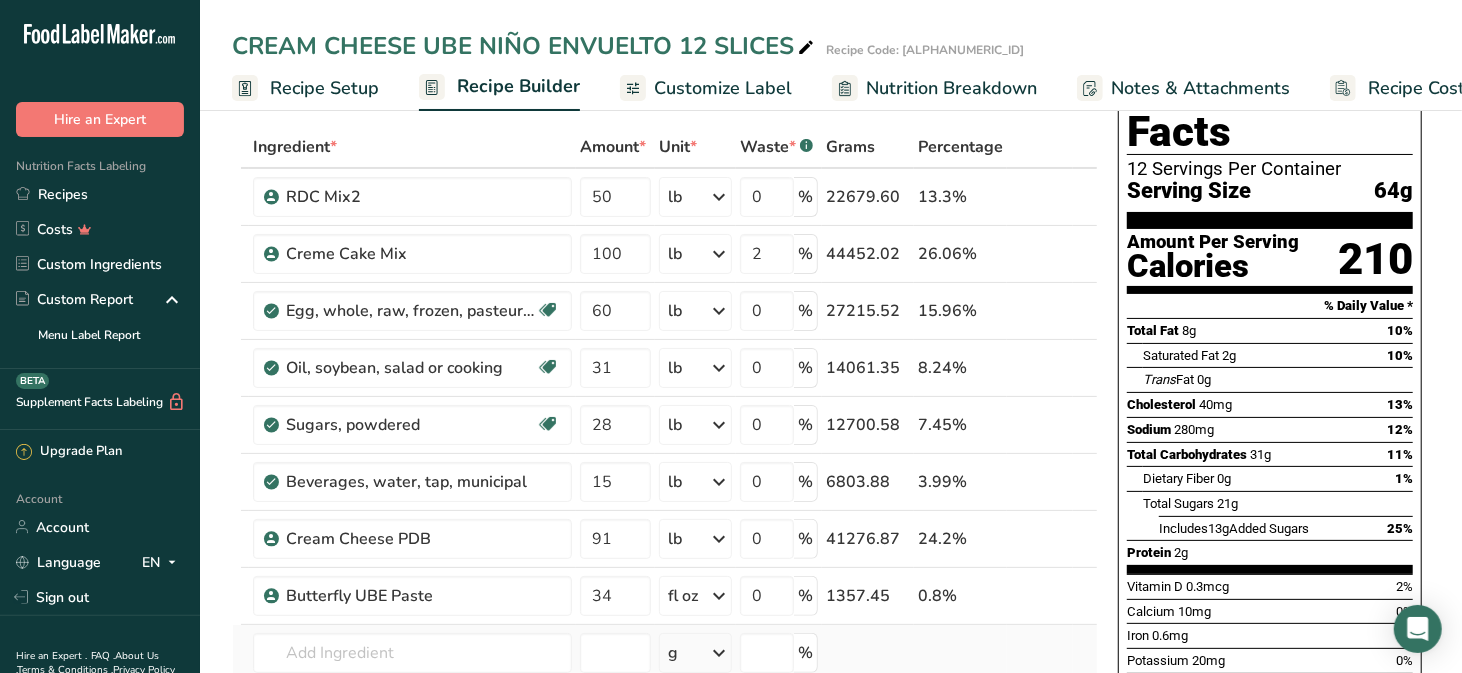 click on "Ingredient *
Amount *
Unit *
Waste *   .a-a{fill:#347362;}.b-a{fill:#fff;}          Grams
Percentage
RDC Mix2
50
lb
Weight Units
g
kg
mg
See more
Volume Units
l
mL
fl oz
See more
0
%
22679.60
13.3%
Creme Cake Mix
100
lb
Weight Units
g
kg
mg
See more
Volume Units
l
mL
fl oz
See more
2
%
44452.02
26.06%
Dairy free
Gluten free
60" at bounding box center [665, 466] 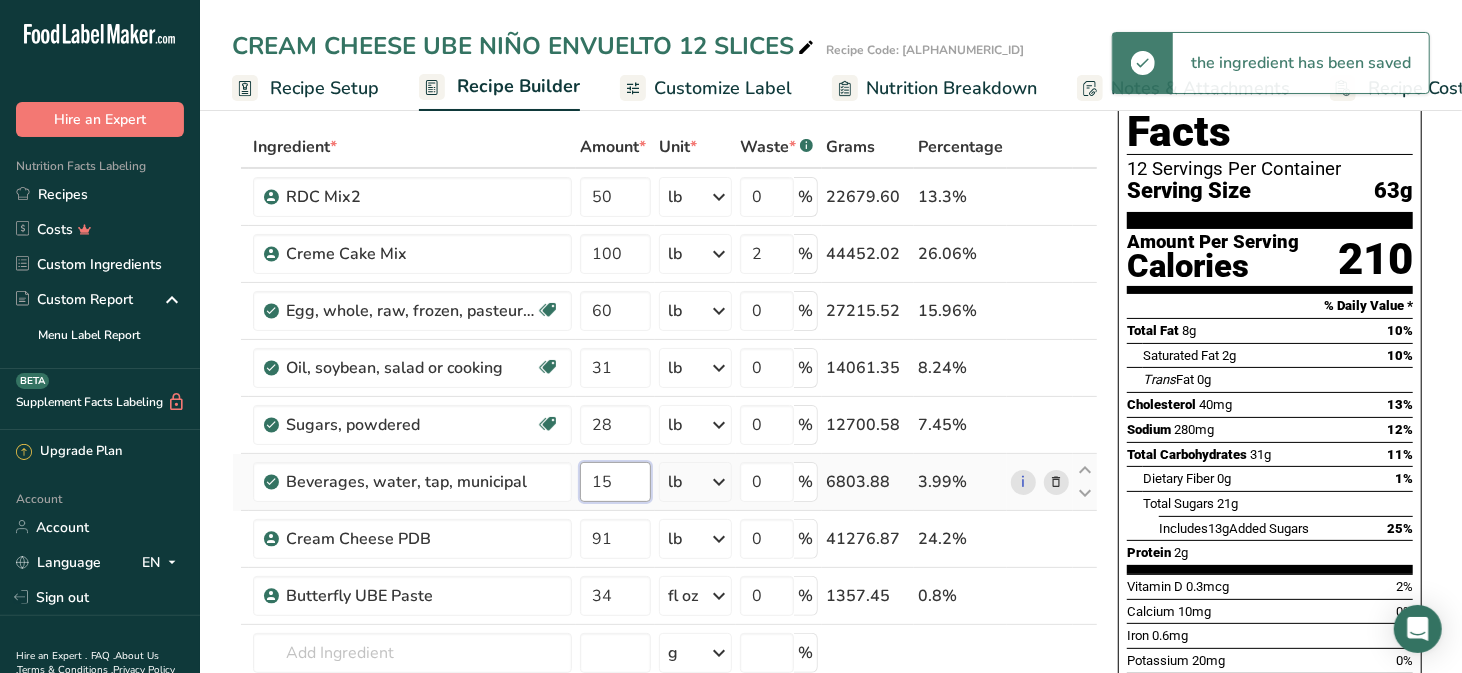 click on "15" at bounding box center [615, 482] 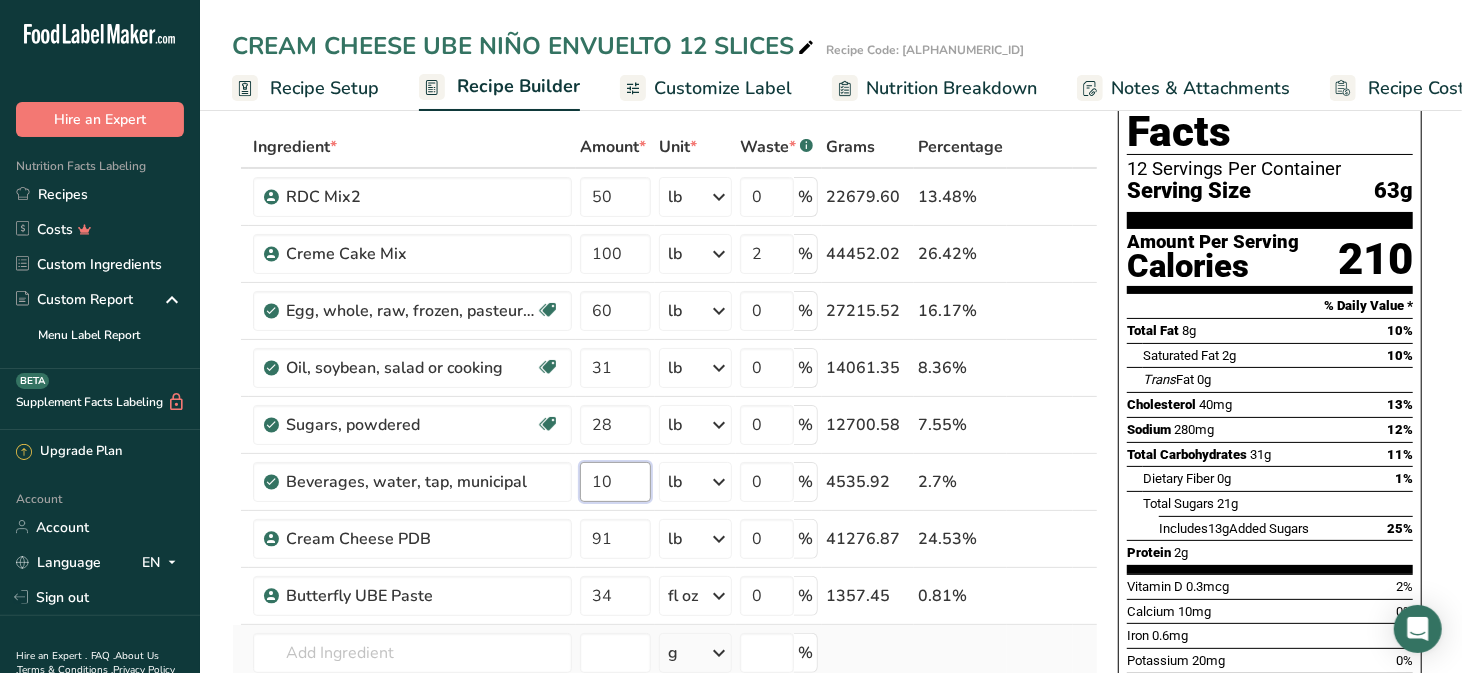 type on "10" 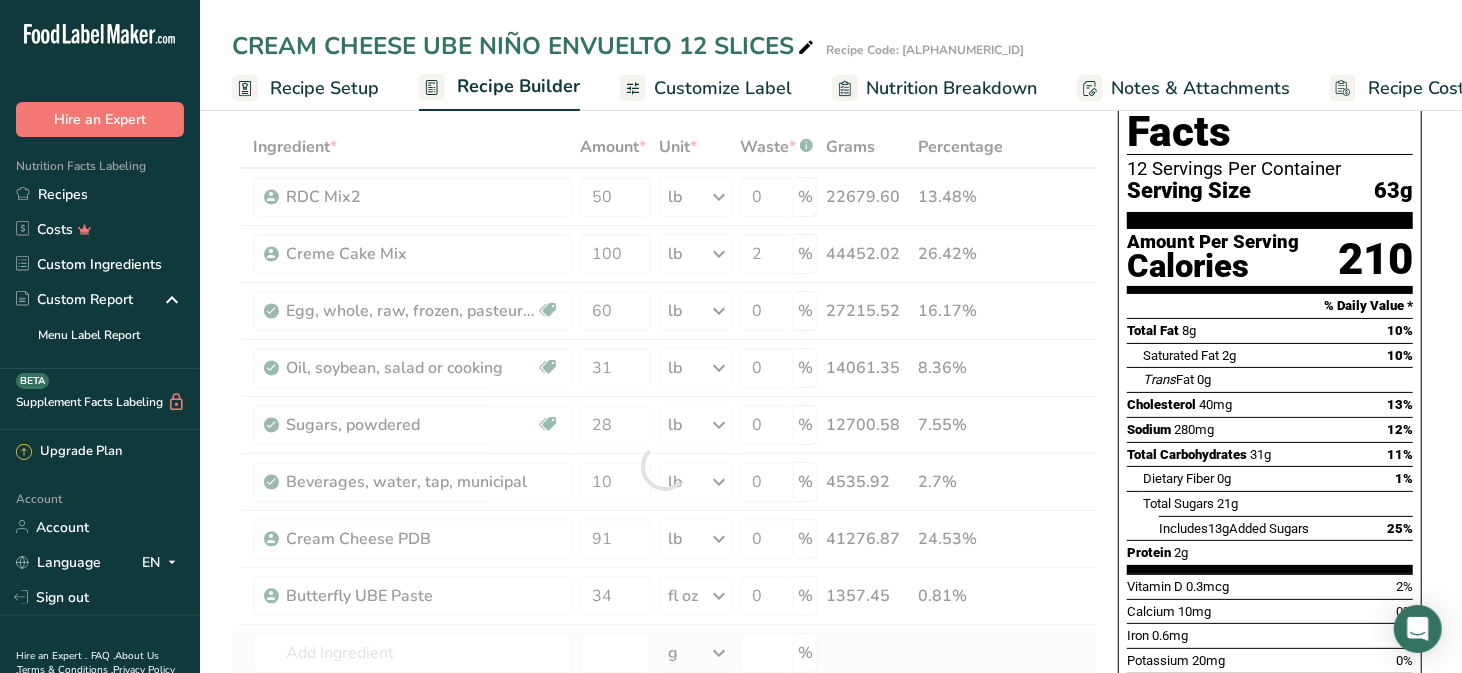 click on "Ingredient *
Amount *
Unit *
Waste *   .a-a{fill:#347362;}.b-a{fill:#fff;}          Grams
Percentage
RDC Mix2
50
lb
Weight Units
g
kg
mg
See more
Volume Units
l
mL
fl oz
See more
0
%
22679.60
13.48%
Creme Cake Mix
100
lb
Weight Units
g
kg
mg
See more
Volume Units
l
mL
fl oz
See more
2
%
44452.02
26.42%
Dairy free
Gluten free
60" at bounding box center [665, 466] 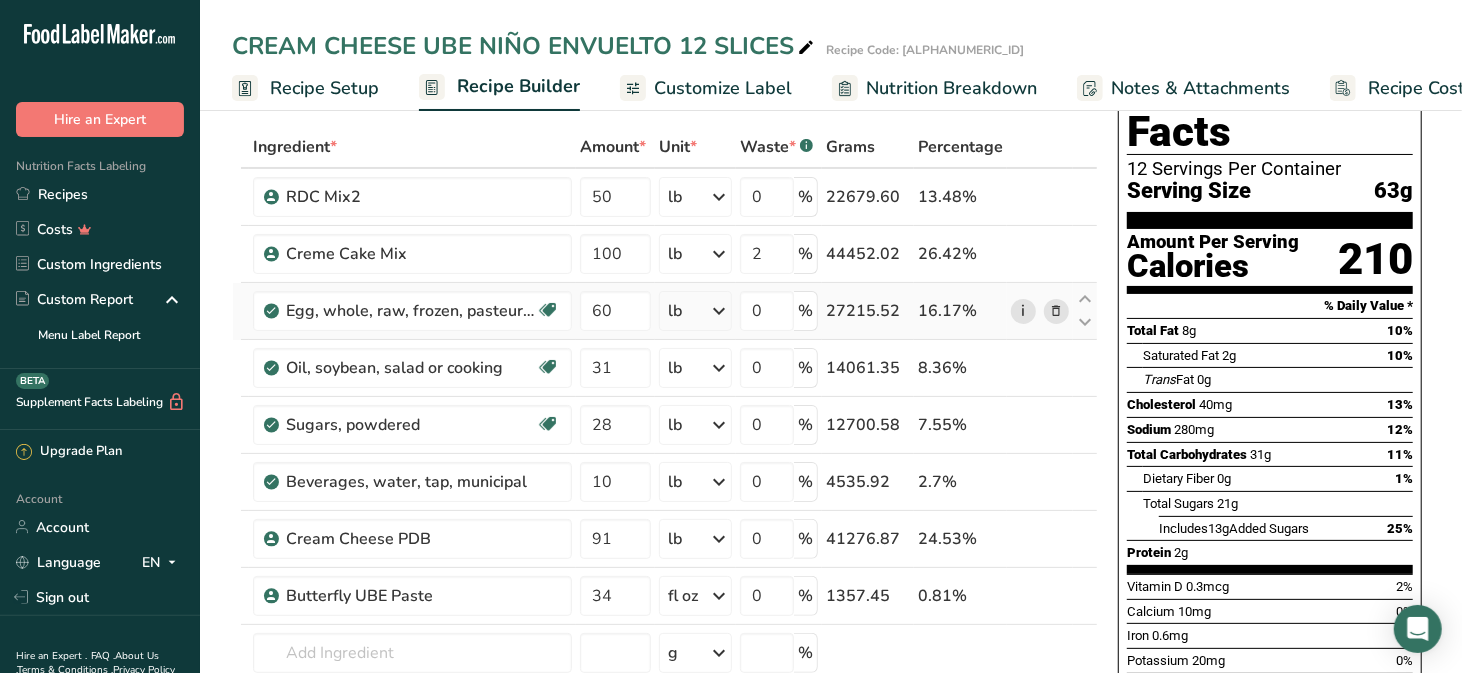 click on "i" at bounding box center [1023, 311] 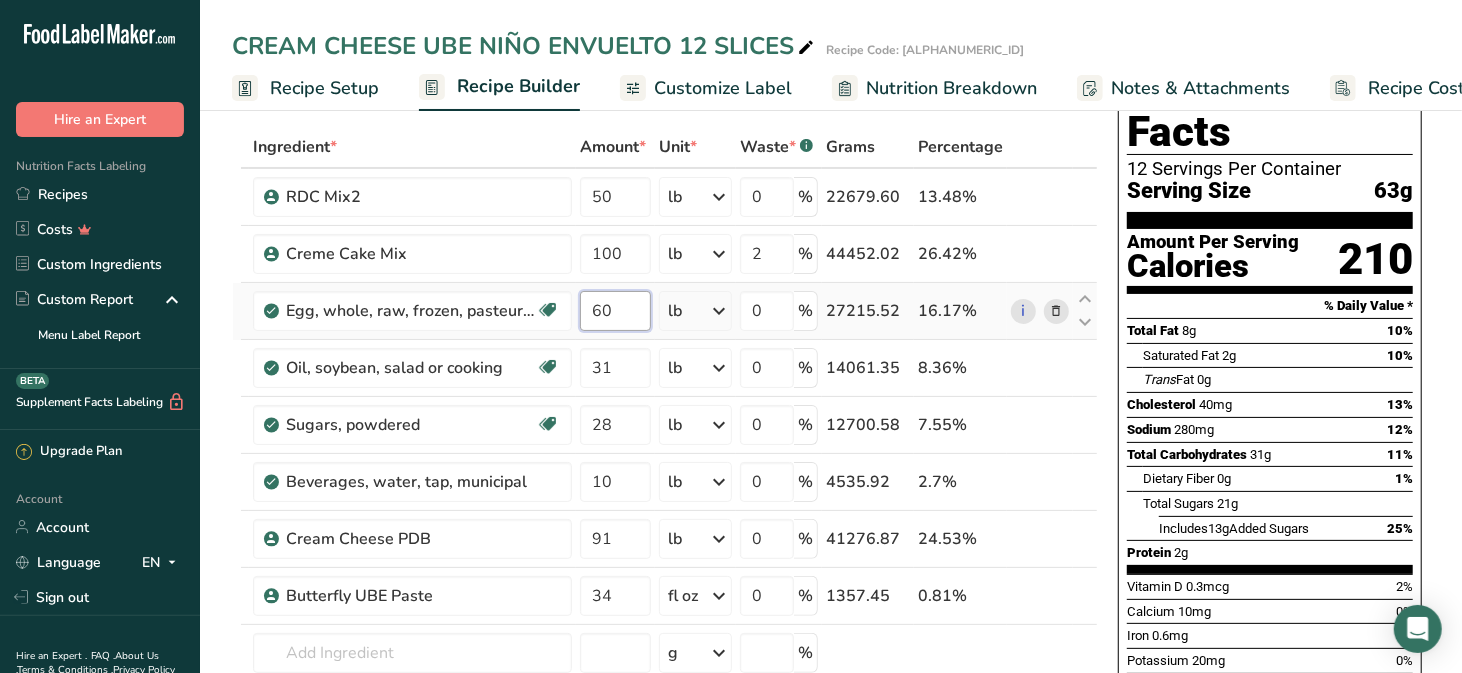 click on "60" at bounding box center (615, 311) 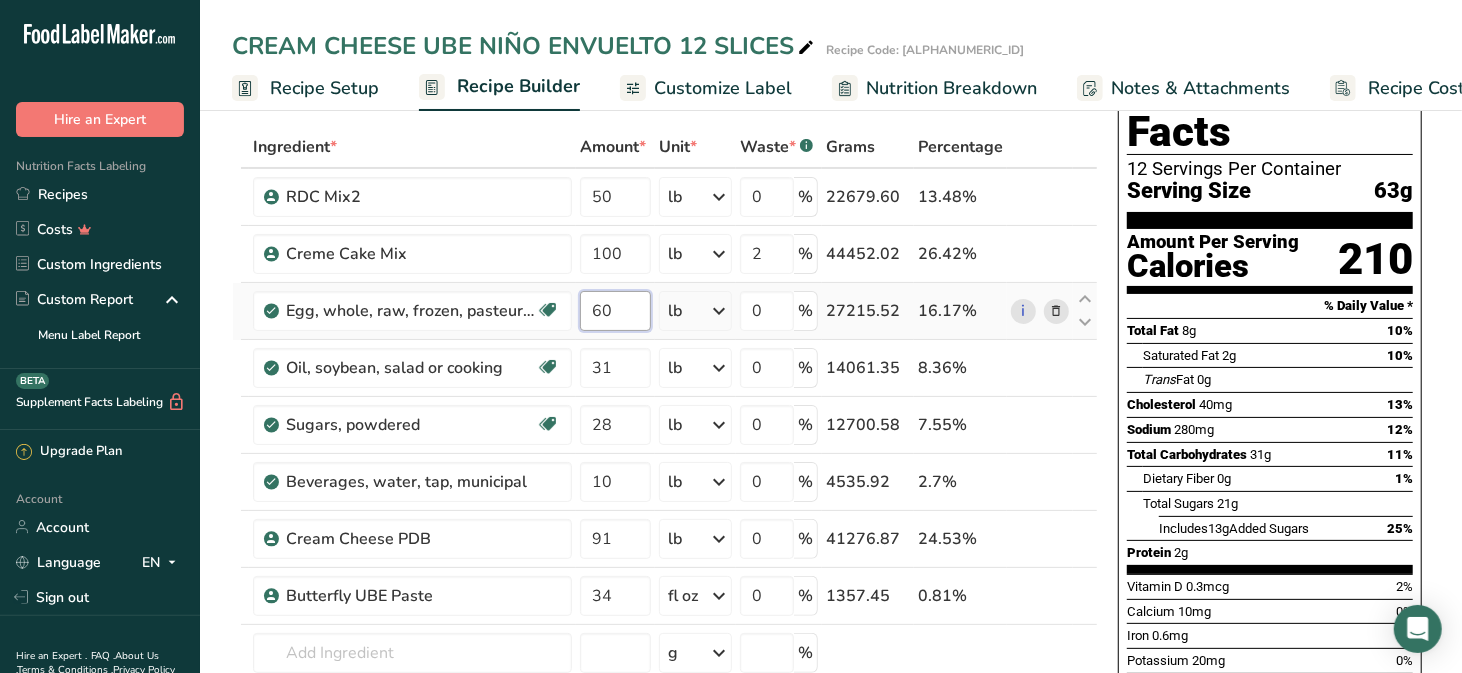 type on "6" 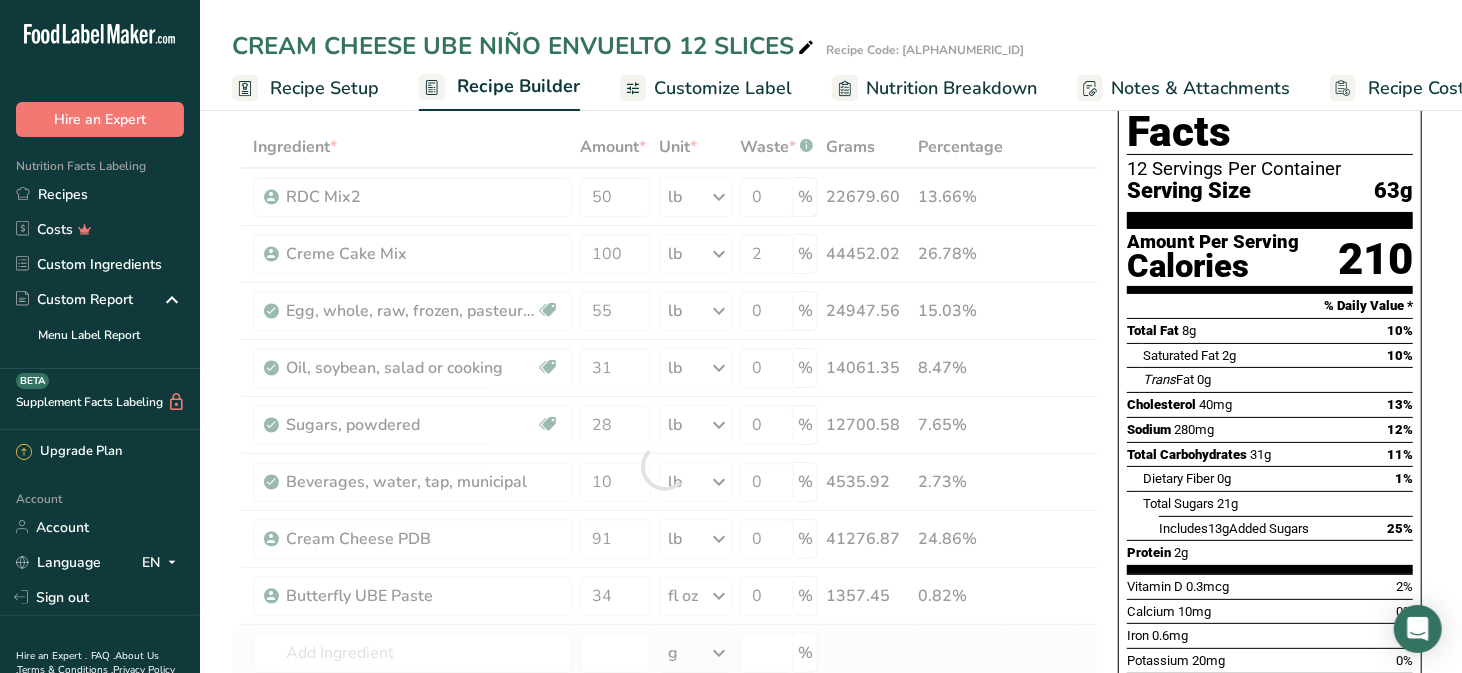 click on "Ingredient *
Amount *
Unit *
Waste *   .a-a{fill:#347362;}.b-a{fill:#fff;}          Grams
Percentage
RDC Mix2
50
lb
Weight Units
g
kg
mg
See more
Volume Units
l
mL
fl oz
See more
0
%
22679.60
13.66%
Creme Cake Mix
100
lb
Weight Units
g
kg
mg
See more
Volume Units
l
mL
fl oz
See more
2
%
44452.02
26.78%
Dairy free
Gluten free
55" at bounding box center (665, 466) 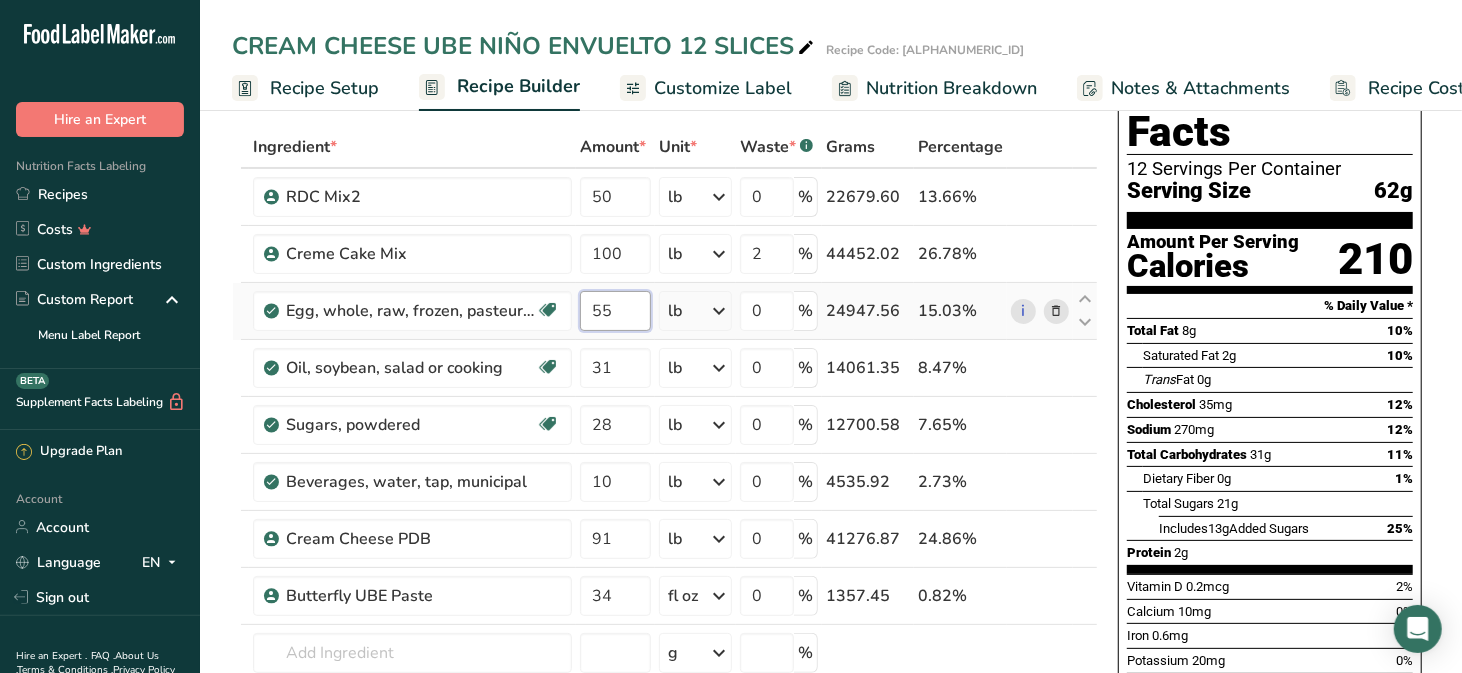 click on "55" at bounding box center [615, 311] 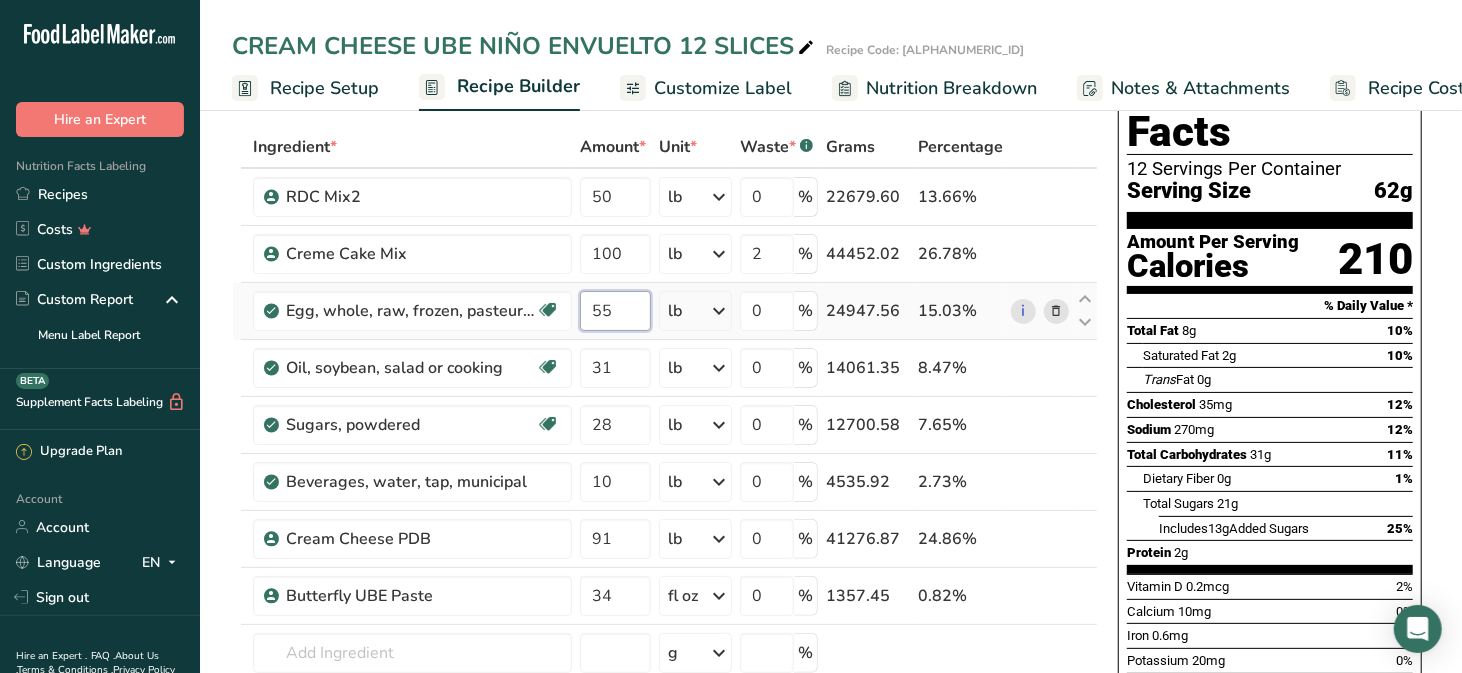 type on "5" 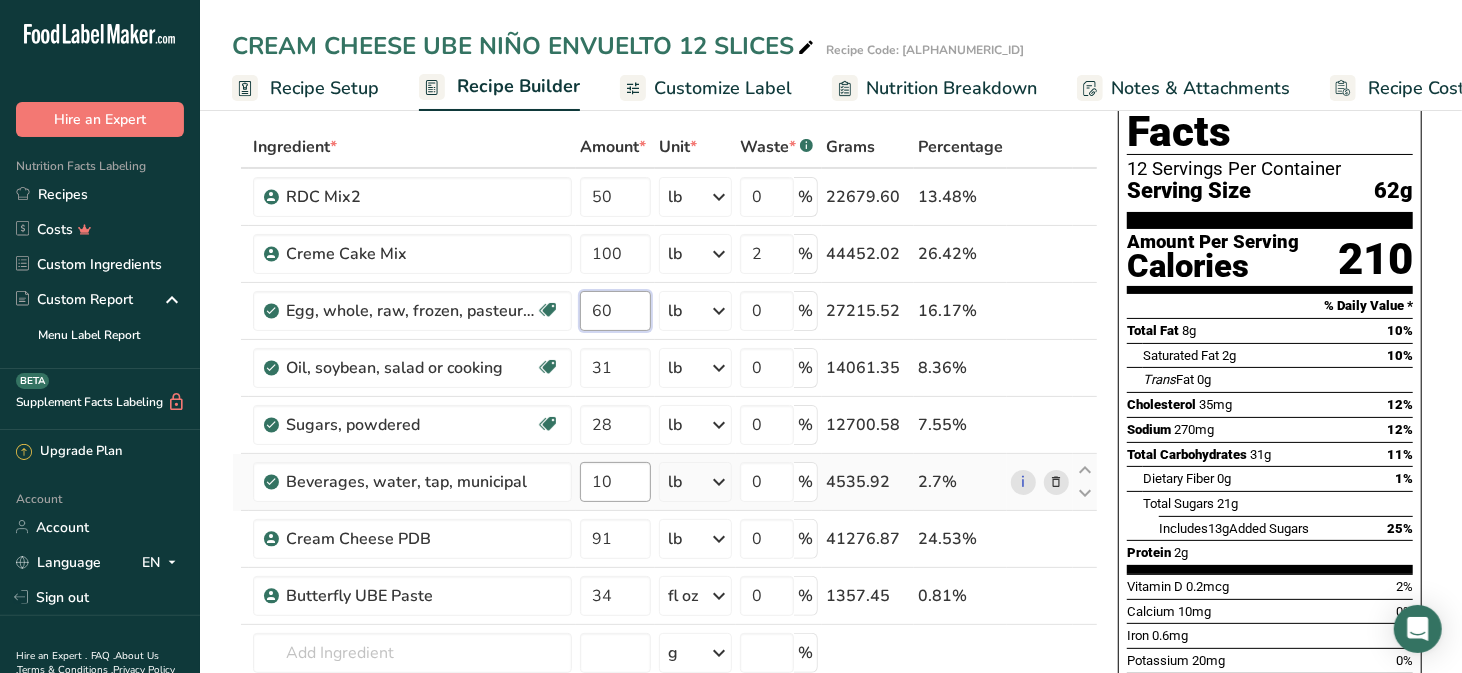 type on "60" 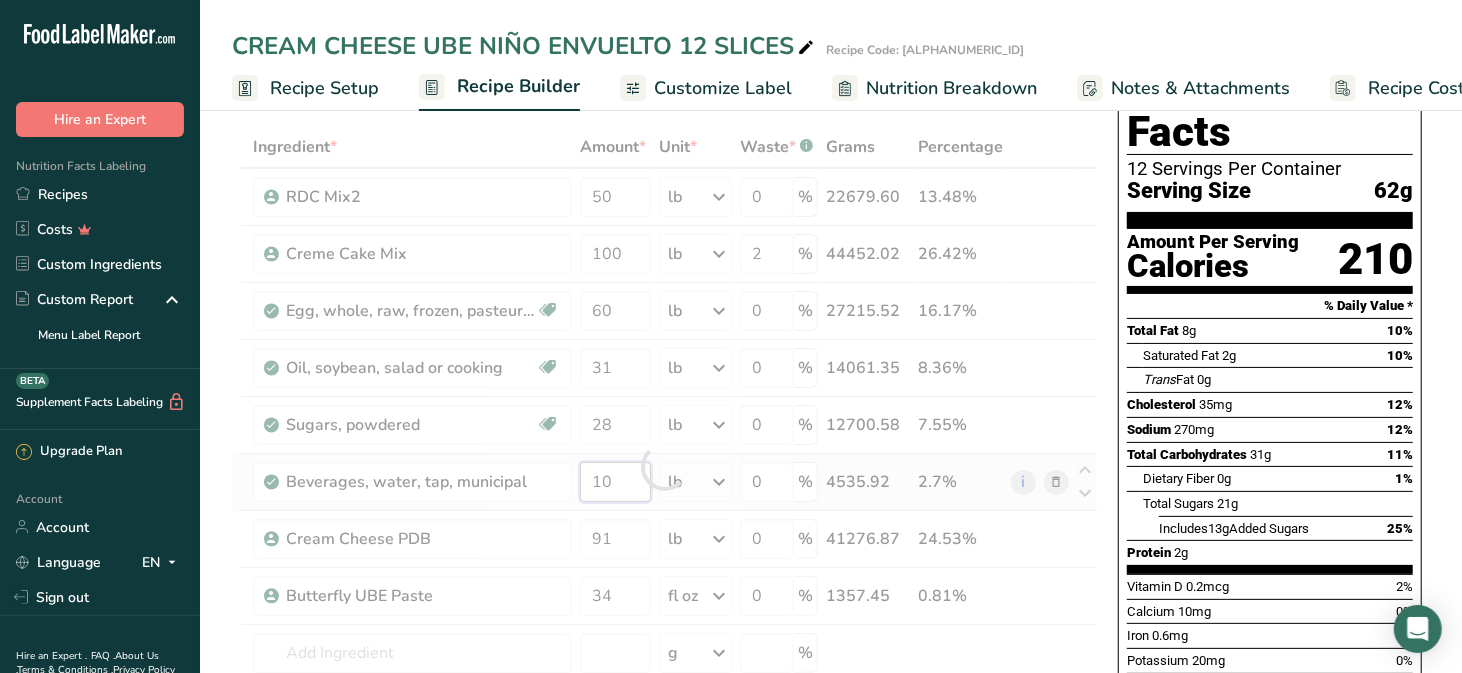 click on "Ingredient *
Amount *
Unit *
Waste *   .a-a{fill:#347362;}.b-a{fill:#fff;}          Grams
Percentage
RDC Mix2
50
lb
Weight Units
g
kg
mg
See more
Volume Units
l
mL
fl oz
See more
0
%
22679.60
13.48%
Creme Cake Mix
100
lb
Weight Units
g
kg
mg
See more
Volume Units
l
mL
fl oz
See more
2
%
44452.02
26.42%
Dairy free
Gluten free
60" at bounding box center [665, 466] 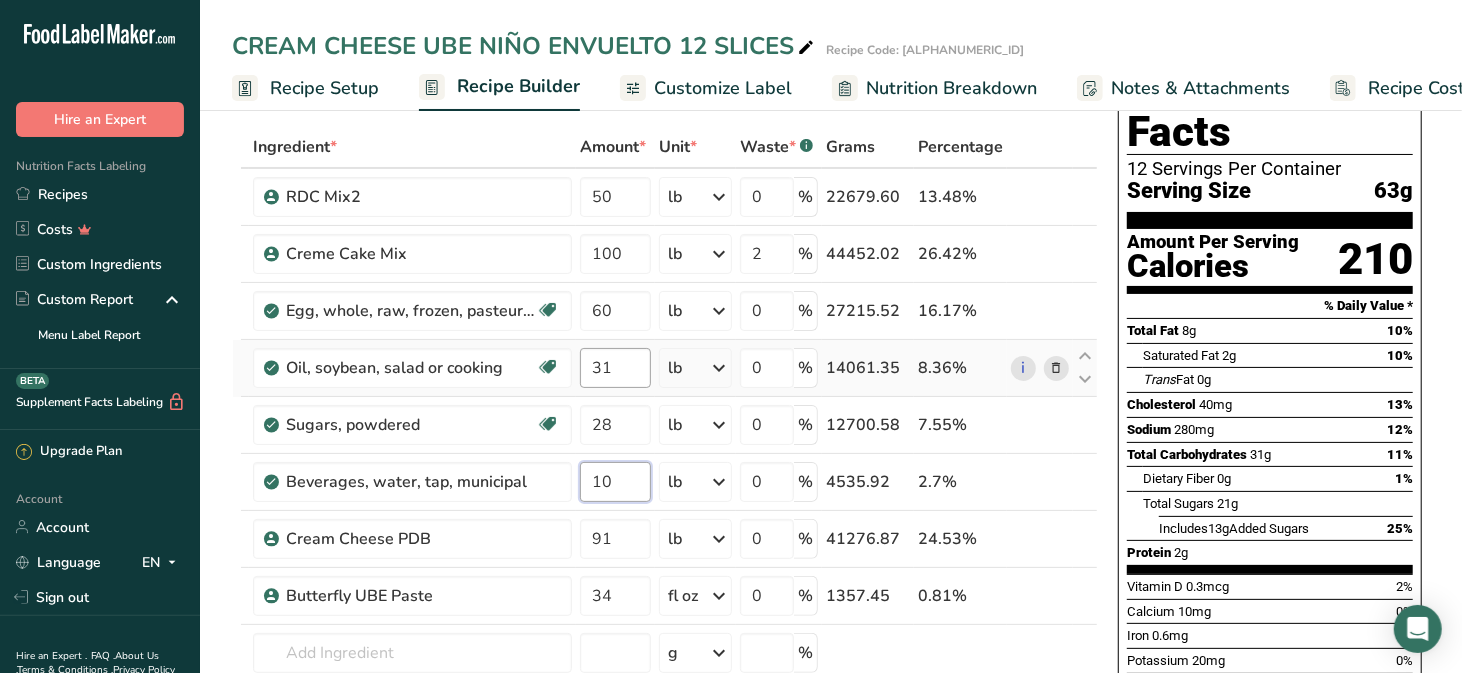 type on "1" 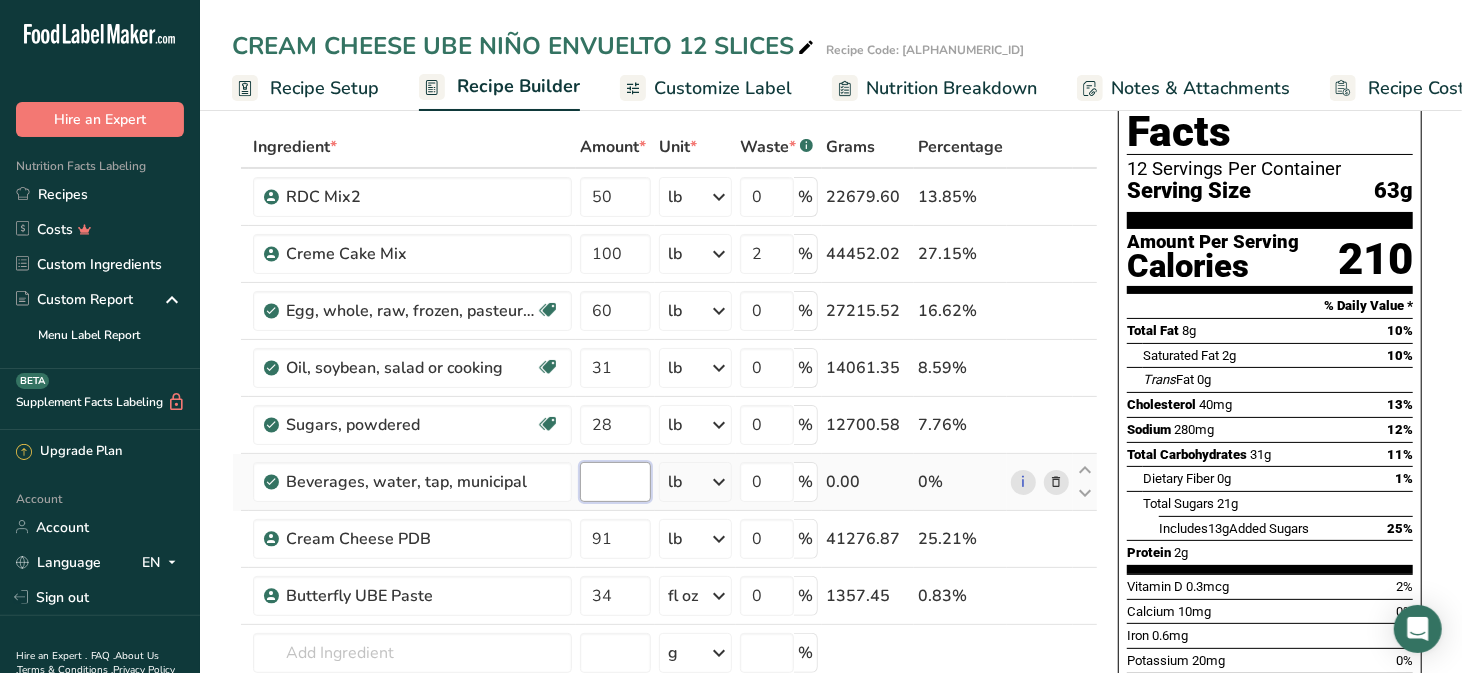 click at bounding box center (615, 482) 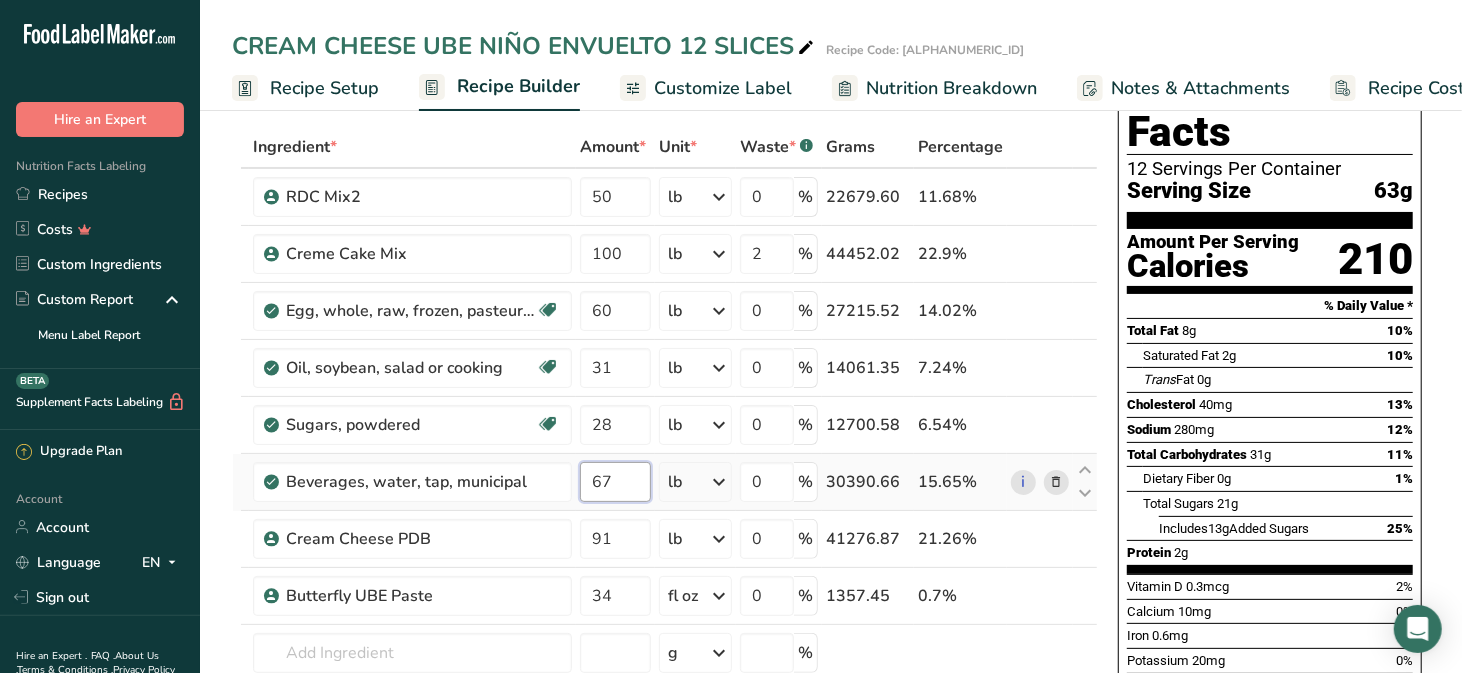 type on "6" 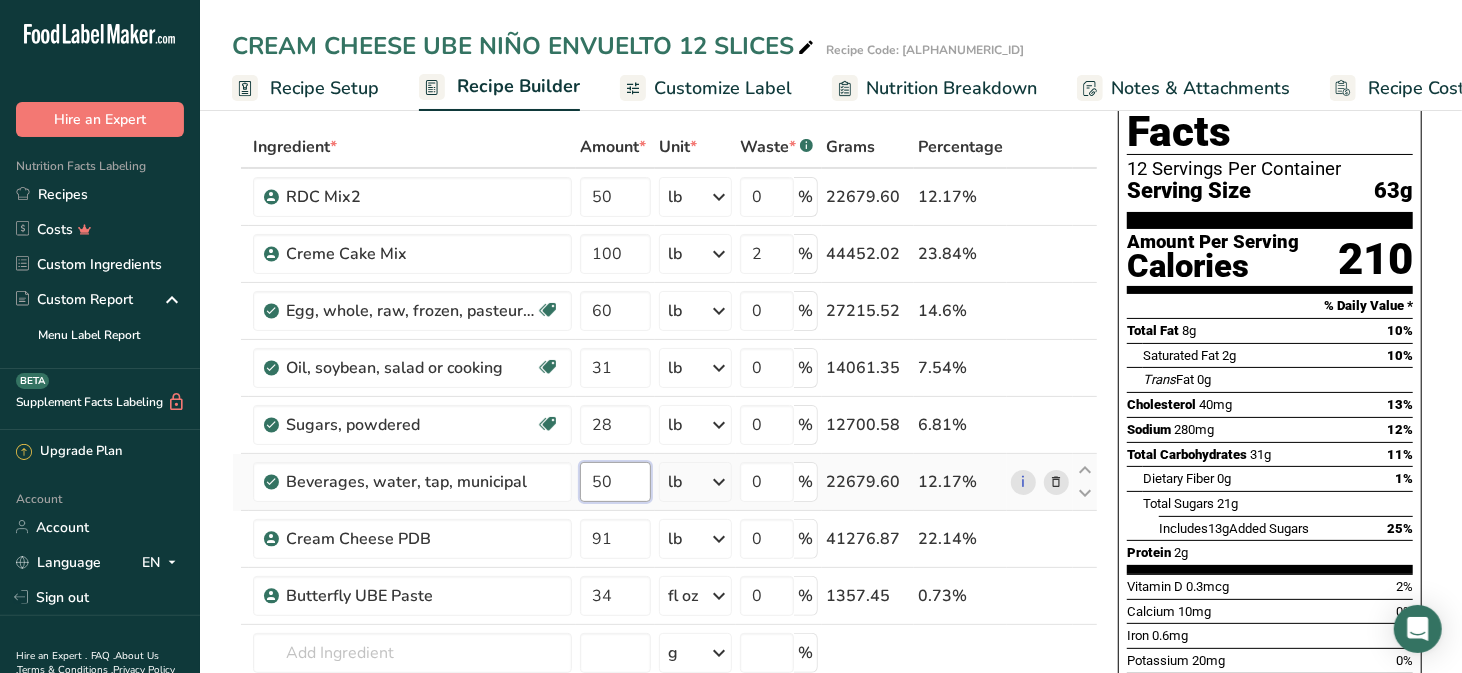 type on "5" 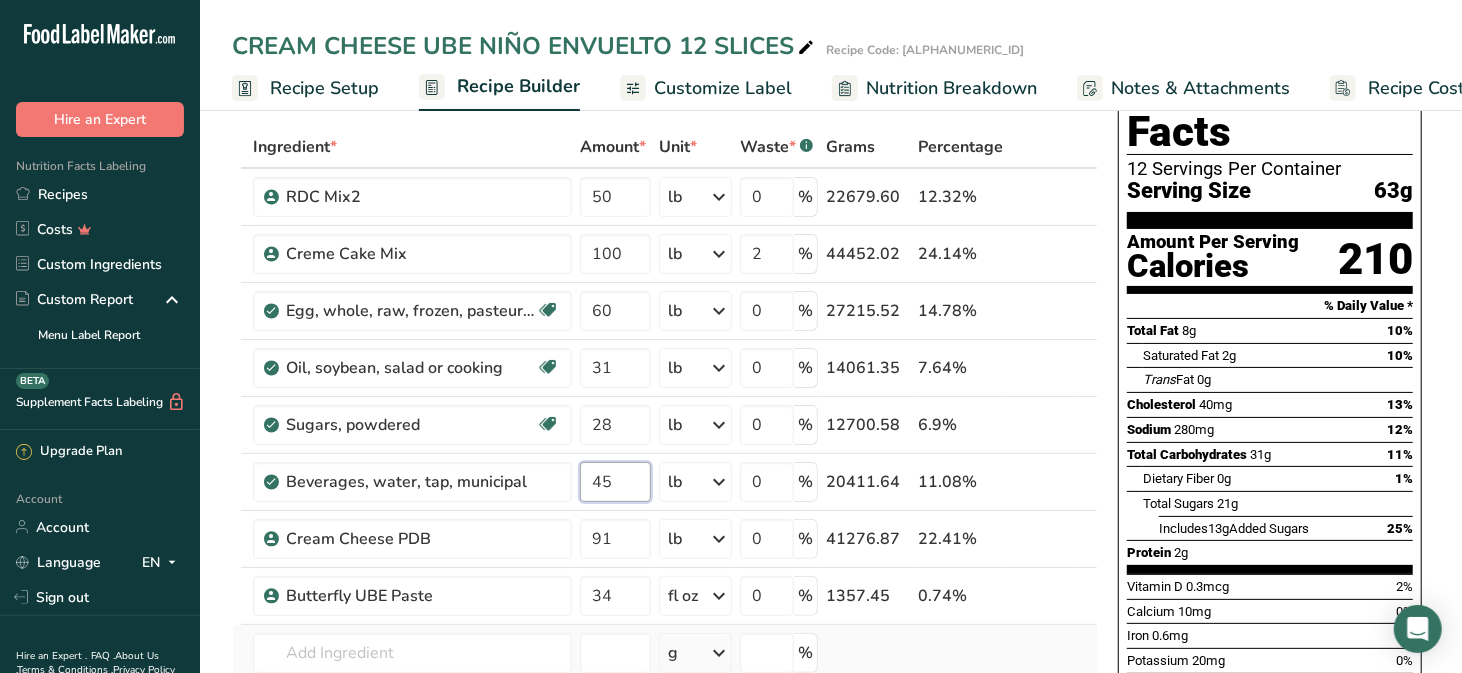 type on "45" 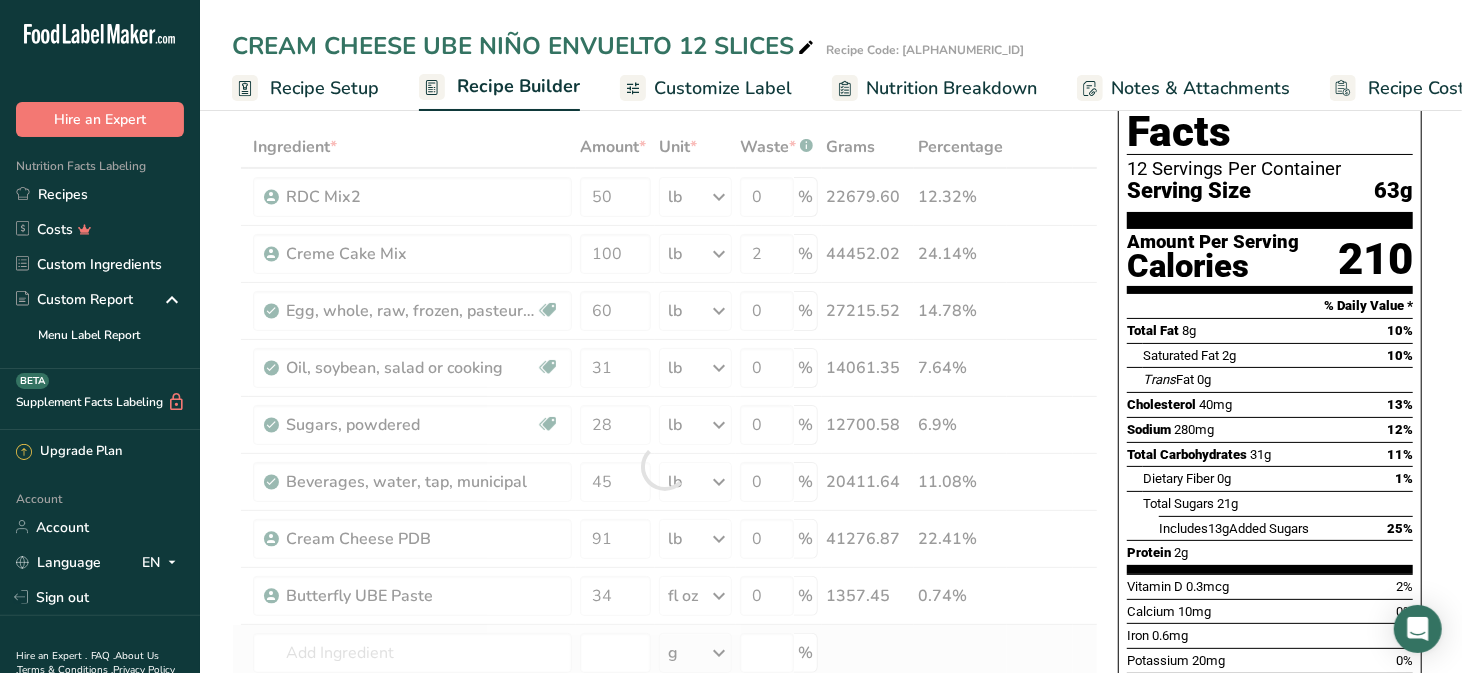 click on "Ingredient *
Amount *
Unit *
Waste *   .a-a{fill:#347362;}.b-a{fill:#fff;}          Grams
Percentage
RDC Mix2
50
lb
Weight Units
g
kg
mg
See more
Volume Units
l
mL
fl oz
See more
0
%
22679.60
12.32%
Creme Cake Mix
100
lb
Weight Units
g
kg
mg
See more
Volume Units
l
mL
fl oz
See more
2
%
44452.02
24.14%
Dairy free
Gluten free
60" at bounding box center [665, 466] 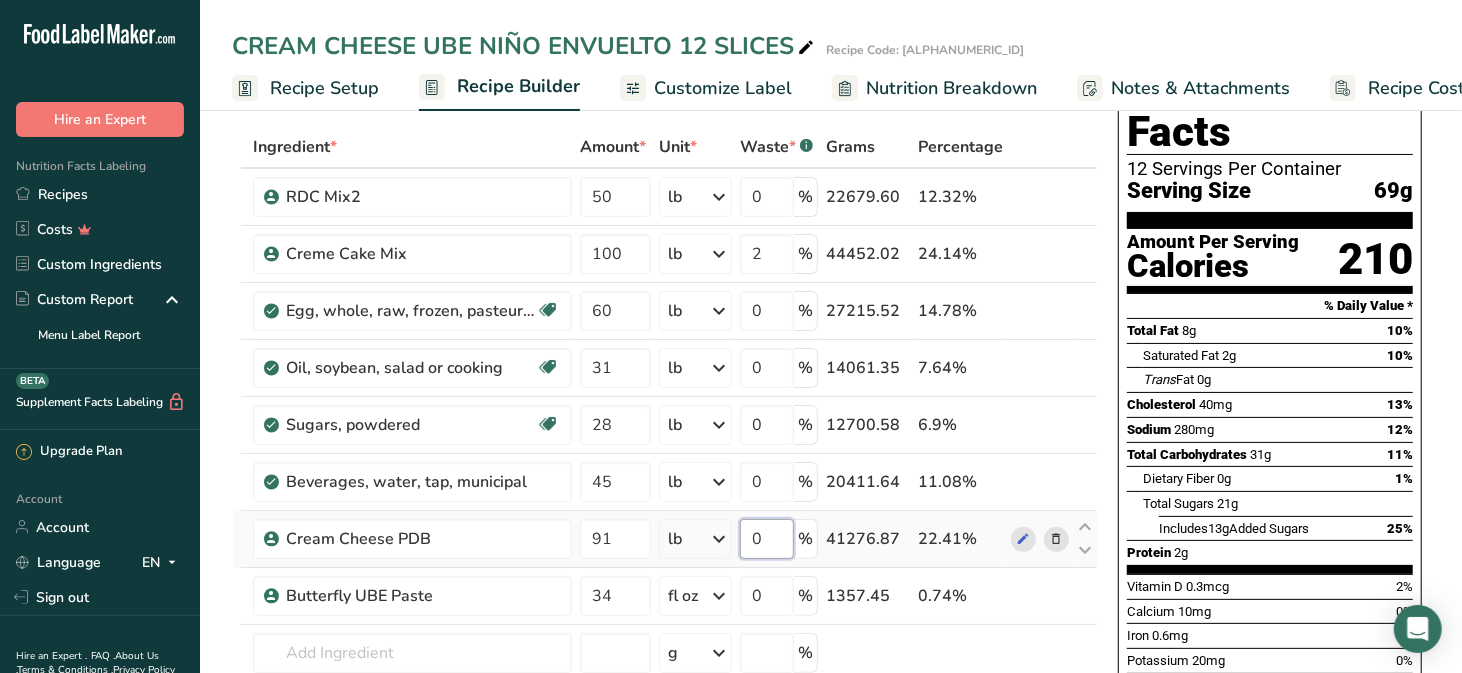 click on "0" at bounding box center [766, 539] 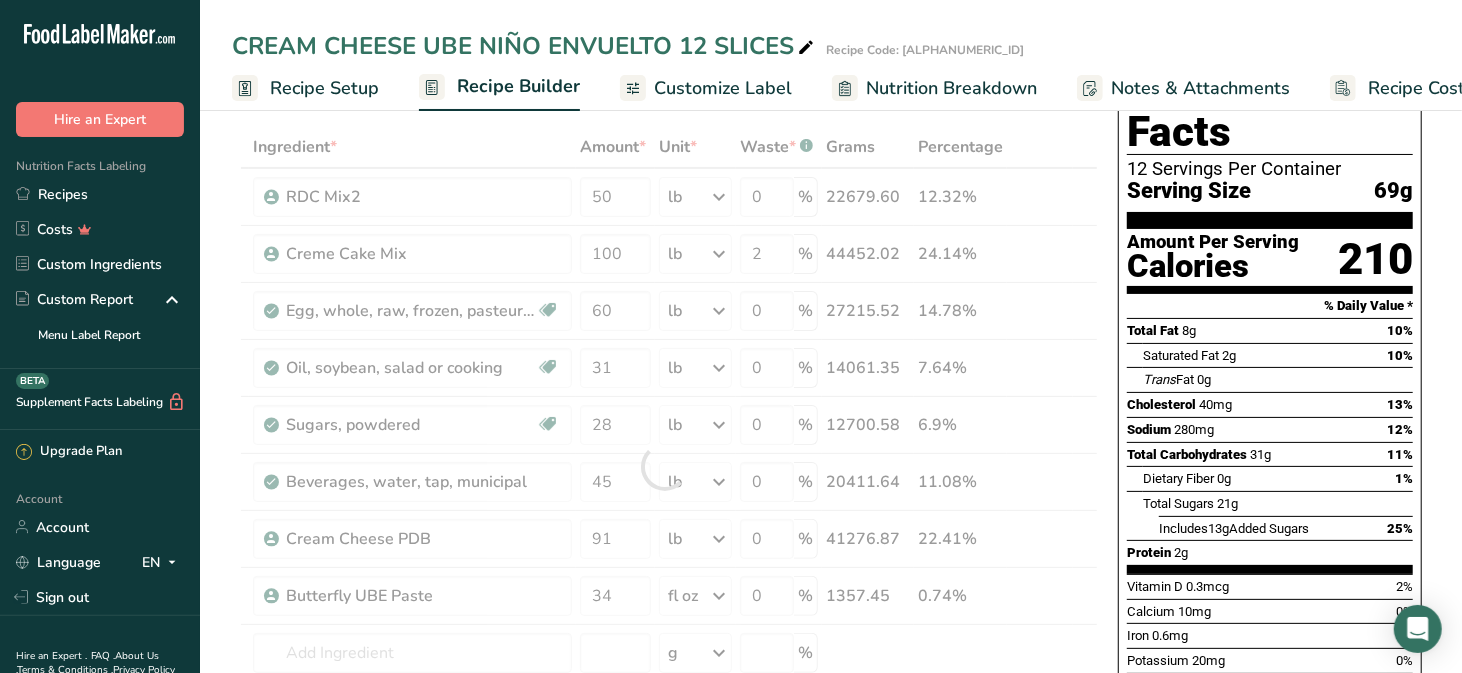 click on "Recipe Setup" at bounding box center (324, 88) 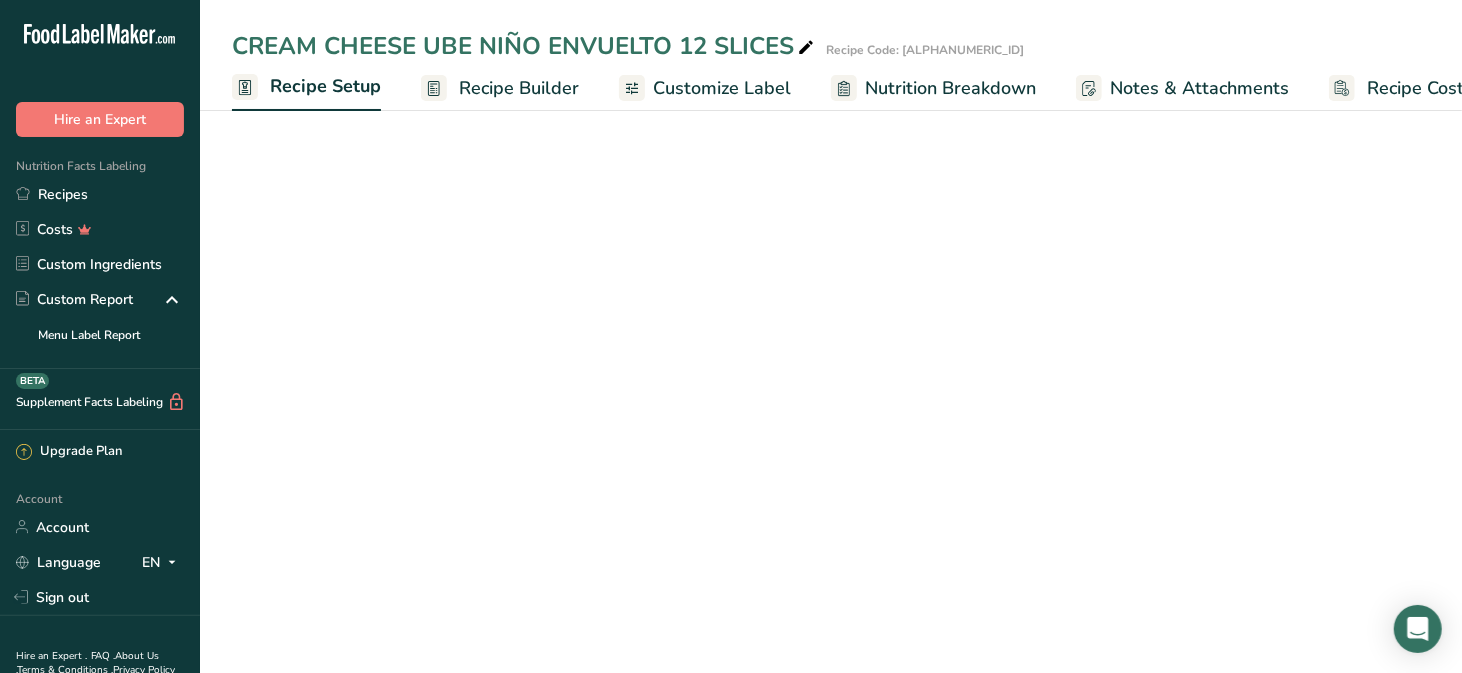 scroll, scrollTop: 0, scrollLeft: 6, axis: horizontal 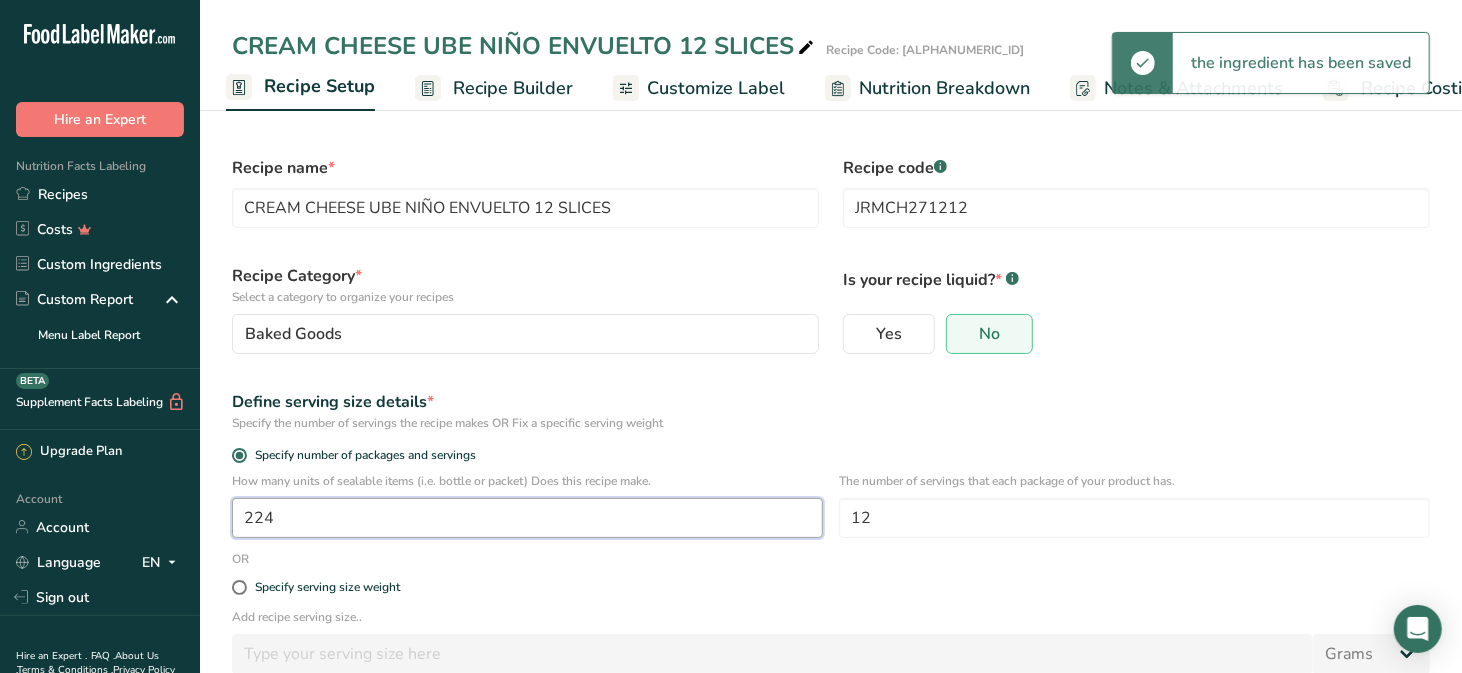 click on "224" at bounding box center [527, 518] 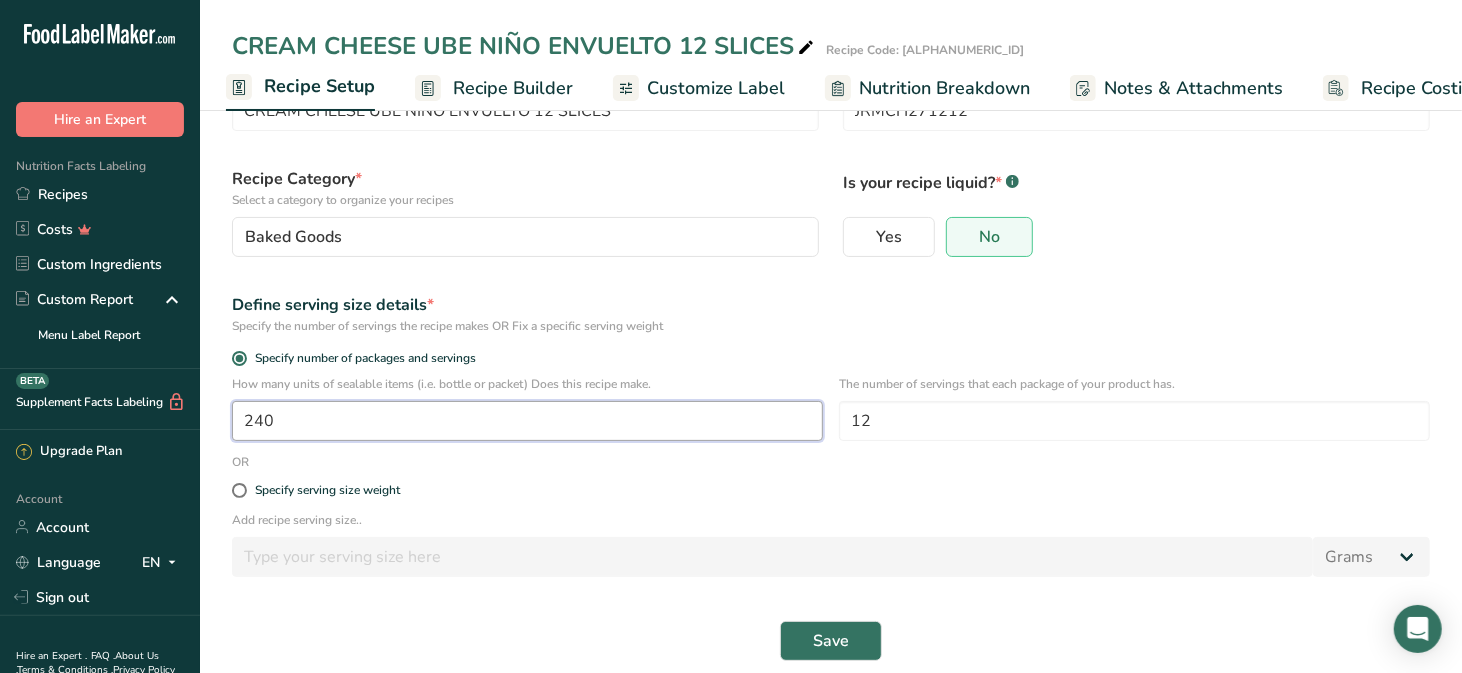 scroll, scrollTop: 118, scrollLeft: 0, axis: vertical 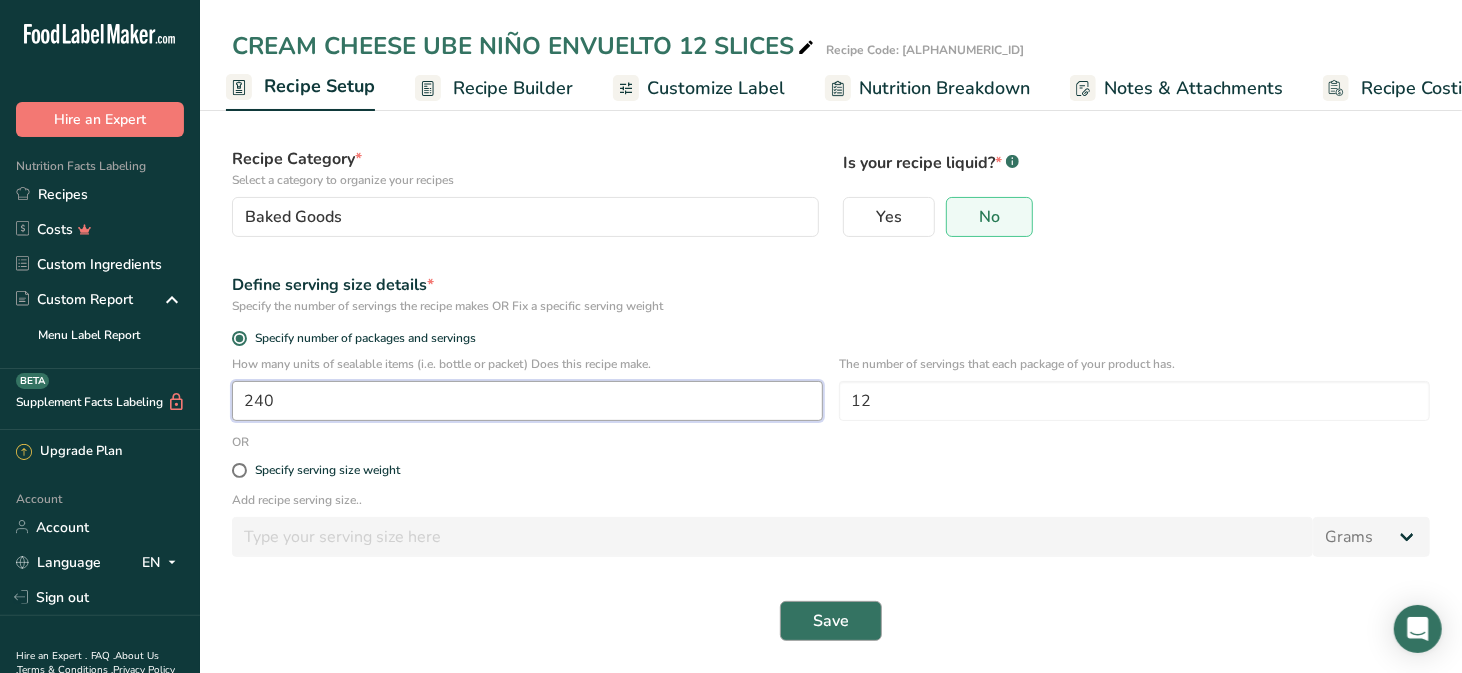 type on "240" 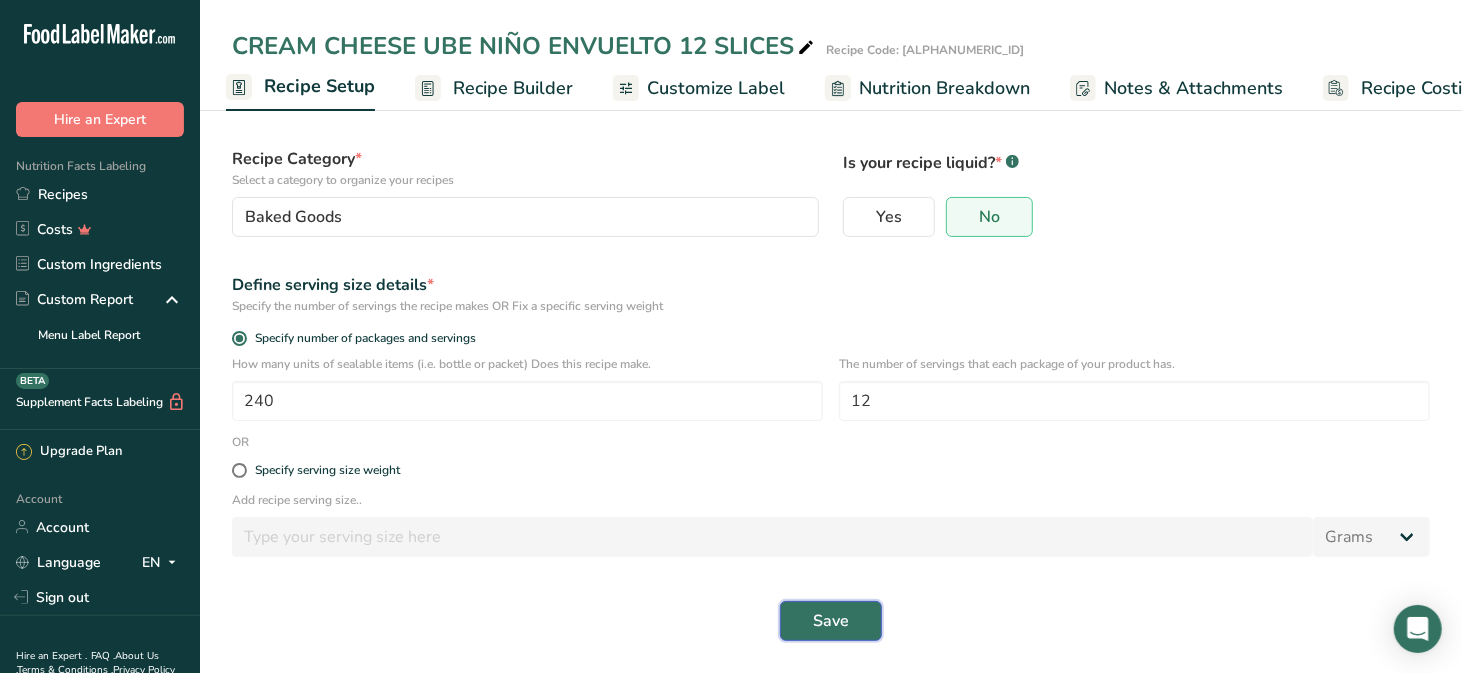 click on "Save" at bounding box center [831, 621] 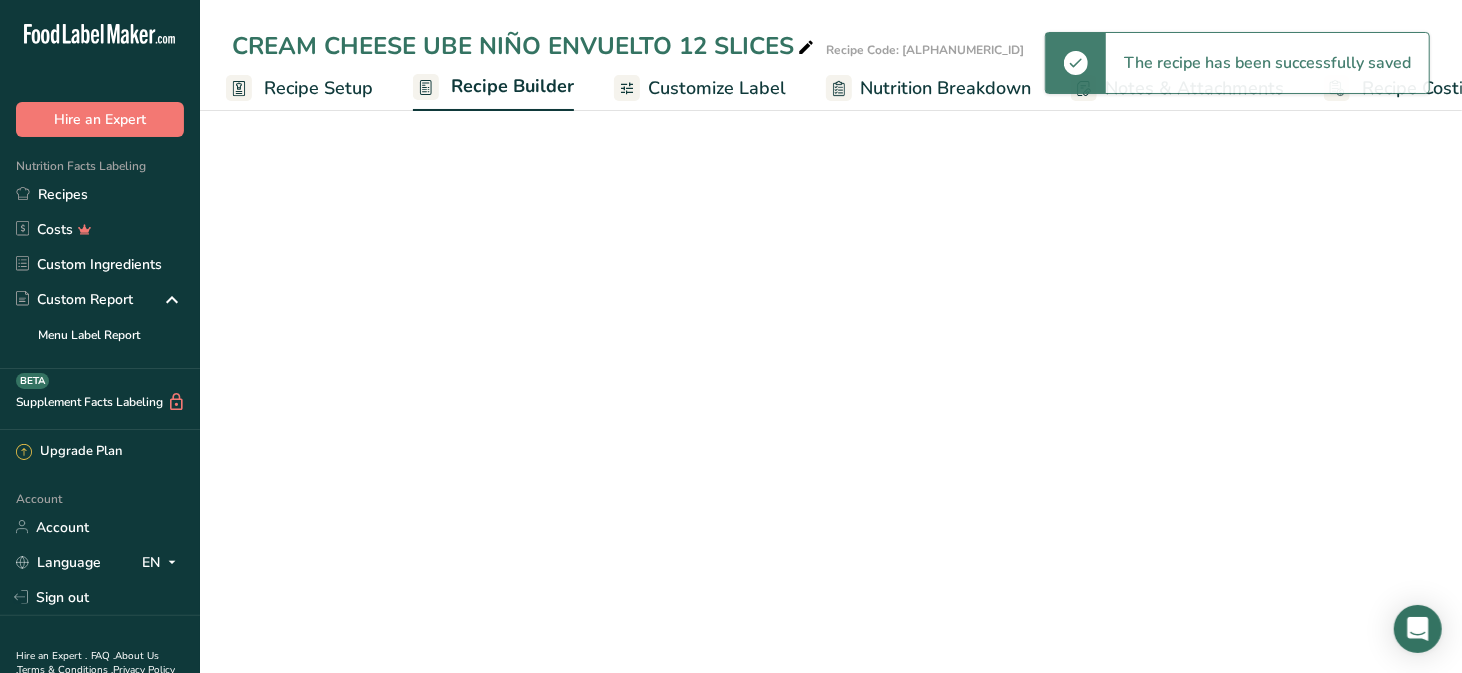 scroll, scrollTop: 0, scrollLeft: 0, axis: both 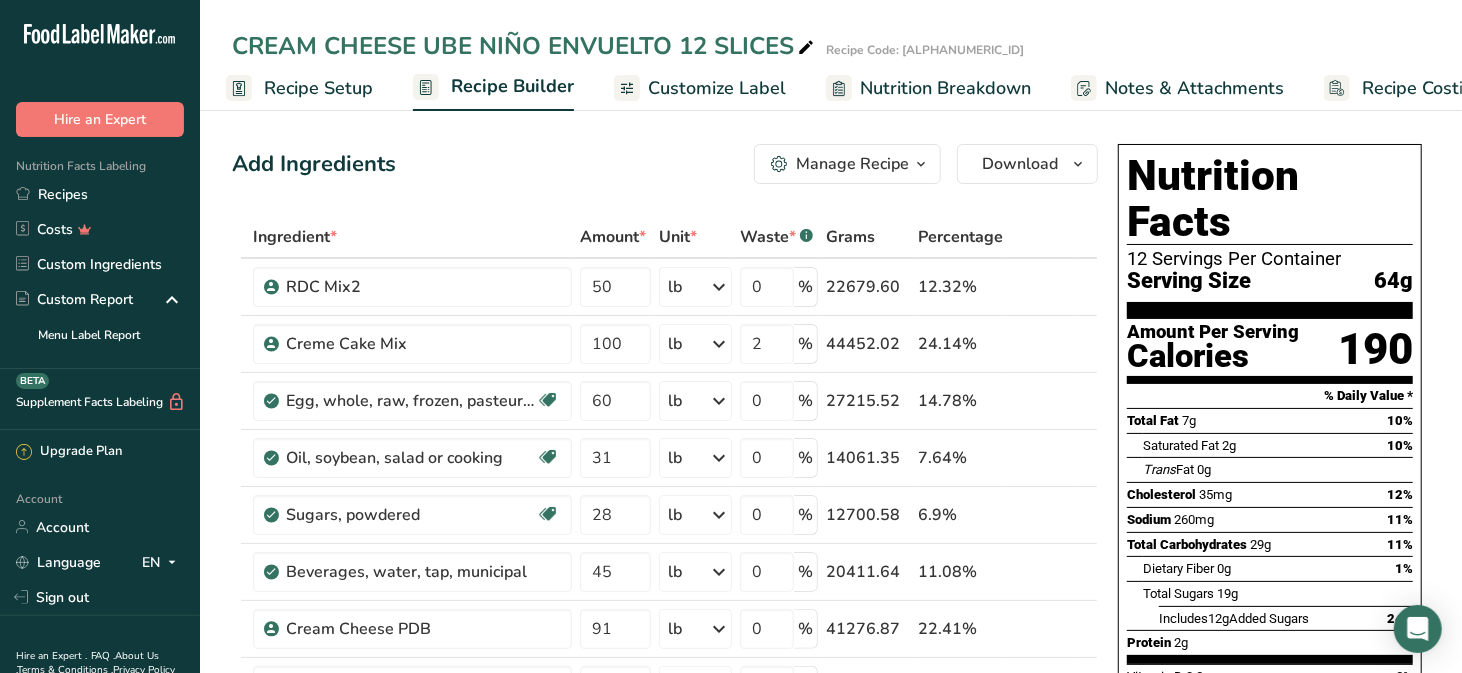 click on "Recipe Setup" at bounding box center [318, 88] 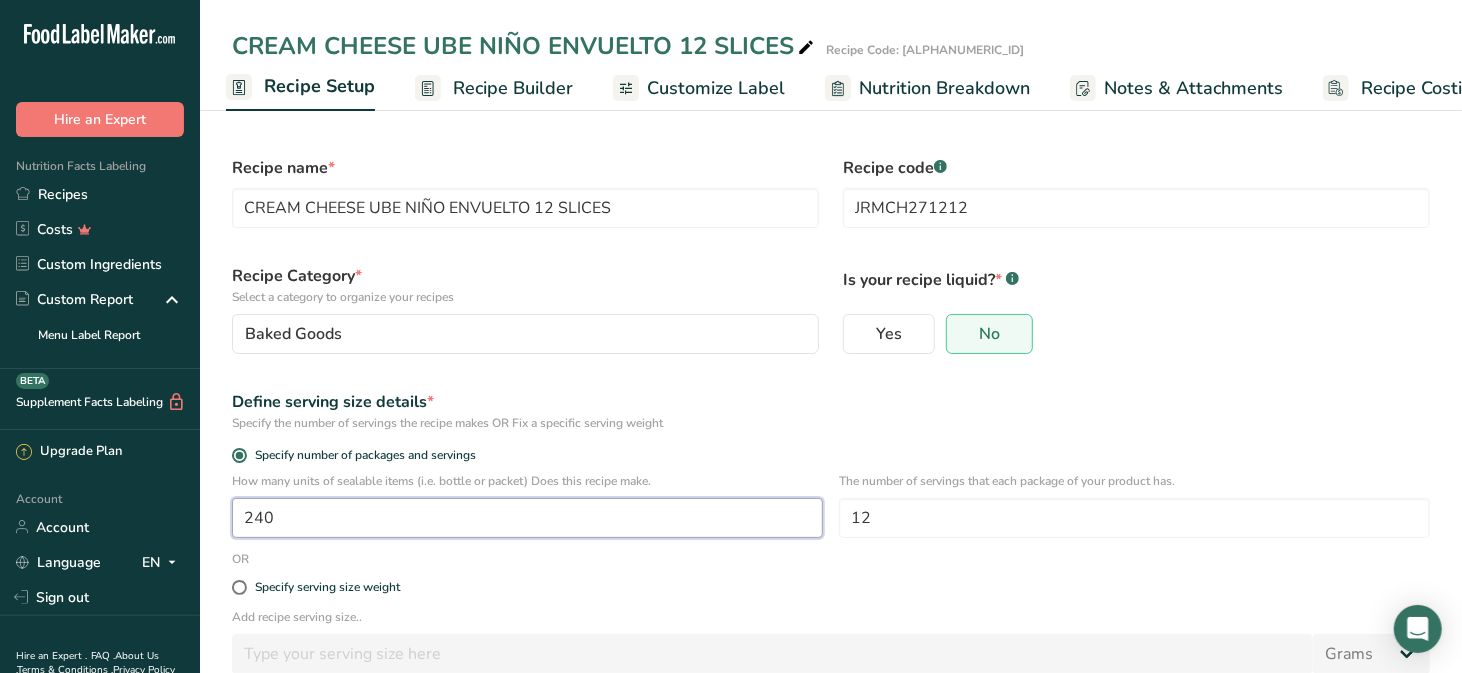 click on "240" at bounding box center (527, 518) 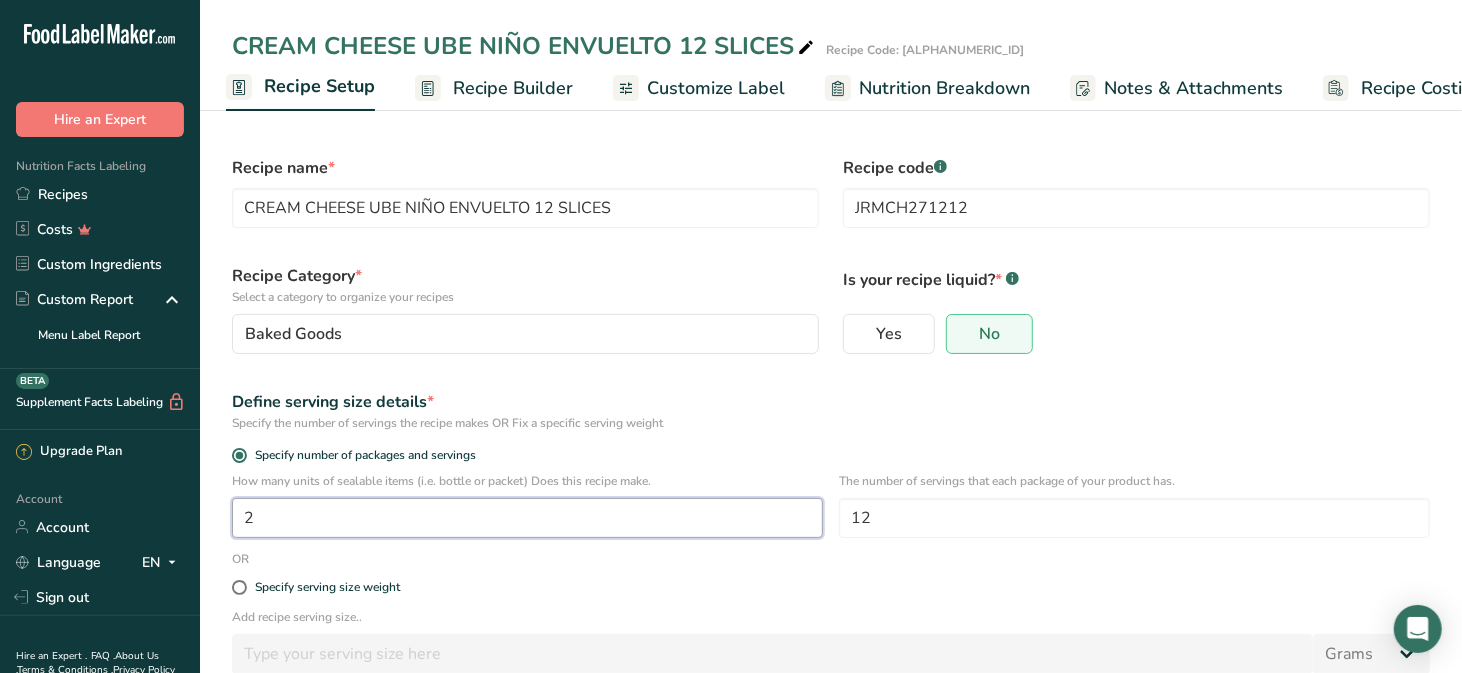 type on "1" 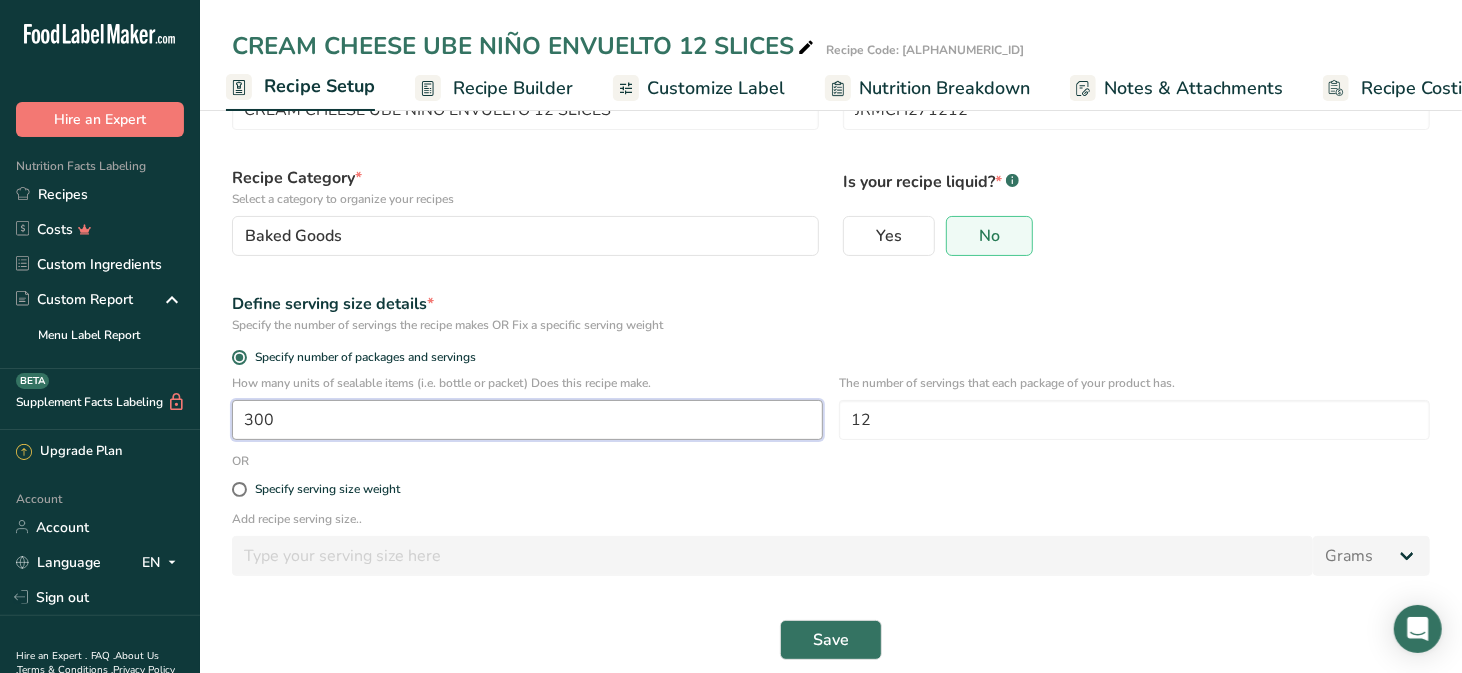 scroll, scrollTop: 118, scrollLeft: 0, axis: vertical 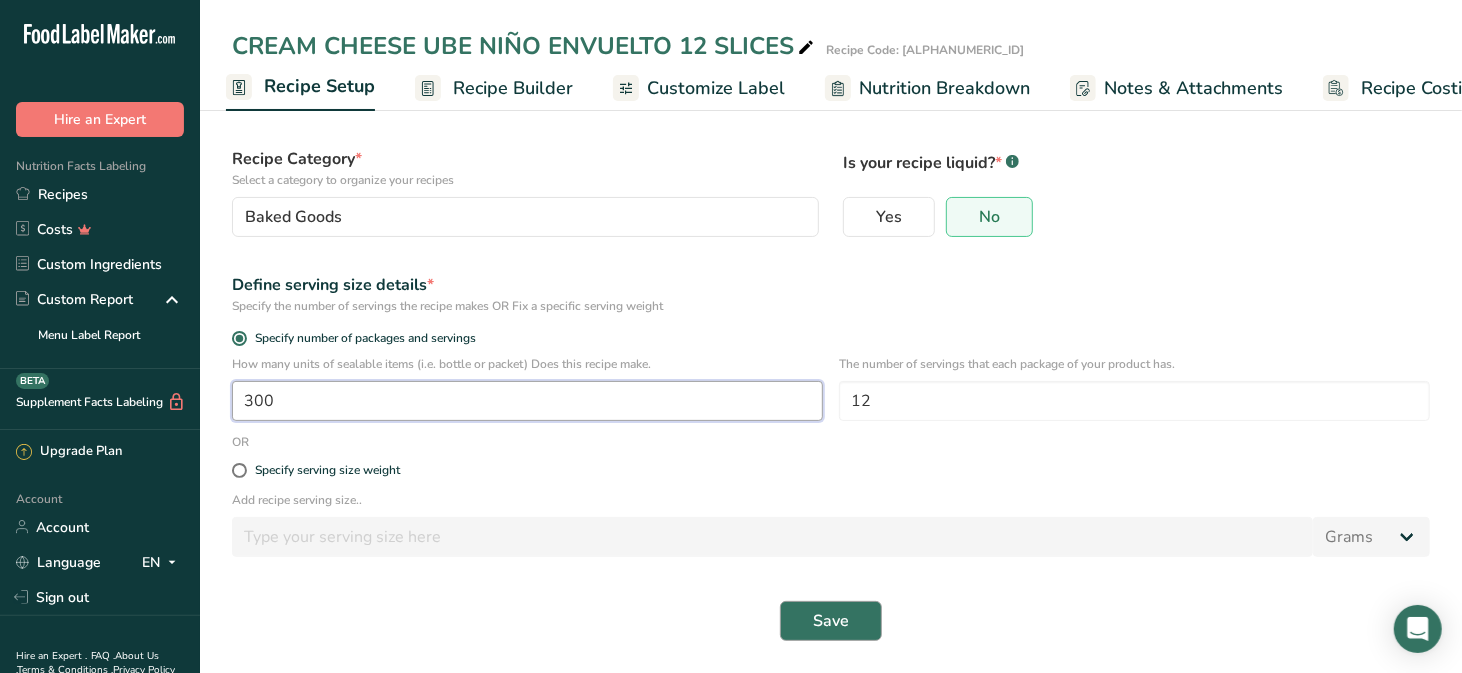 type on "300" 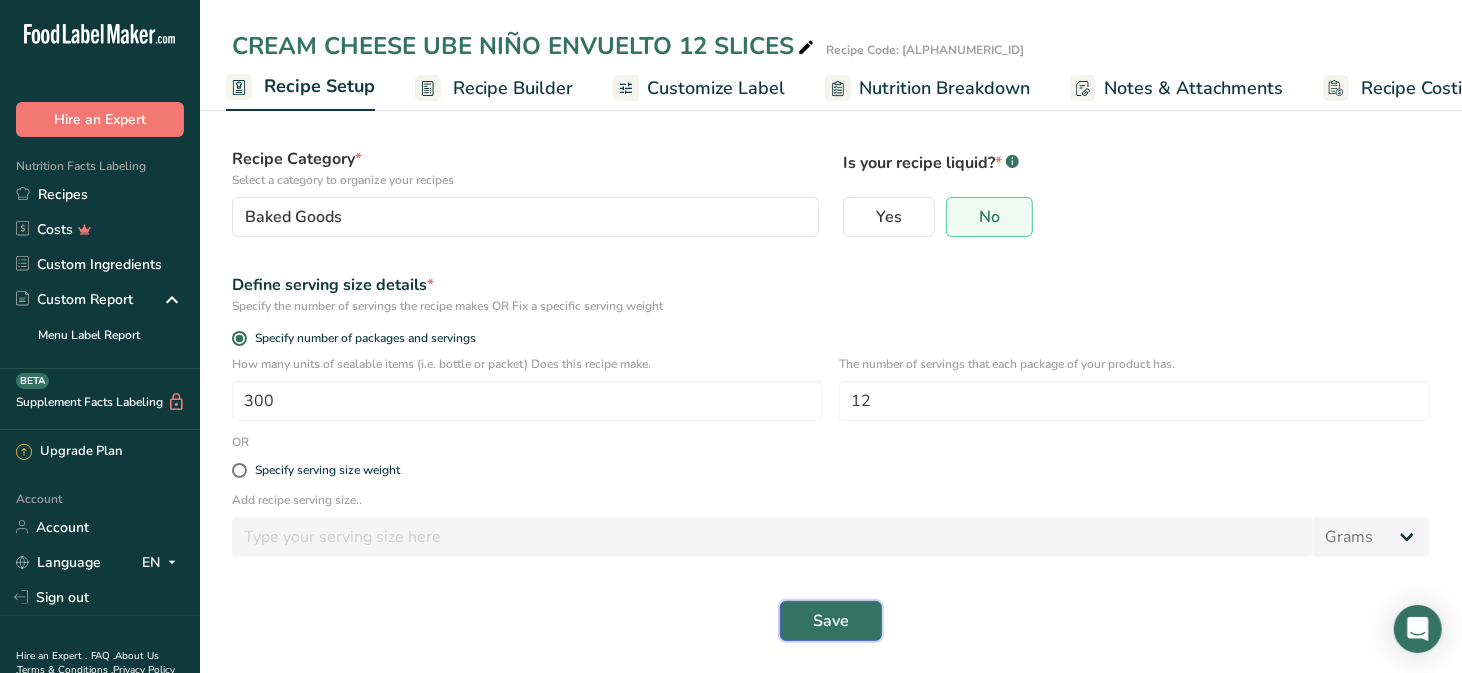 click on "Save" at bounding box center [831, 621] 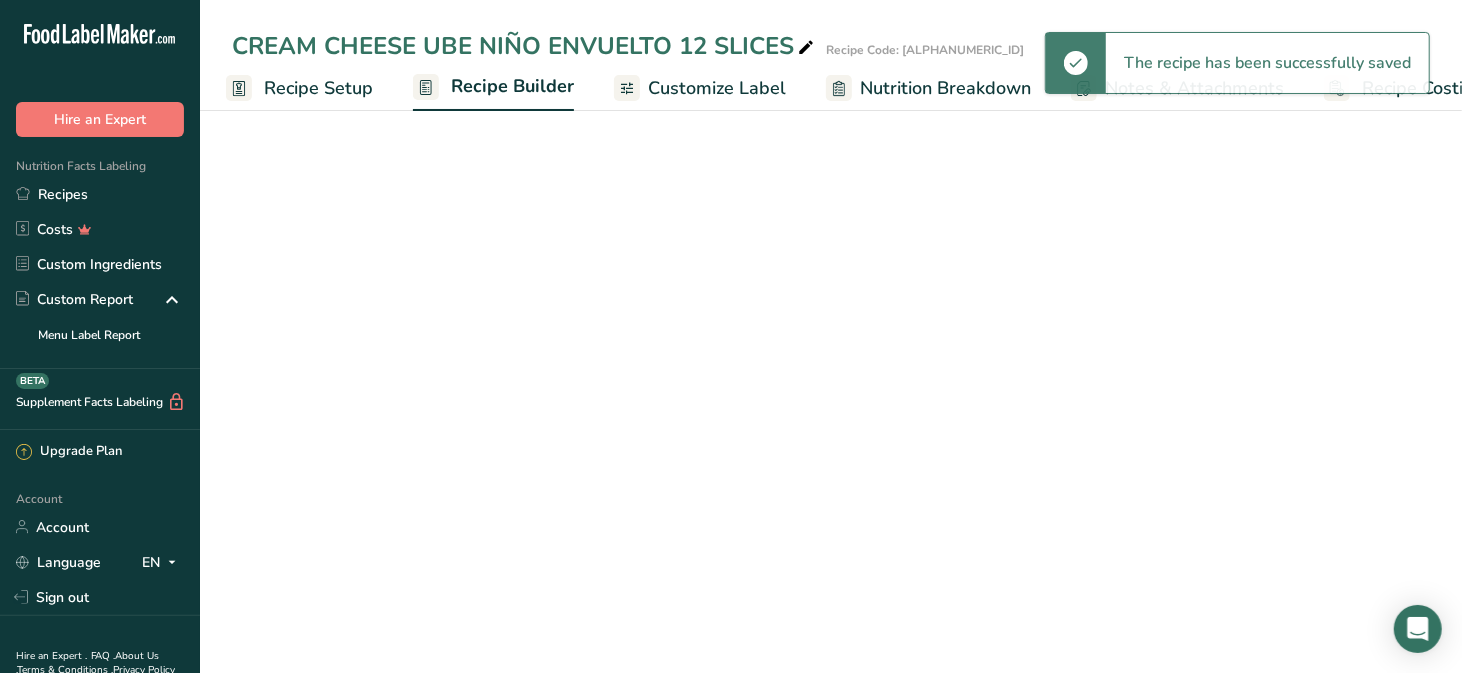 scroll, scrollTop: 0, scrollLeft: 0, axis: both 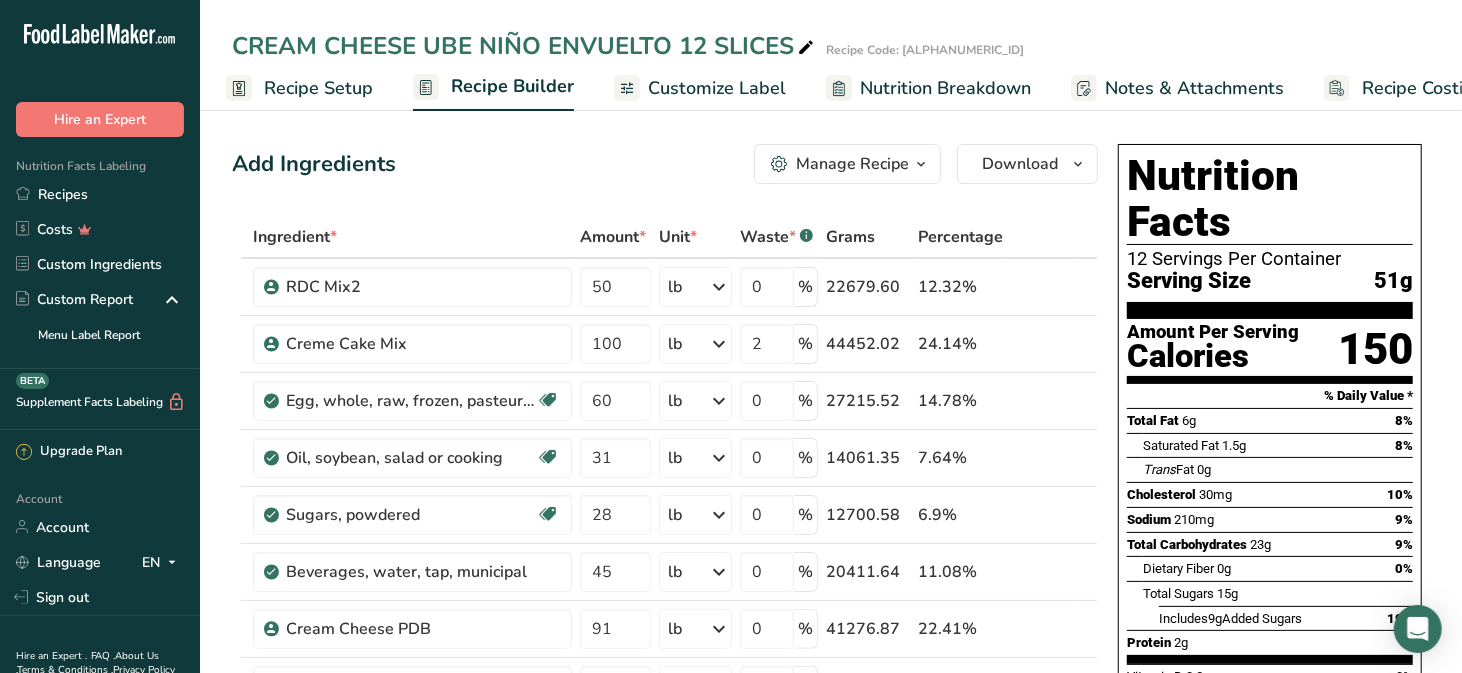 click on "Recipe Setup" at bounding box center (318, 88) 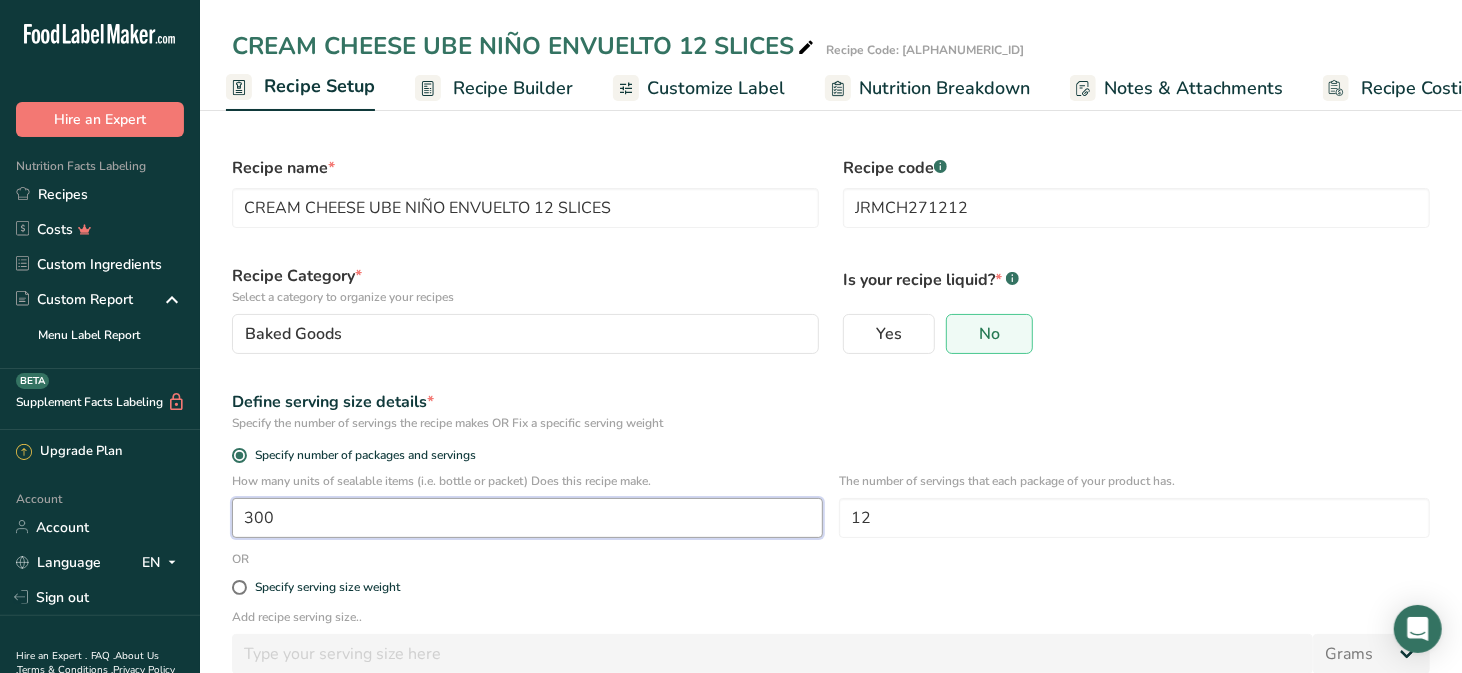 click on "300" at bounding box center [527, 518] 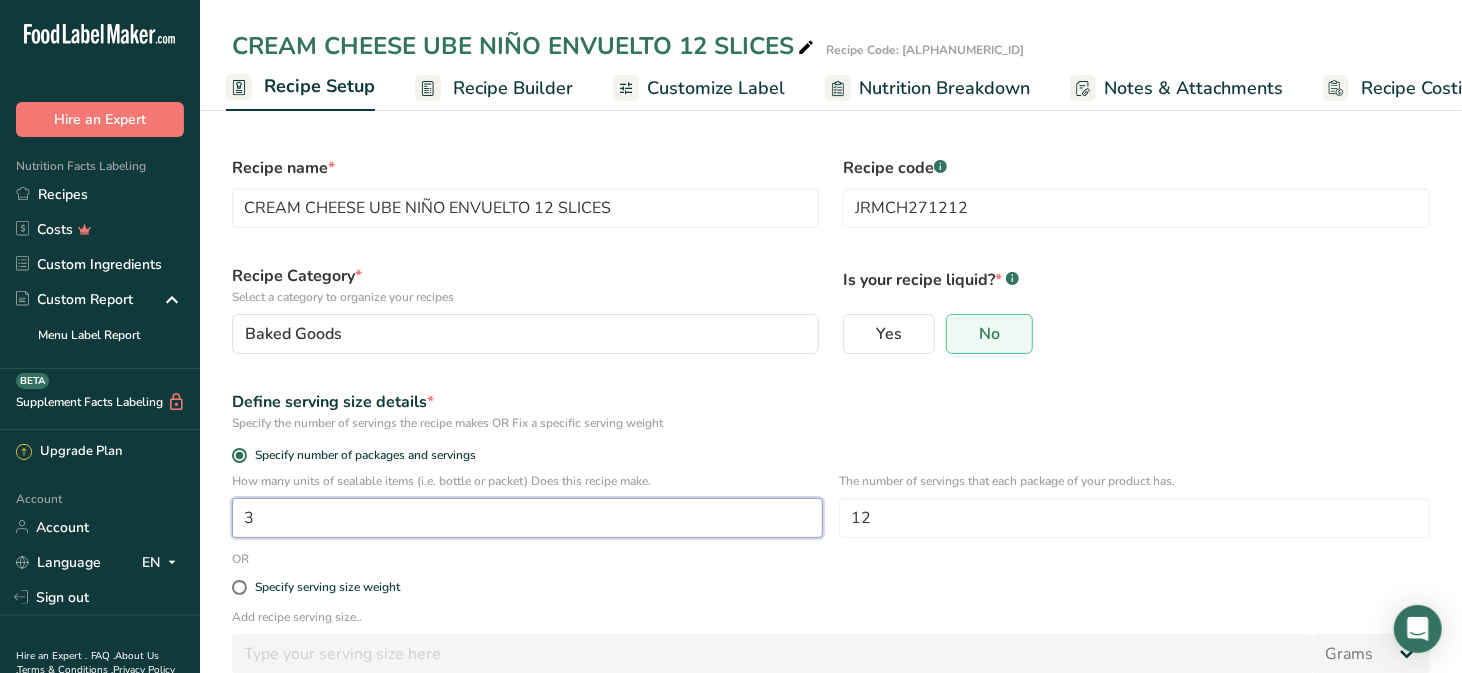 type on "1" 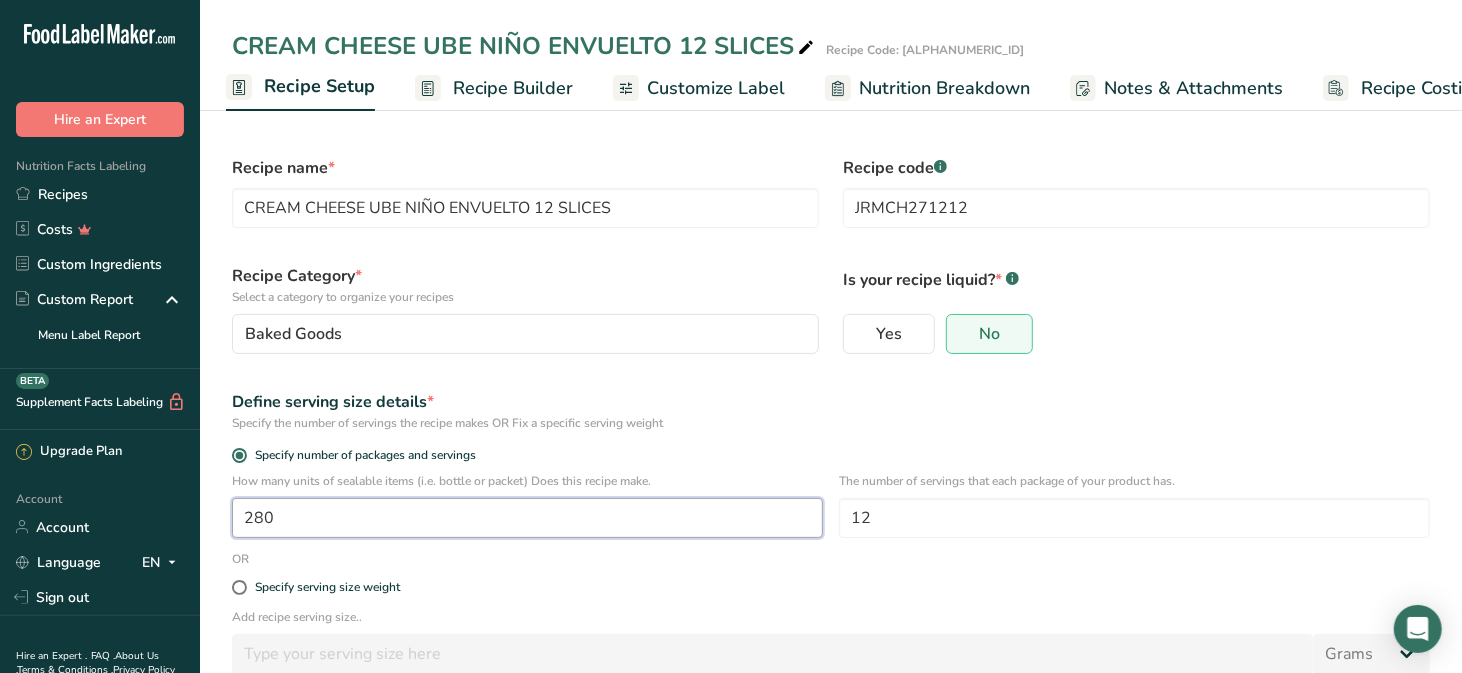 type on "280" 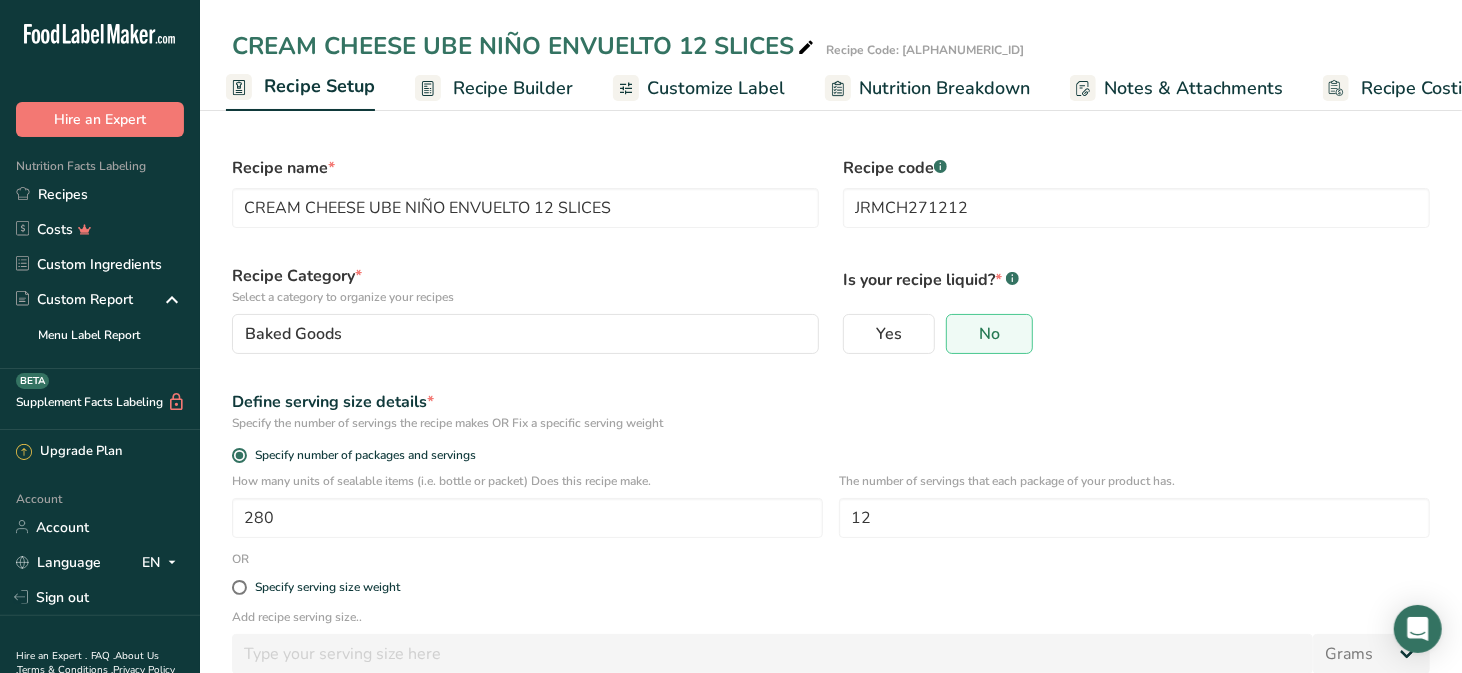 click on "Define serving size details *
Specify the number of servings the recipe makes OR Fix a specific serving weight" at bounding box center [831, 411] 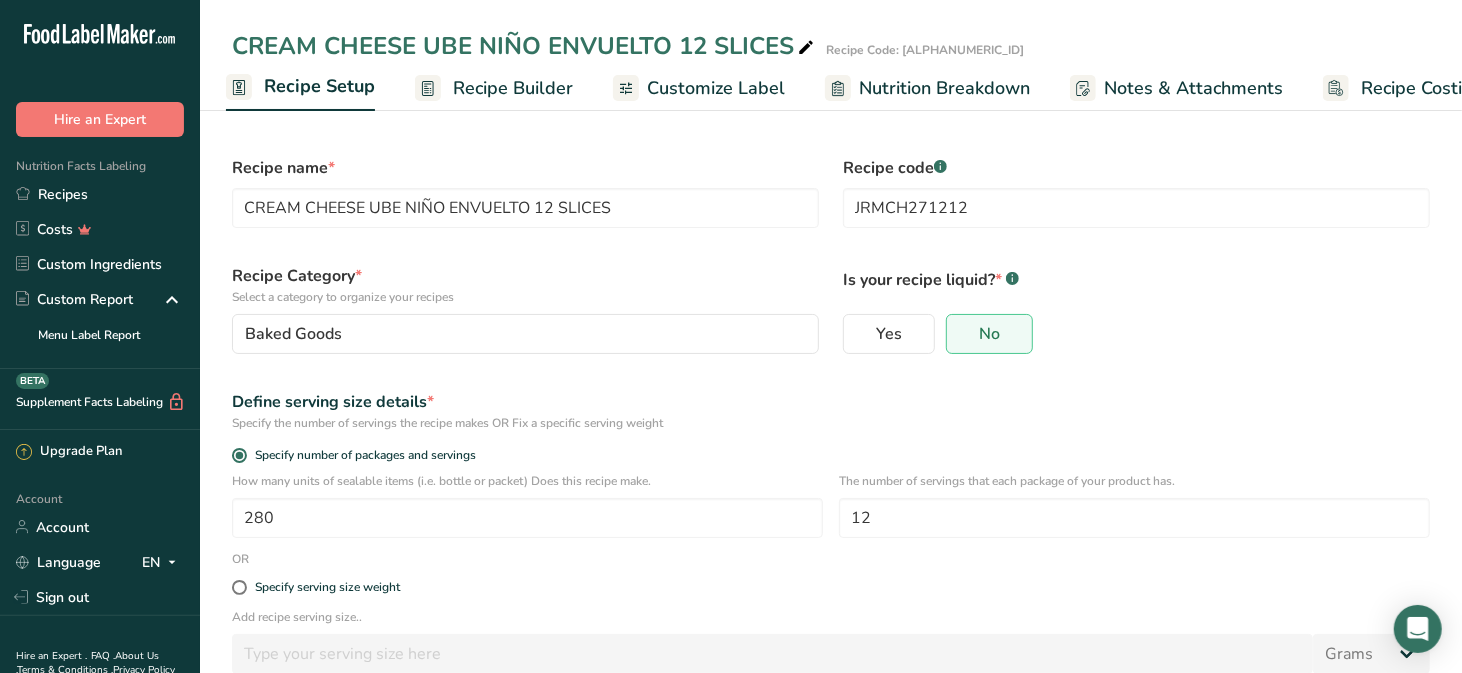 scroll, scrollTop: 118, scrollLeft: 0, axis: vertical 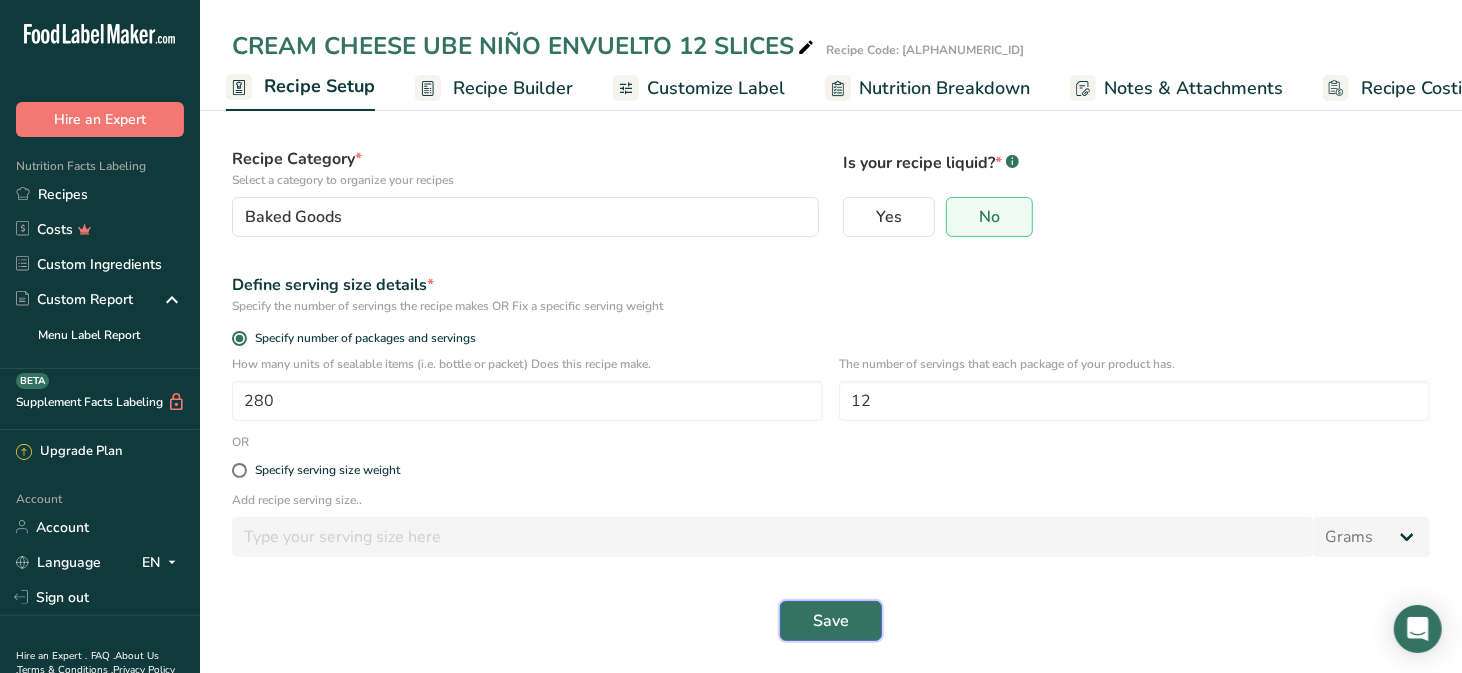 click on "Save" at bounding box center (831, 621) 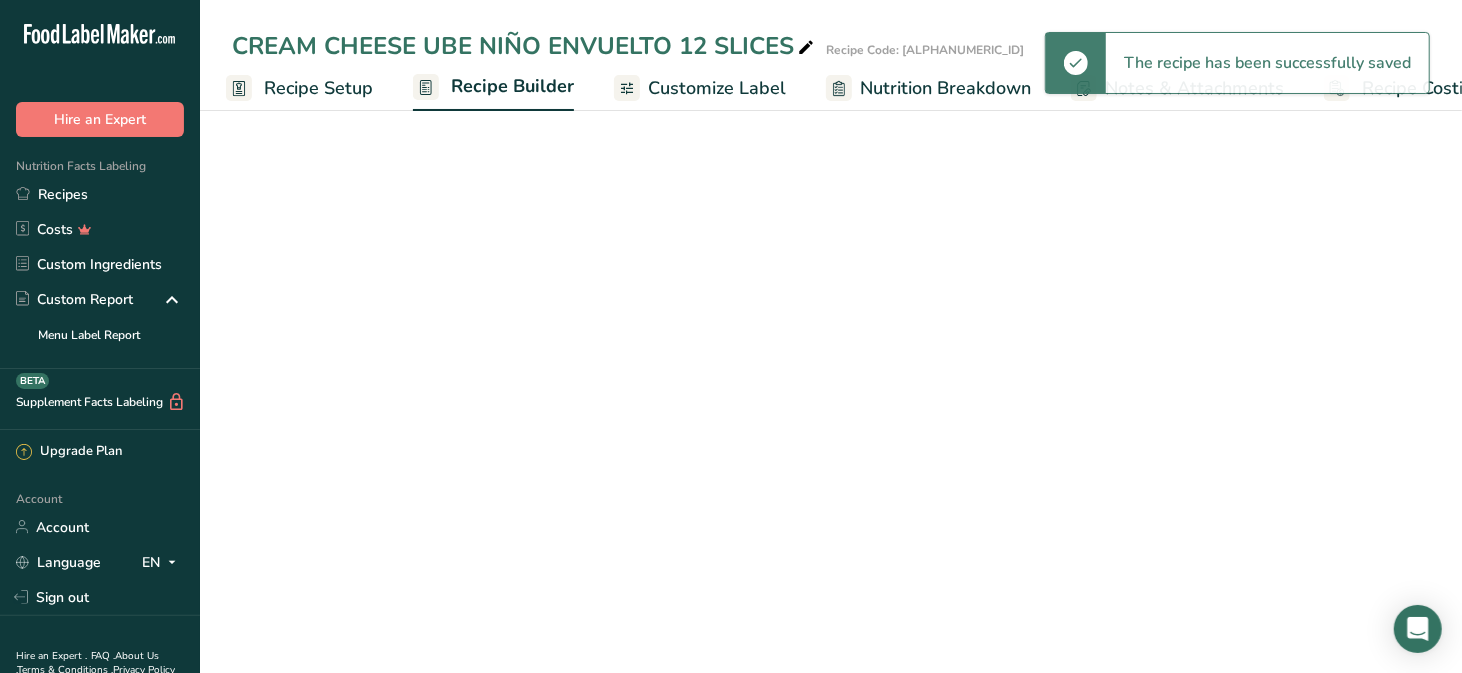 scroll, scrollTop: 0, scrollLeft: 0, axis: both 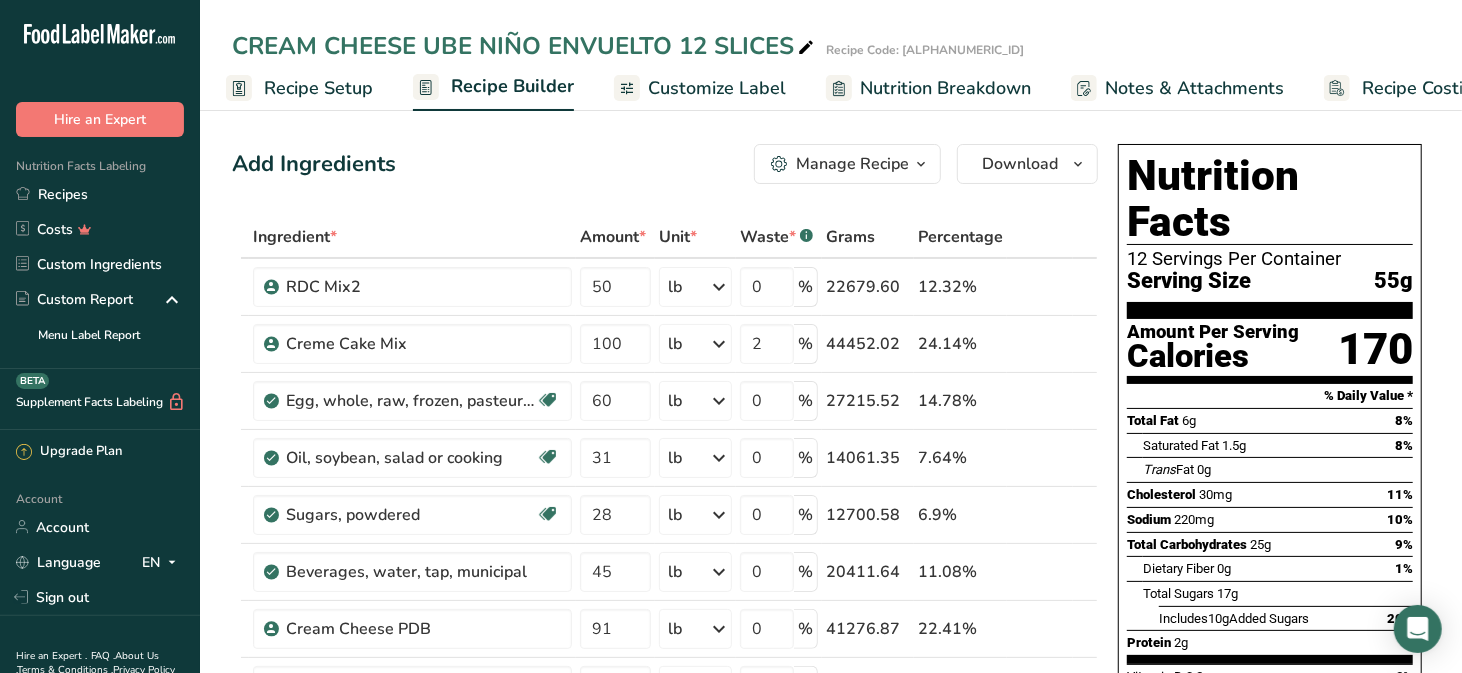 click on "Recipe Setup" at bounding box center [318, 88] 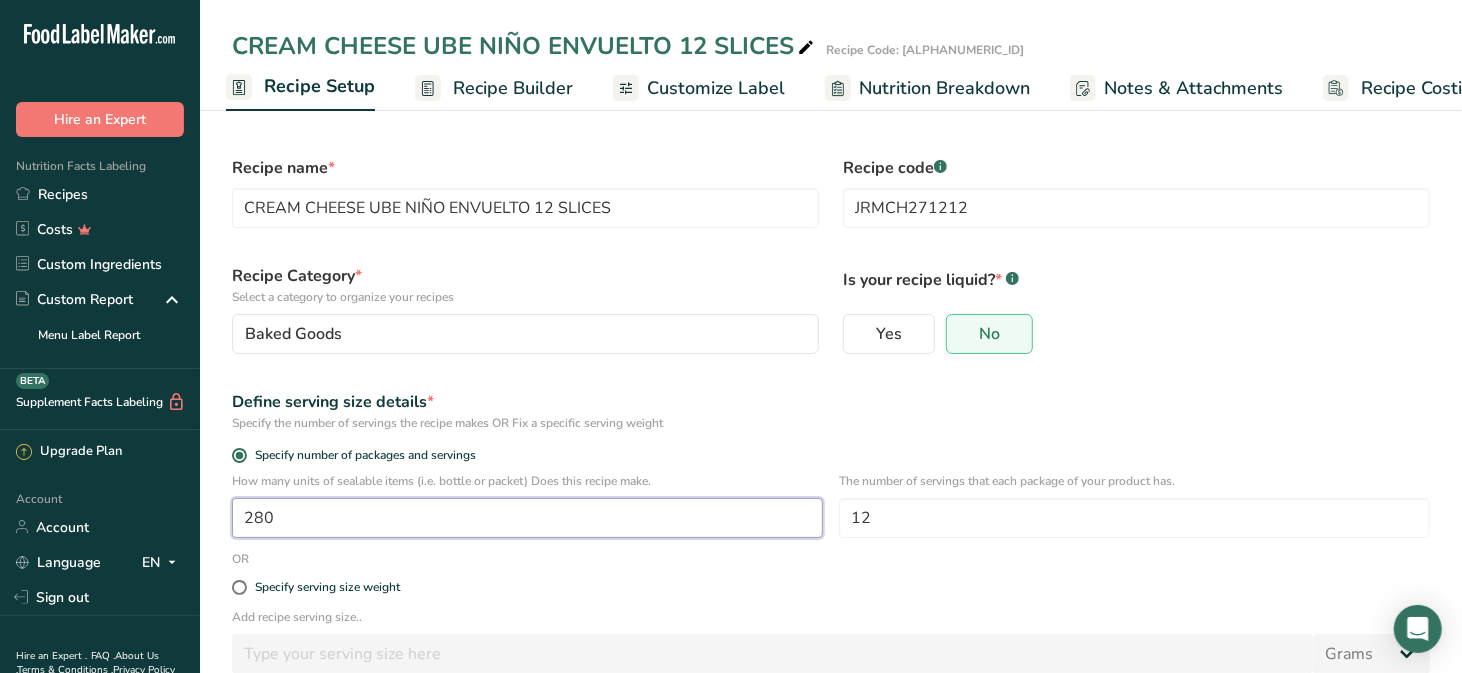 click on "280" at bounding box center [527, 518] 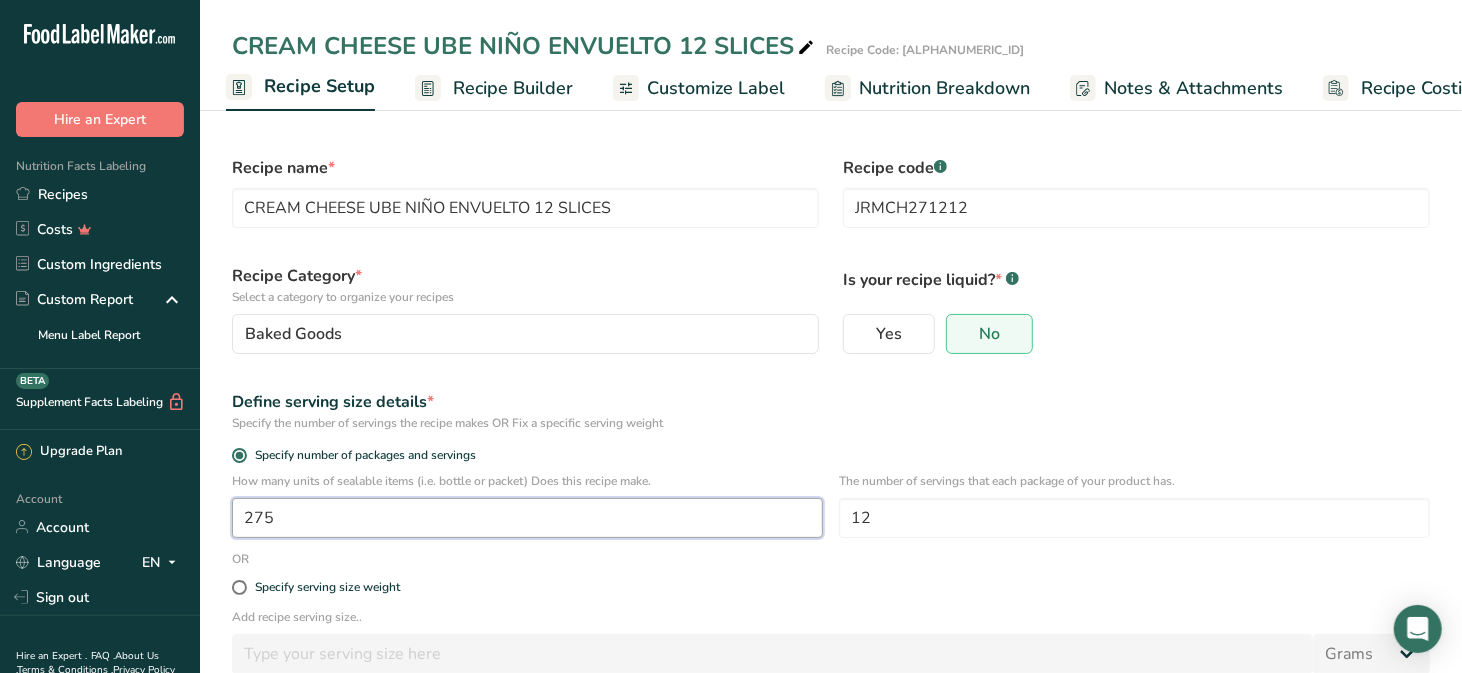 scroll, scrollTop: 118, scrollLeft: 0, axis: vertical 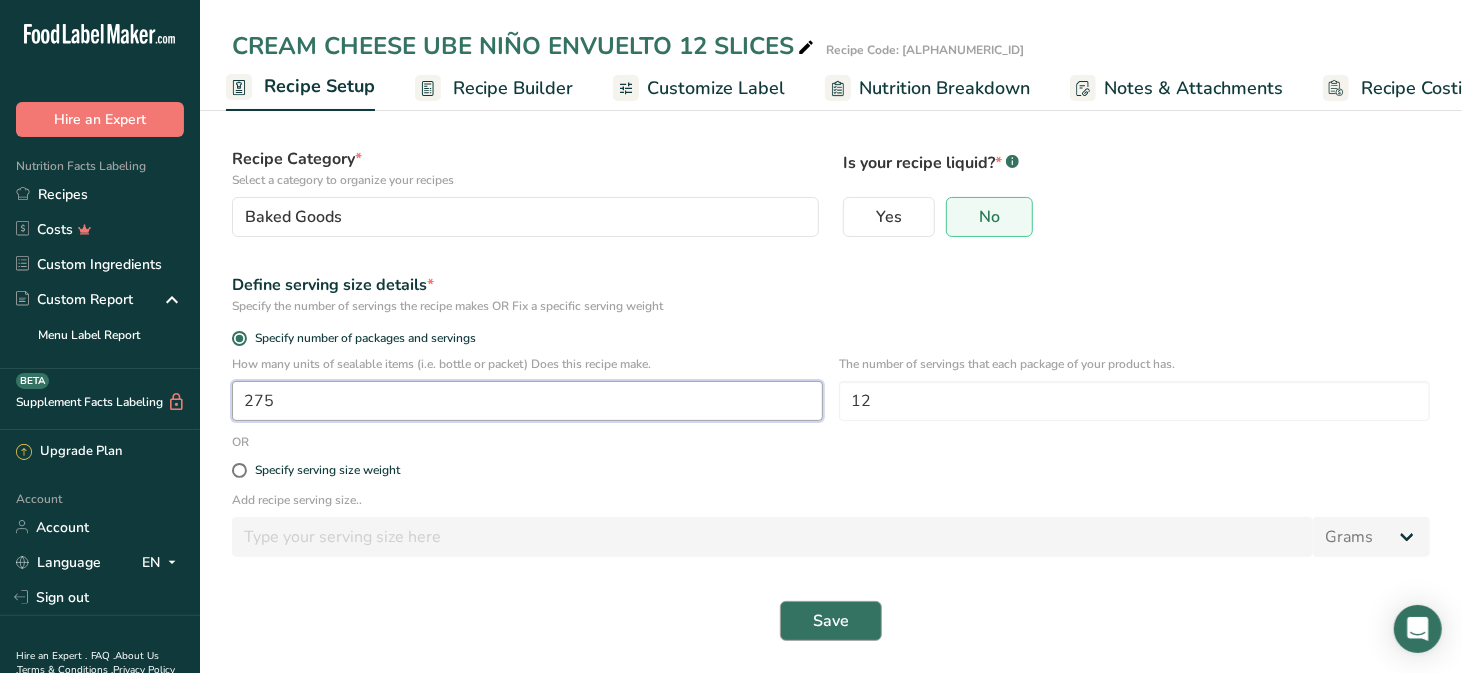 type on "275" 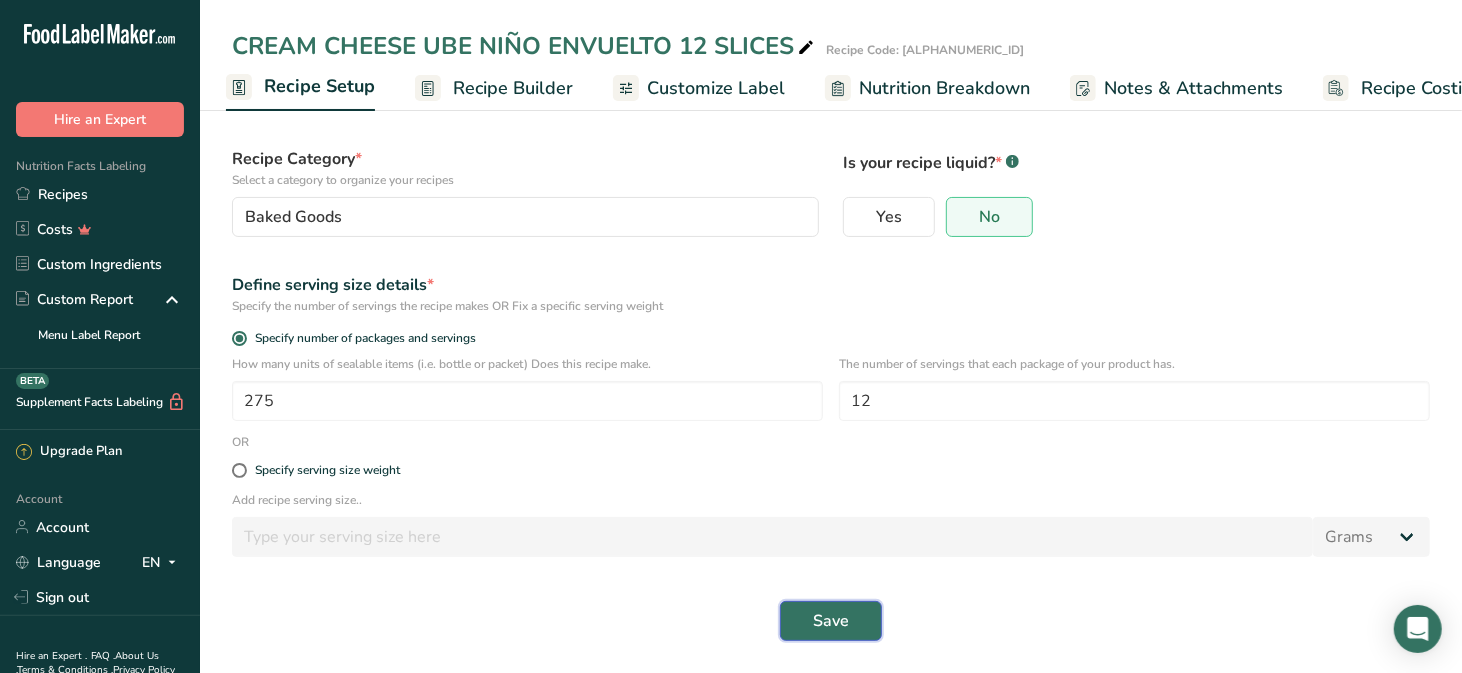 click on "Save" at bounding box center [831, 621] 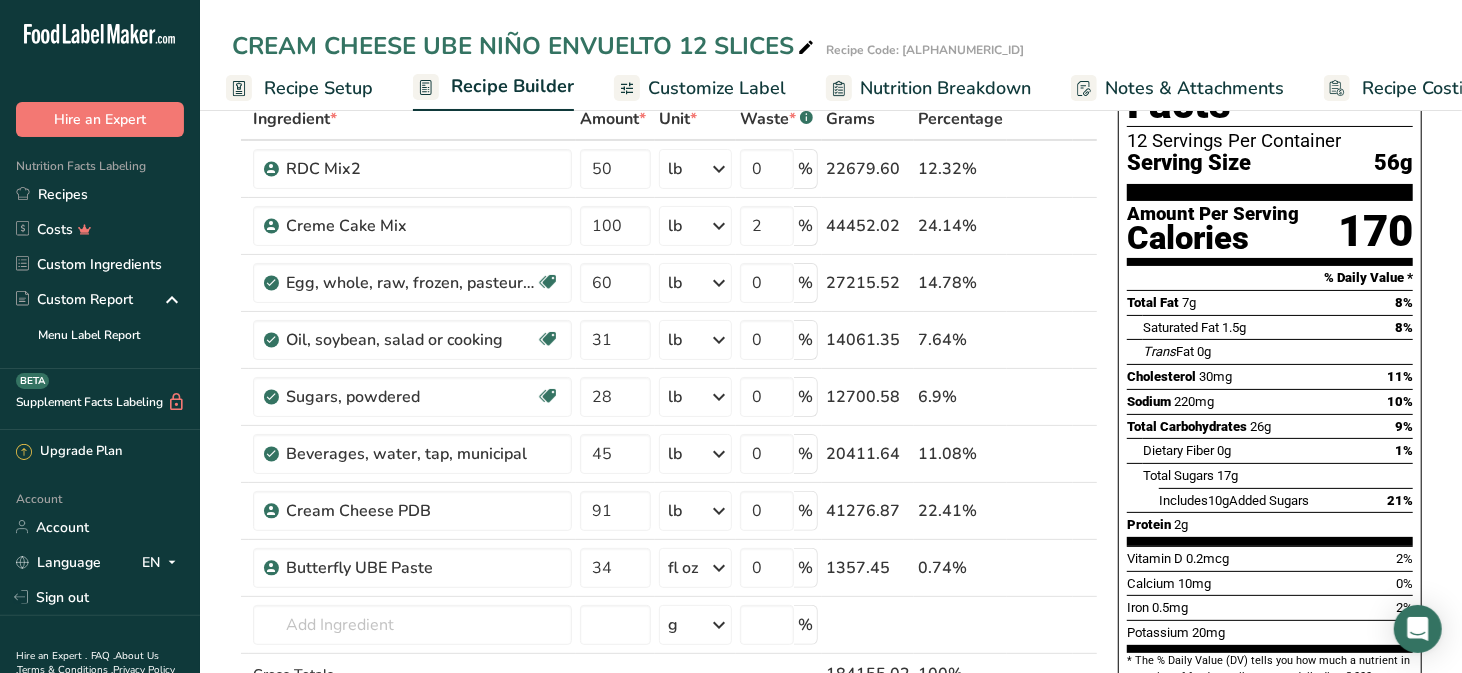 scroll, scrollTop: 0, scrollLeft: 0, axis: both 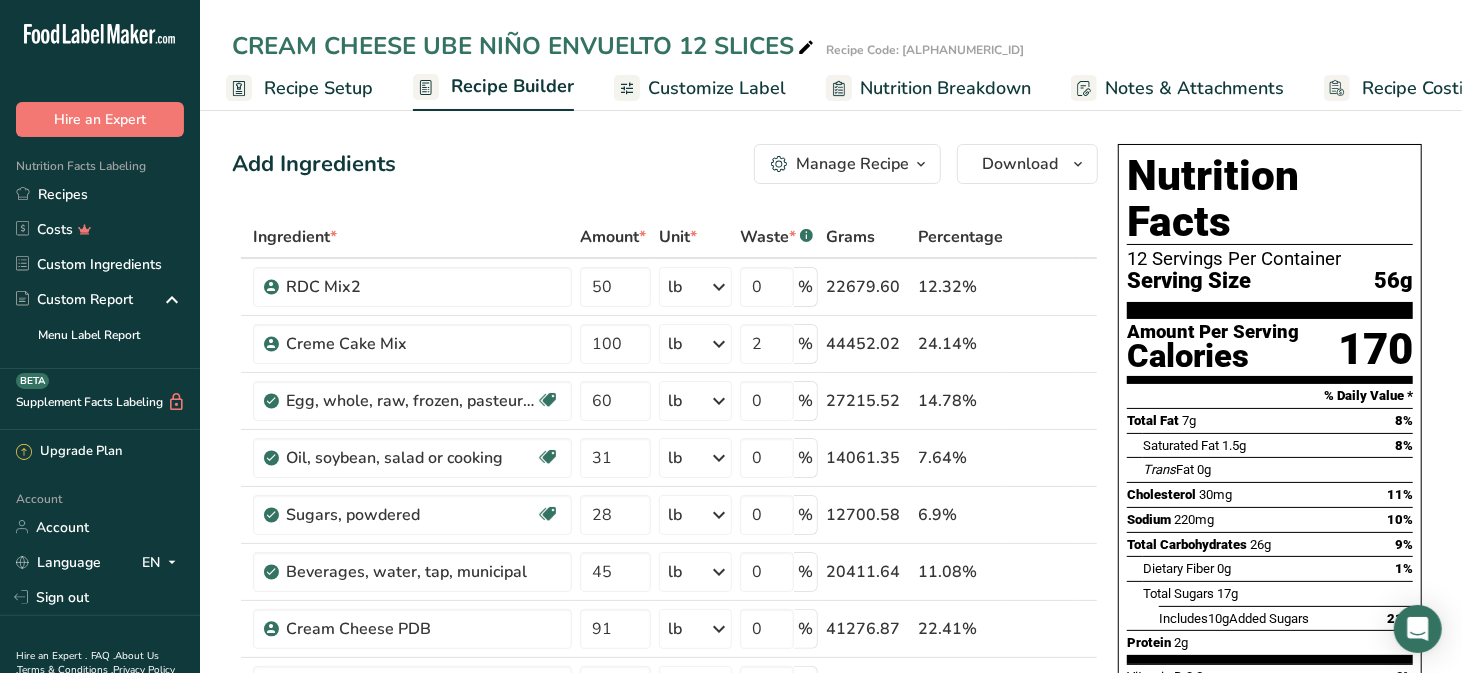 click on "Recipe Setup" at bounding box center (318, 88) 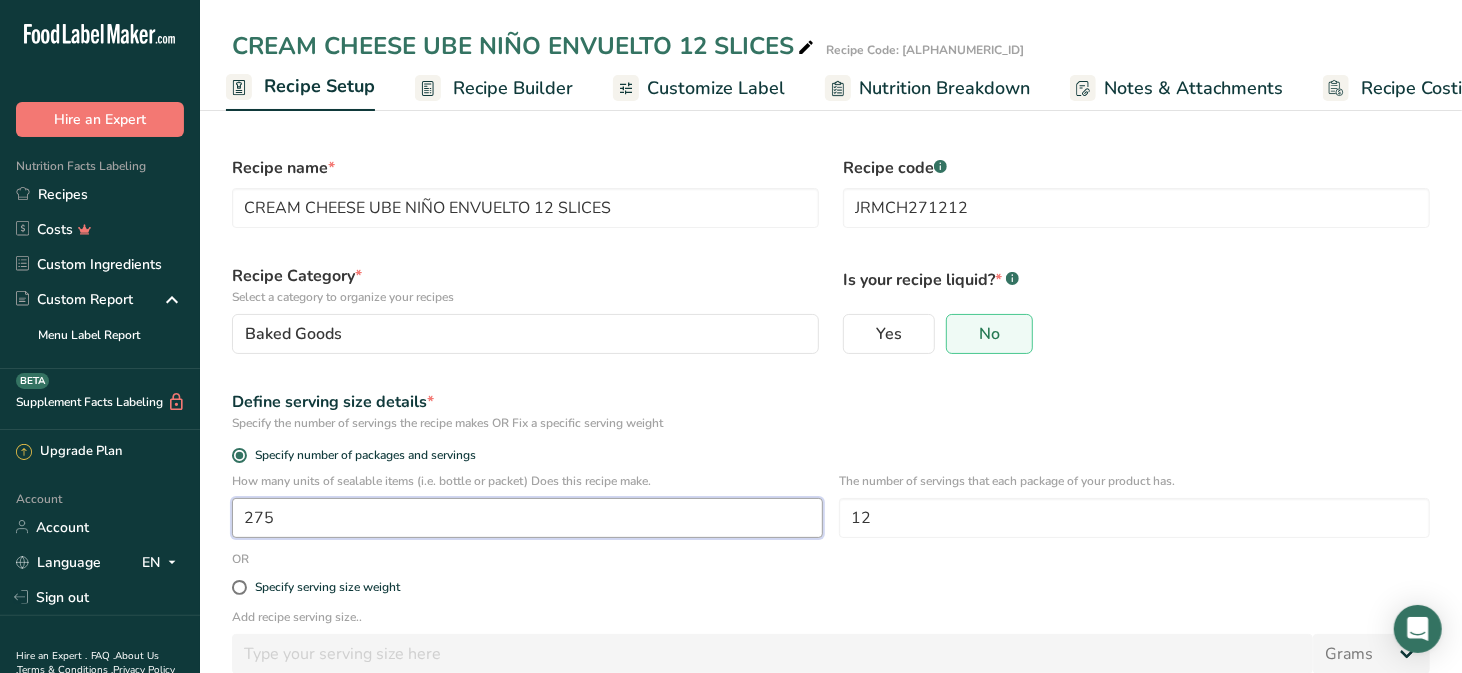 click on "275" at bounding box center [527, 518] 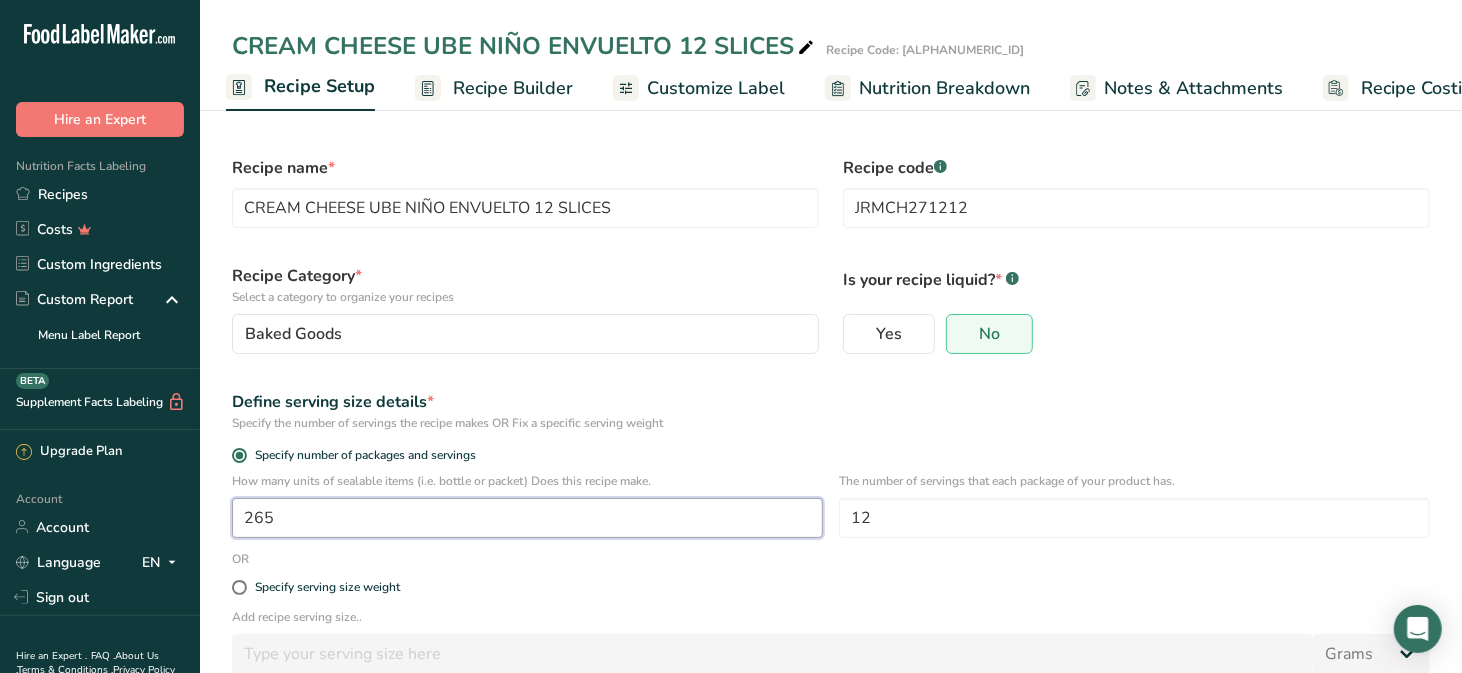 type on "265" 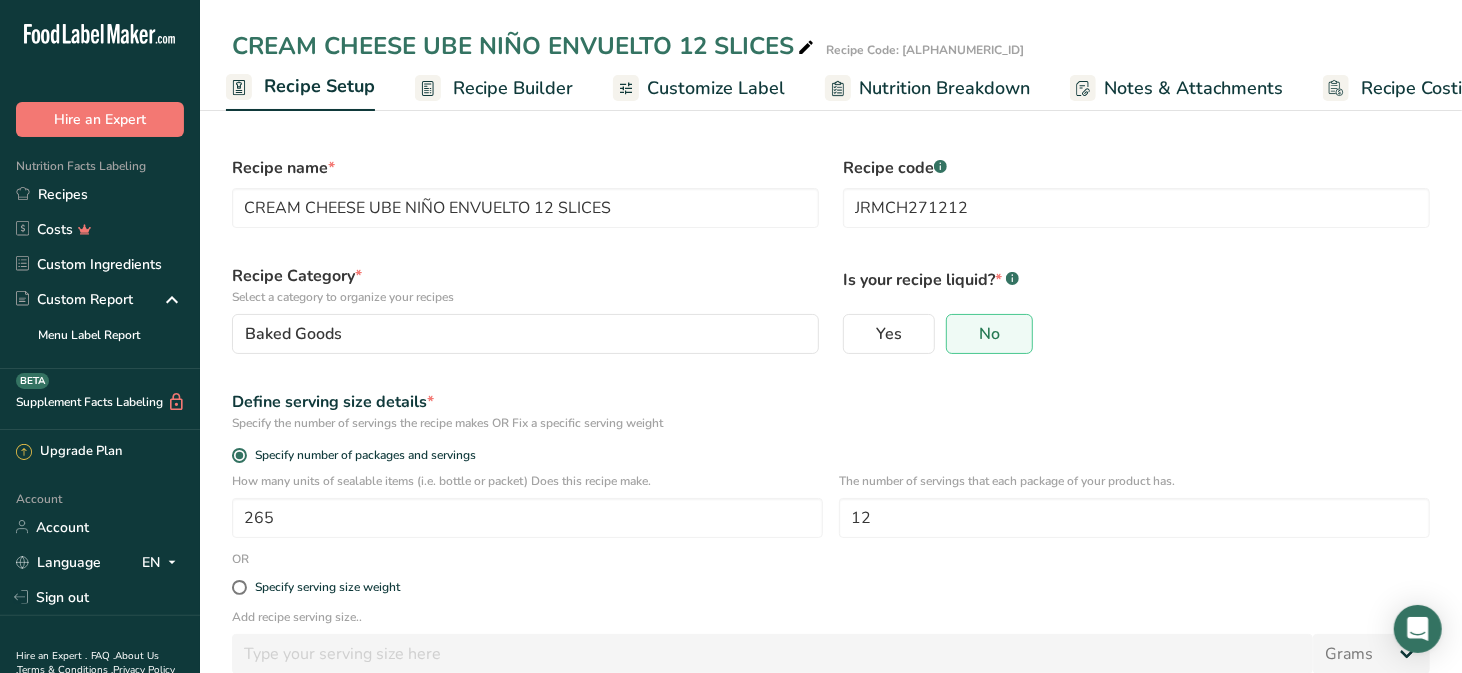 click on "Recipe Code: [ALPHANUMERIC_ID]" at bounding box center [831, 457] 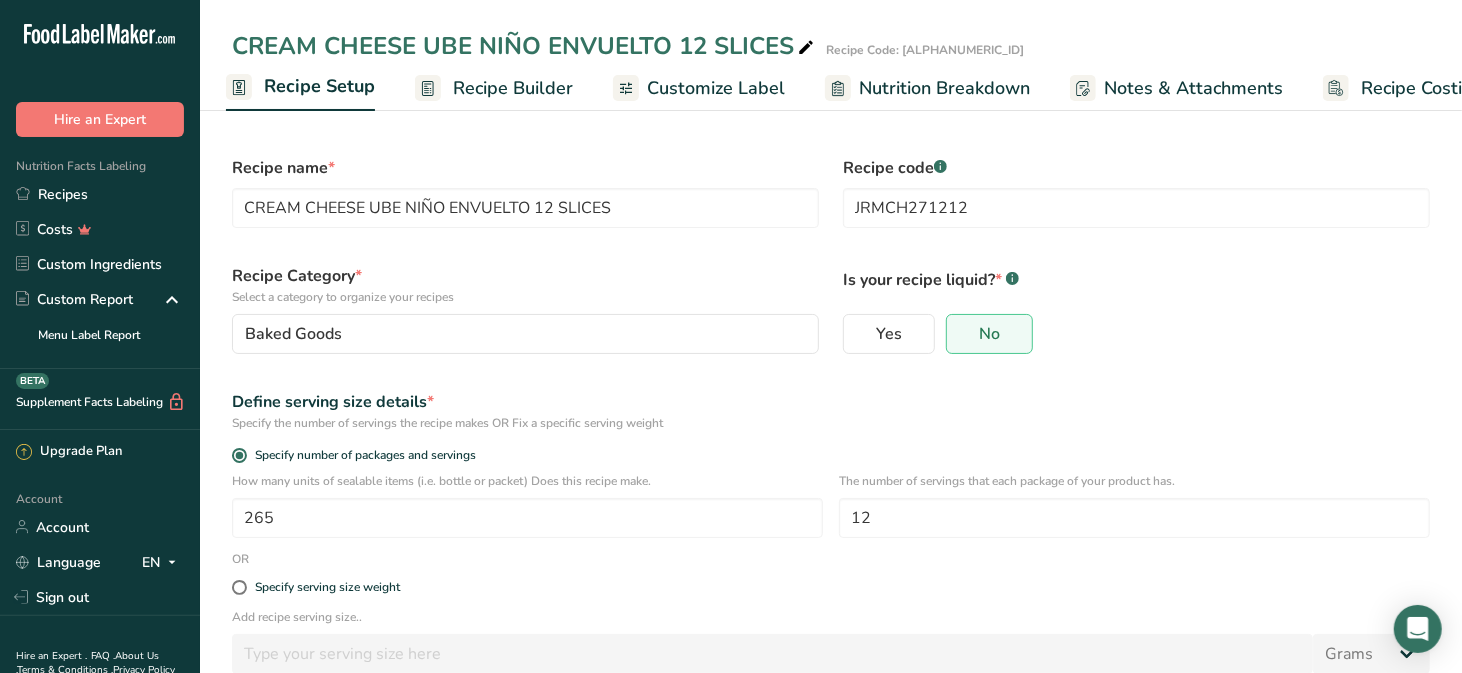 scroll, scrollTop: 118, scrollLeft: 0, axis: vertical 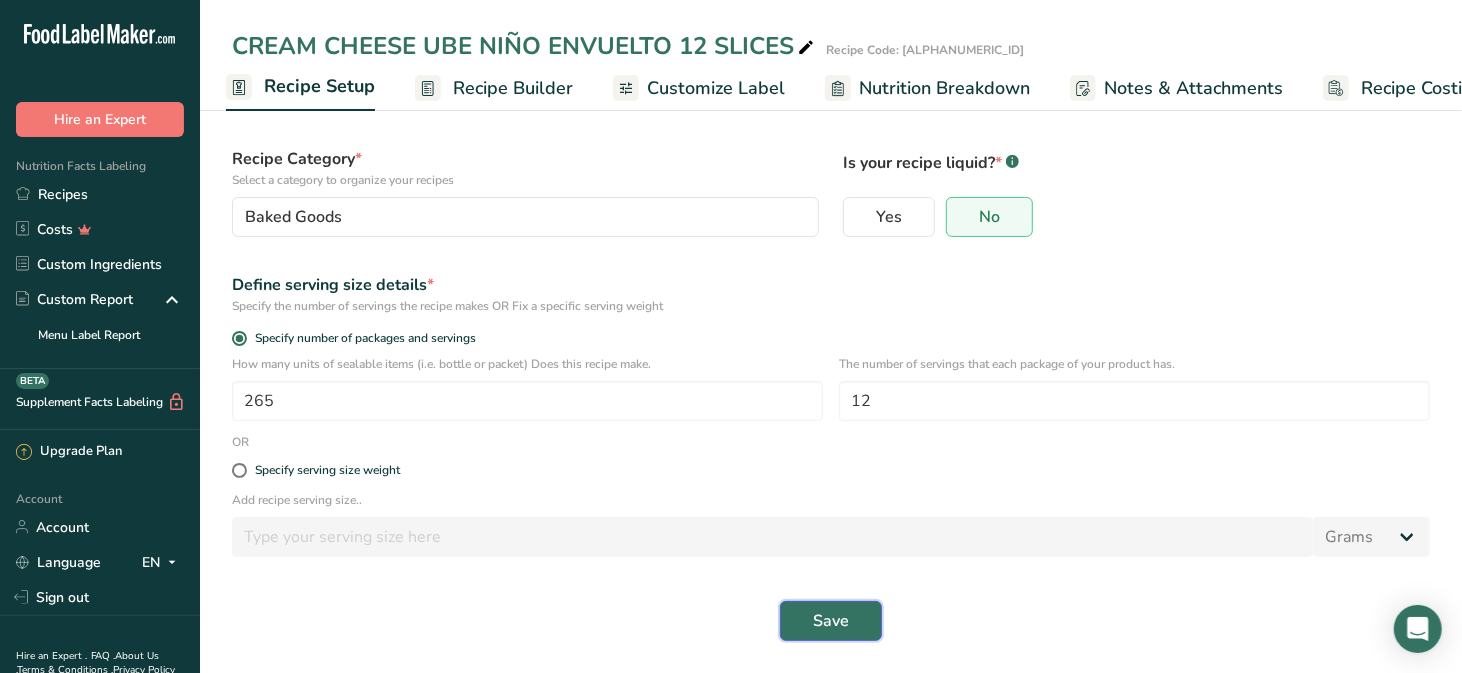 click on "Save" at bounding box center [831, 621] 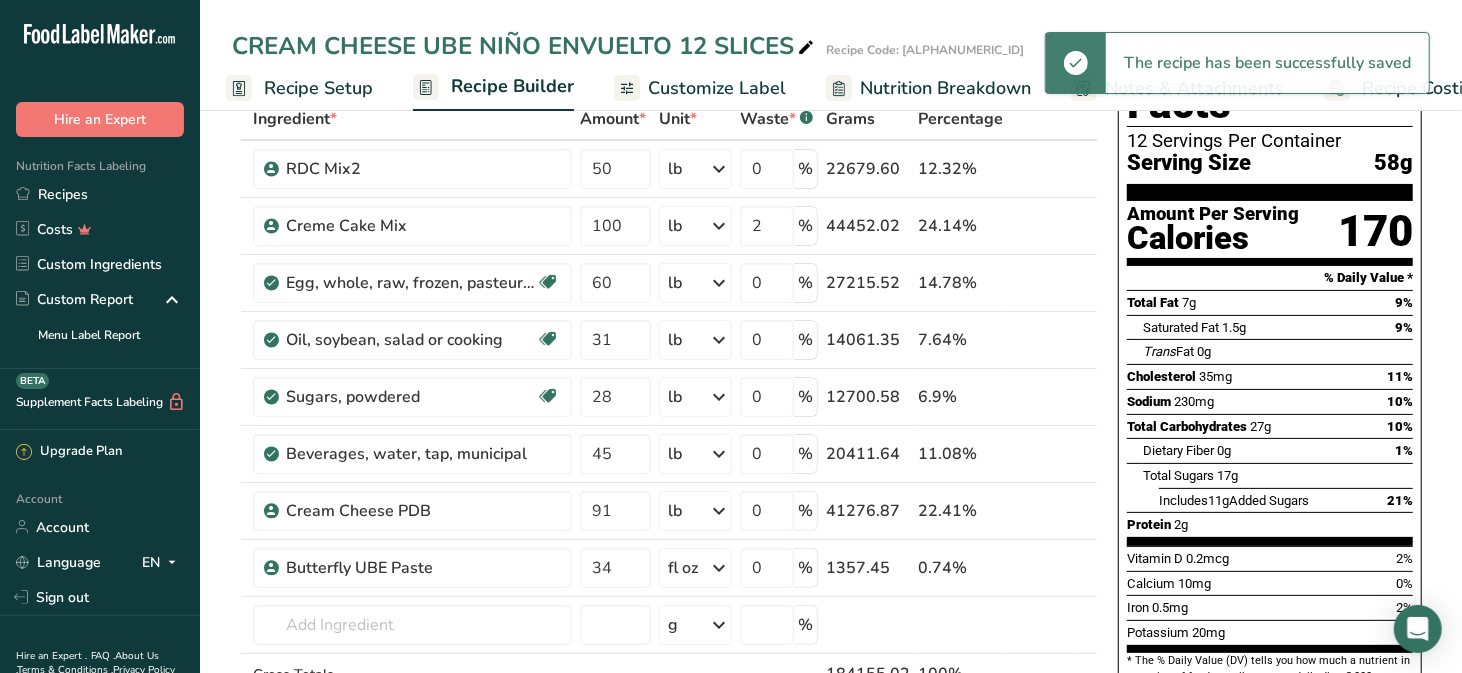 scroll, scrollTop: 0, scrollLeft: 0, axis: both 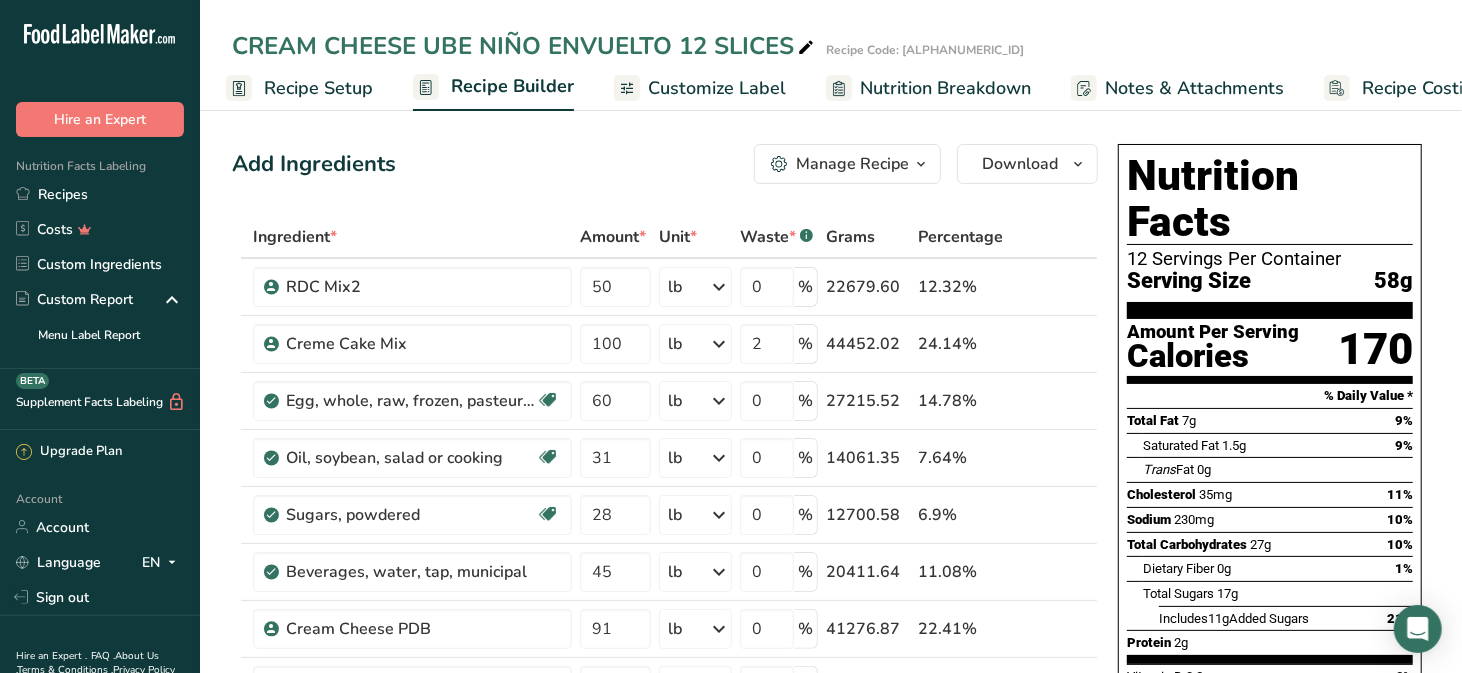 click on "Recipe Setup" at bounding box center [318, 88] 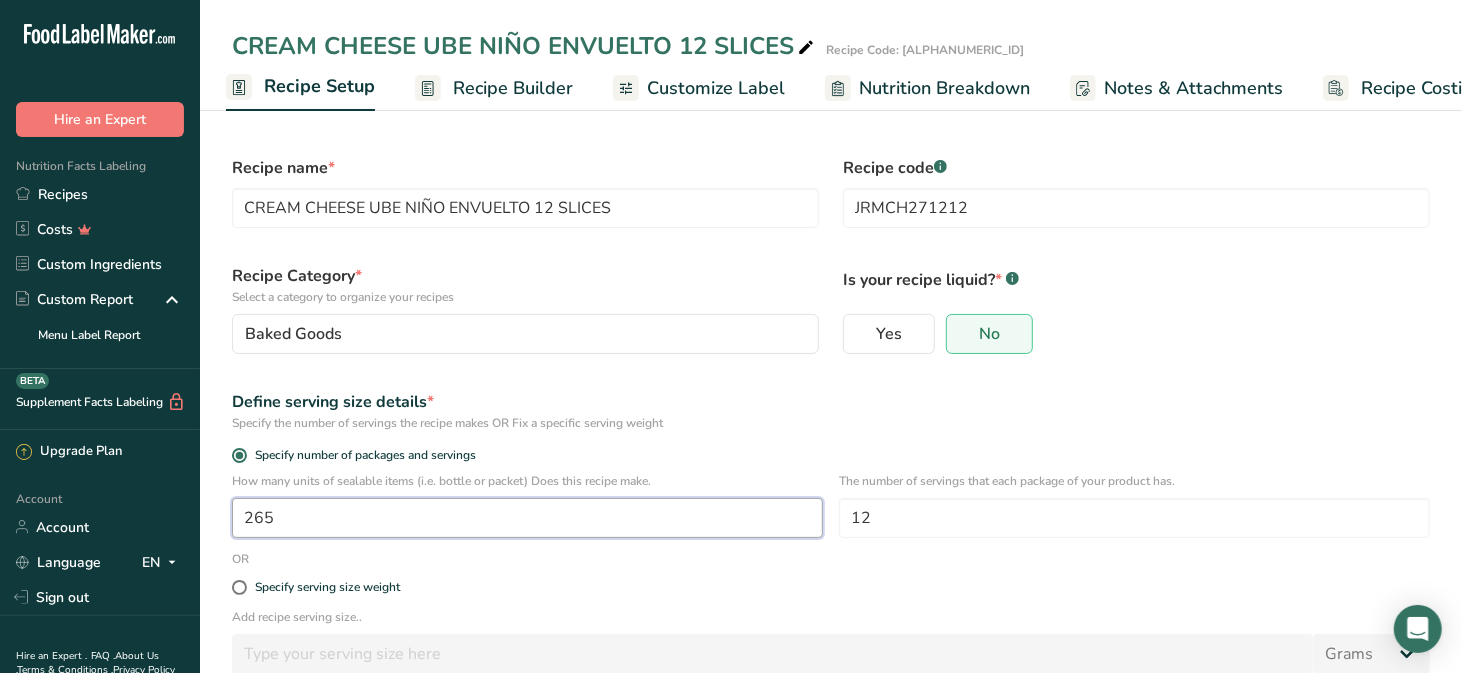 click on "265" at bounding box center (527, 518) 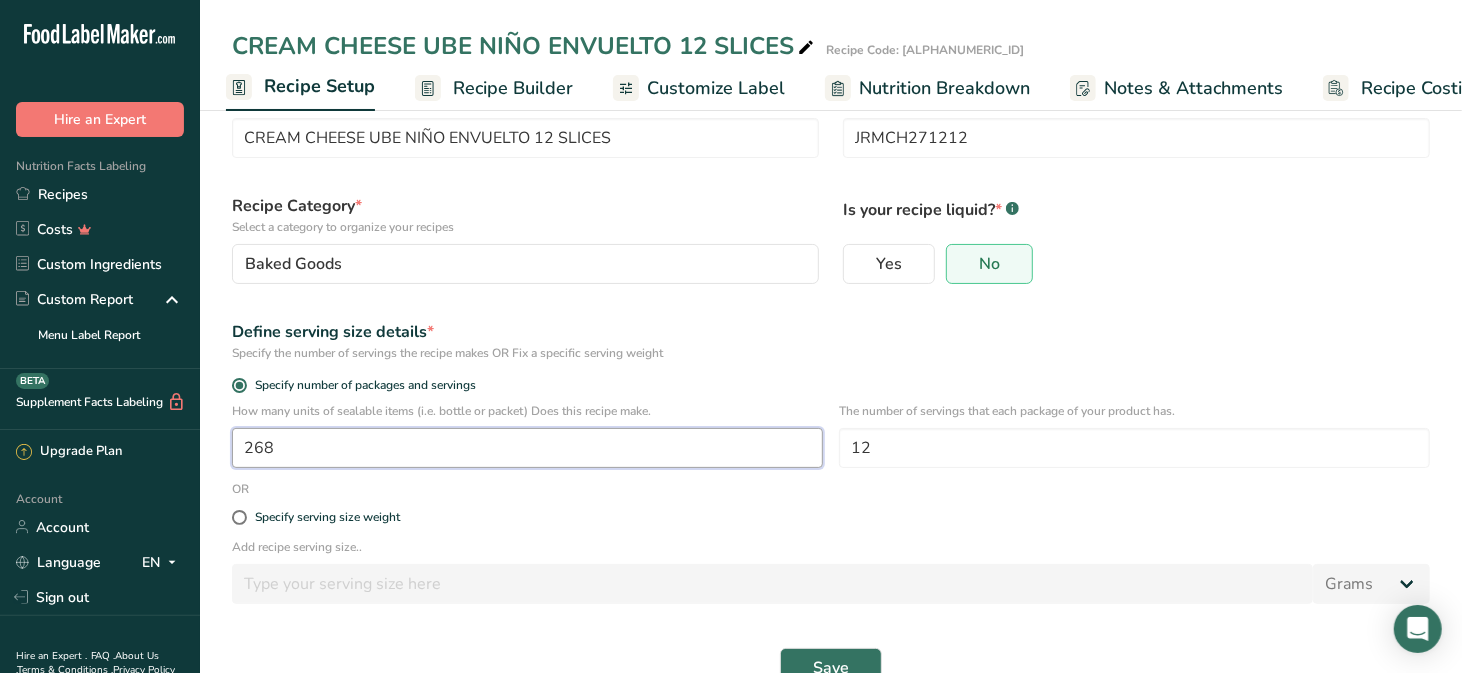 scroll, scrollTop: 77, scrollLeft: 0, axis: vertical 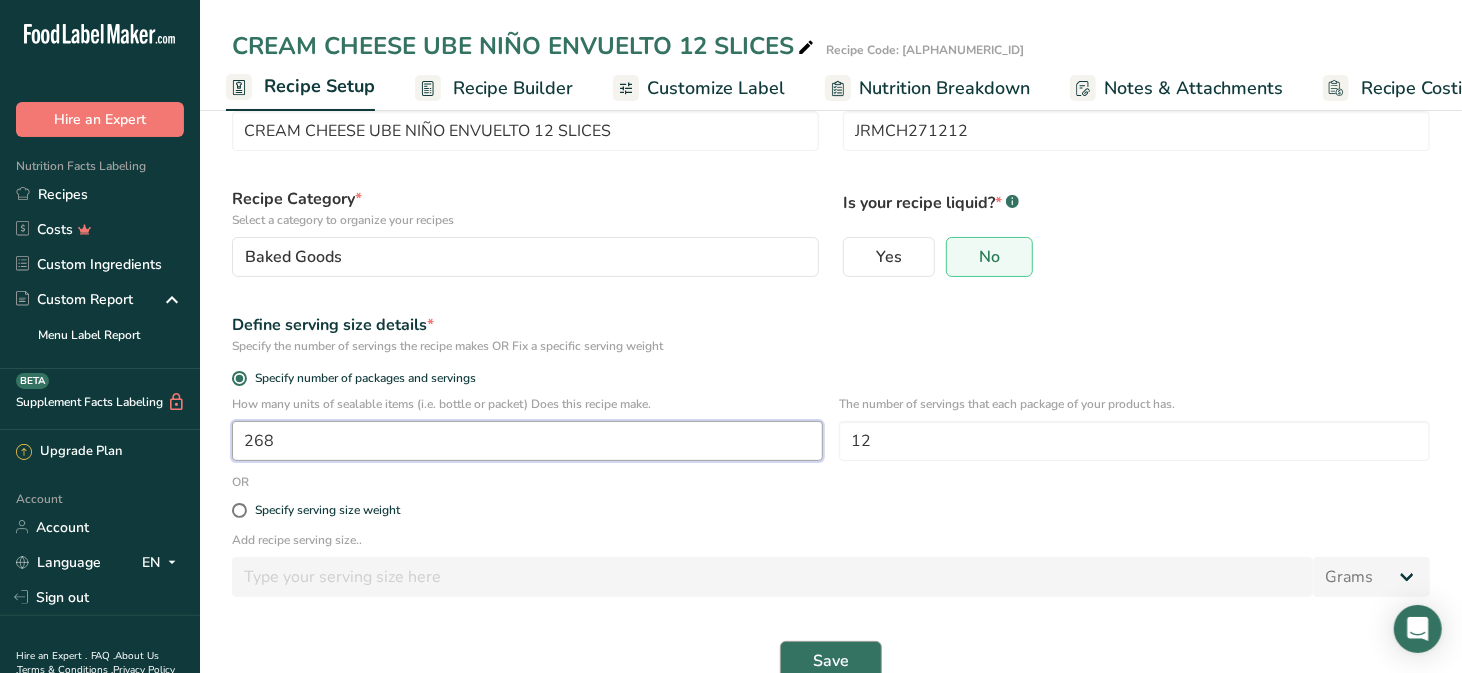type on "268" 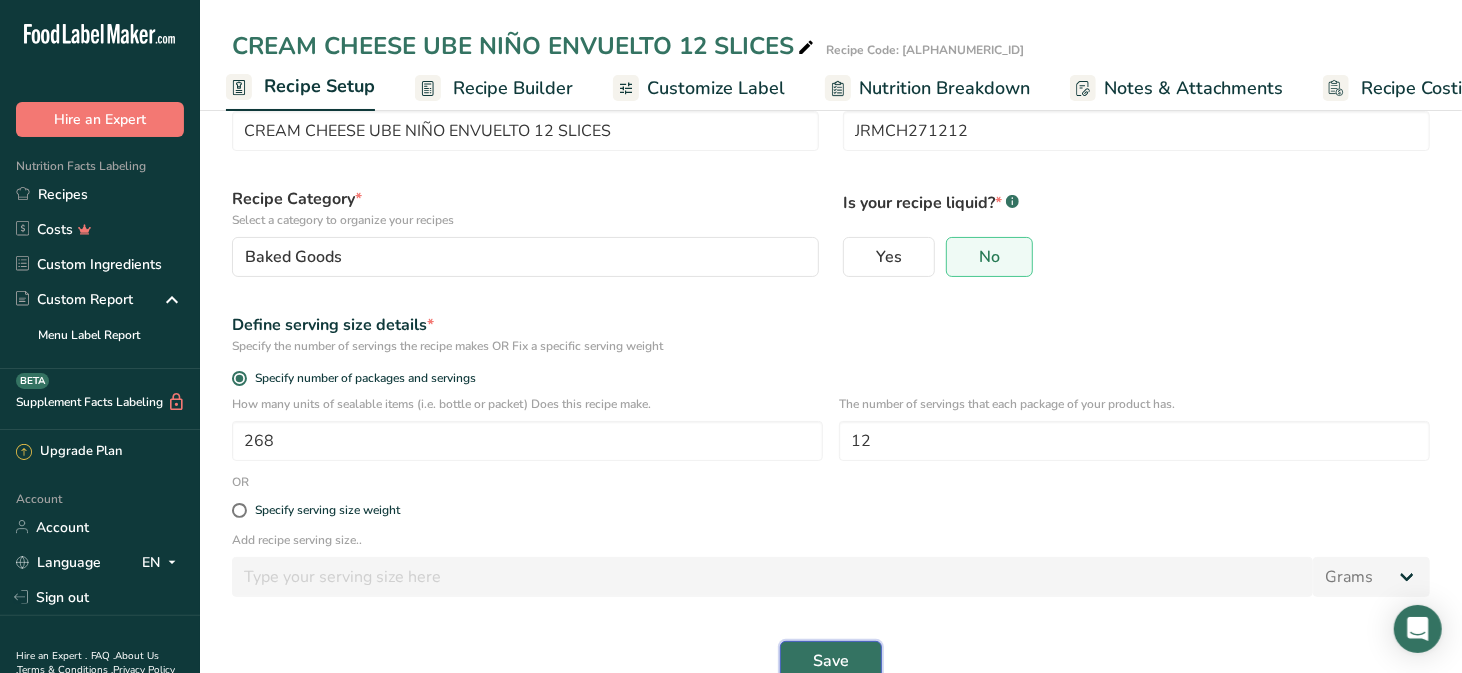 click on "Save" at bounding box center (831, 661) 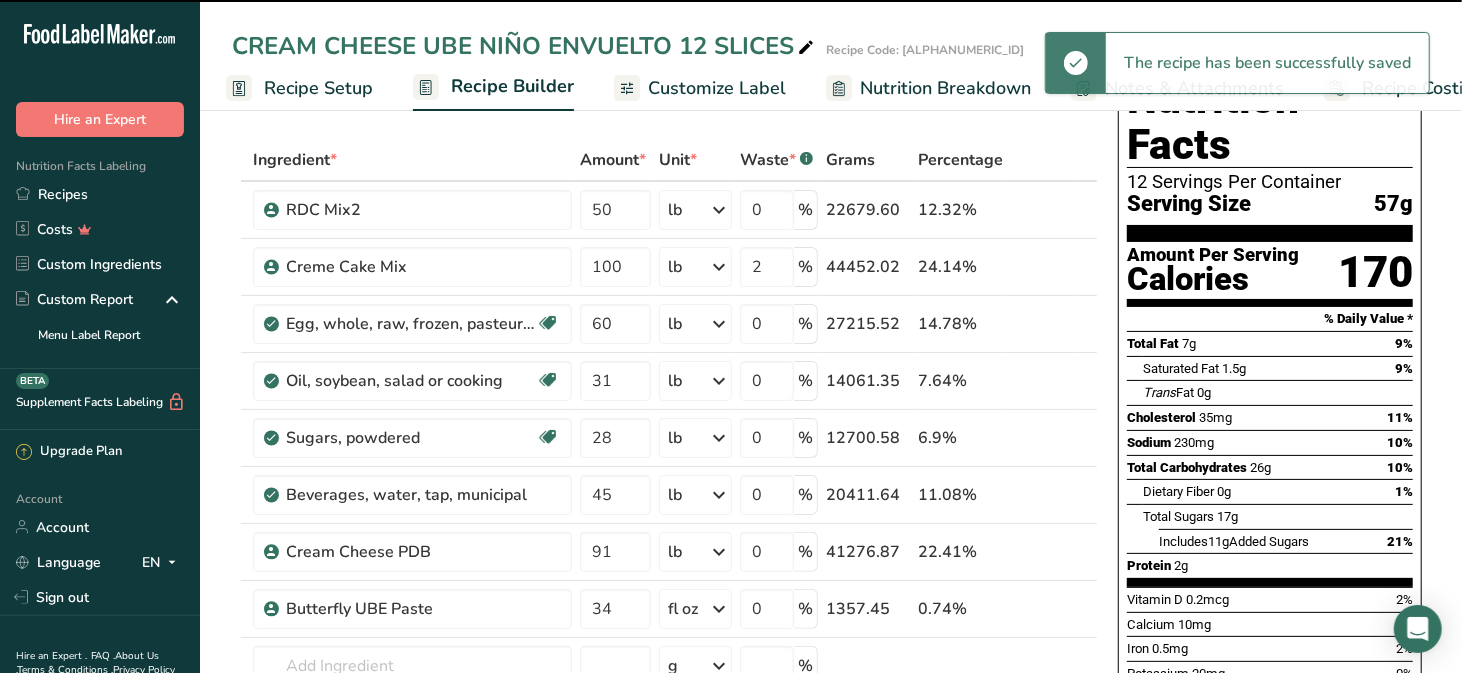 scroll, scrollTop: 0, scrollLeft: 0, axis: both 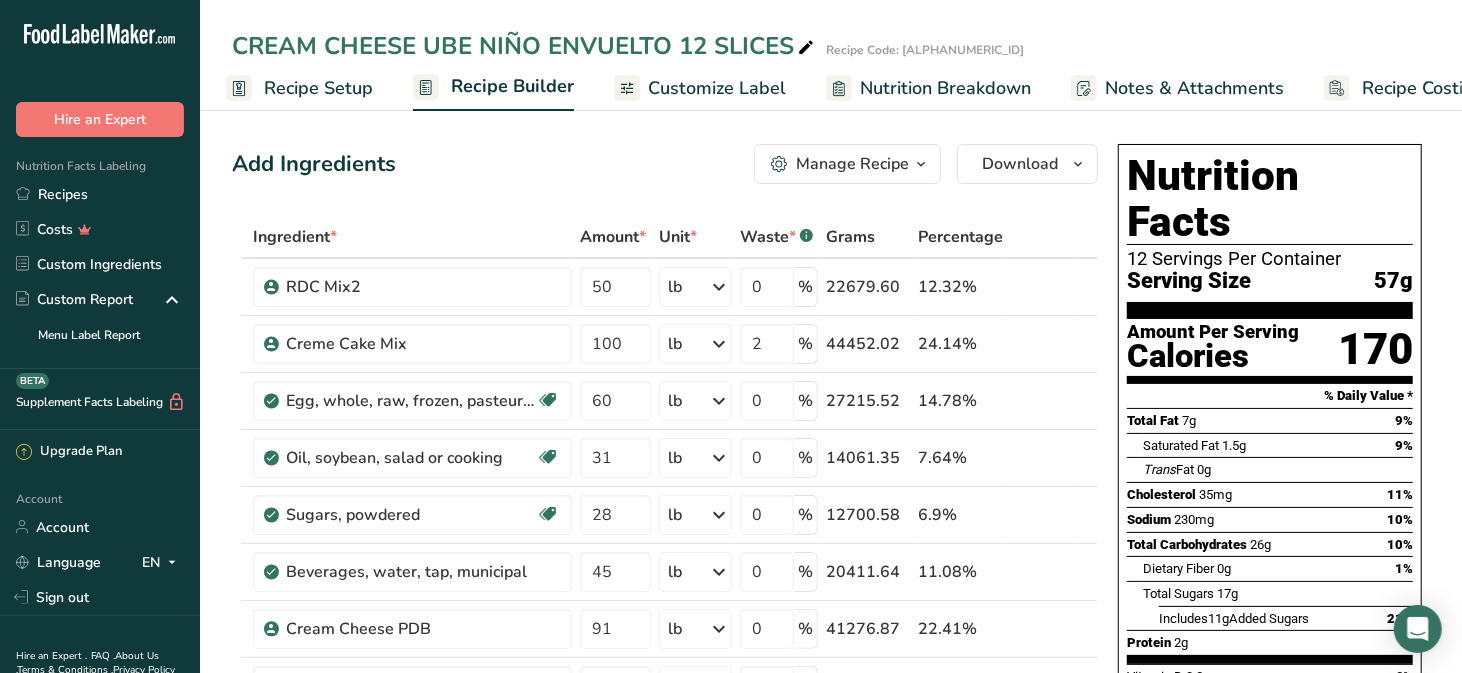 click on "Recipe Setup" at bounding box center (318, 88) 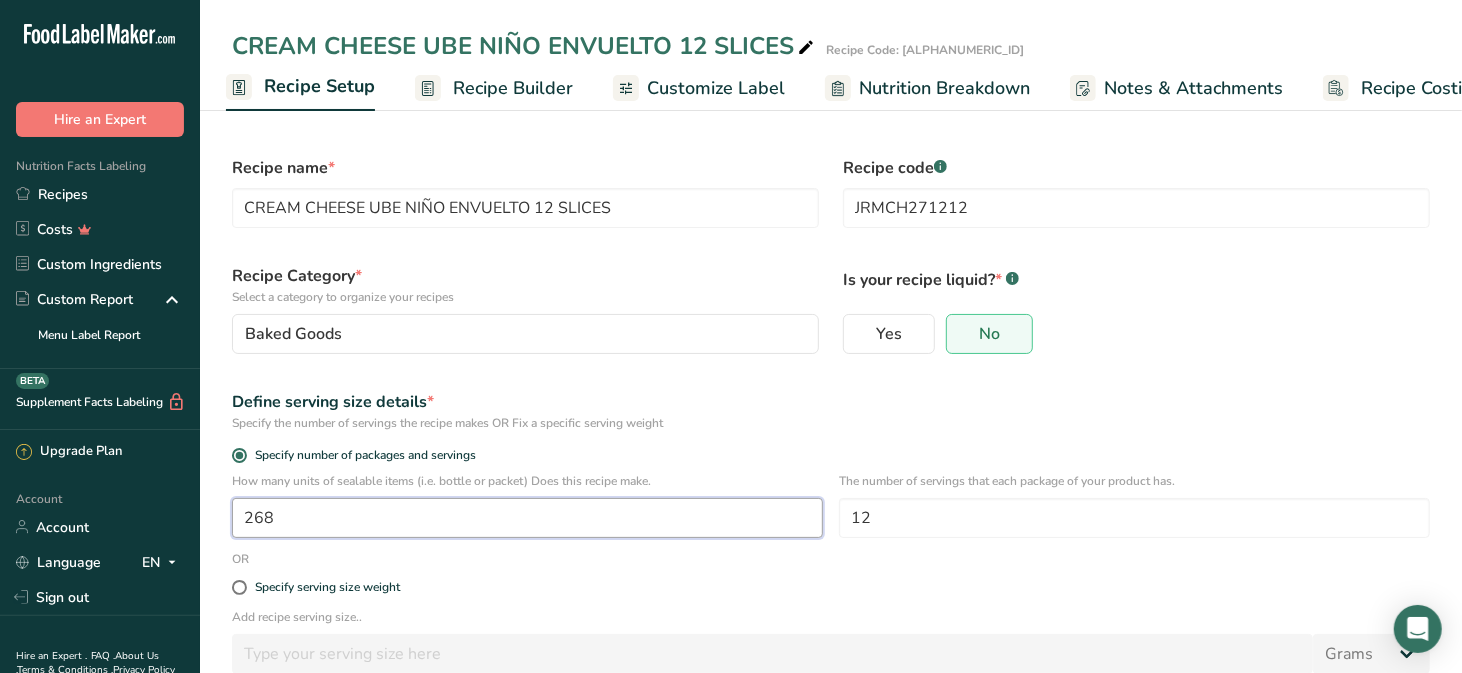 click on "268" at bounding box center (527, 518) 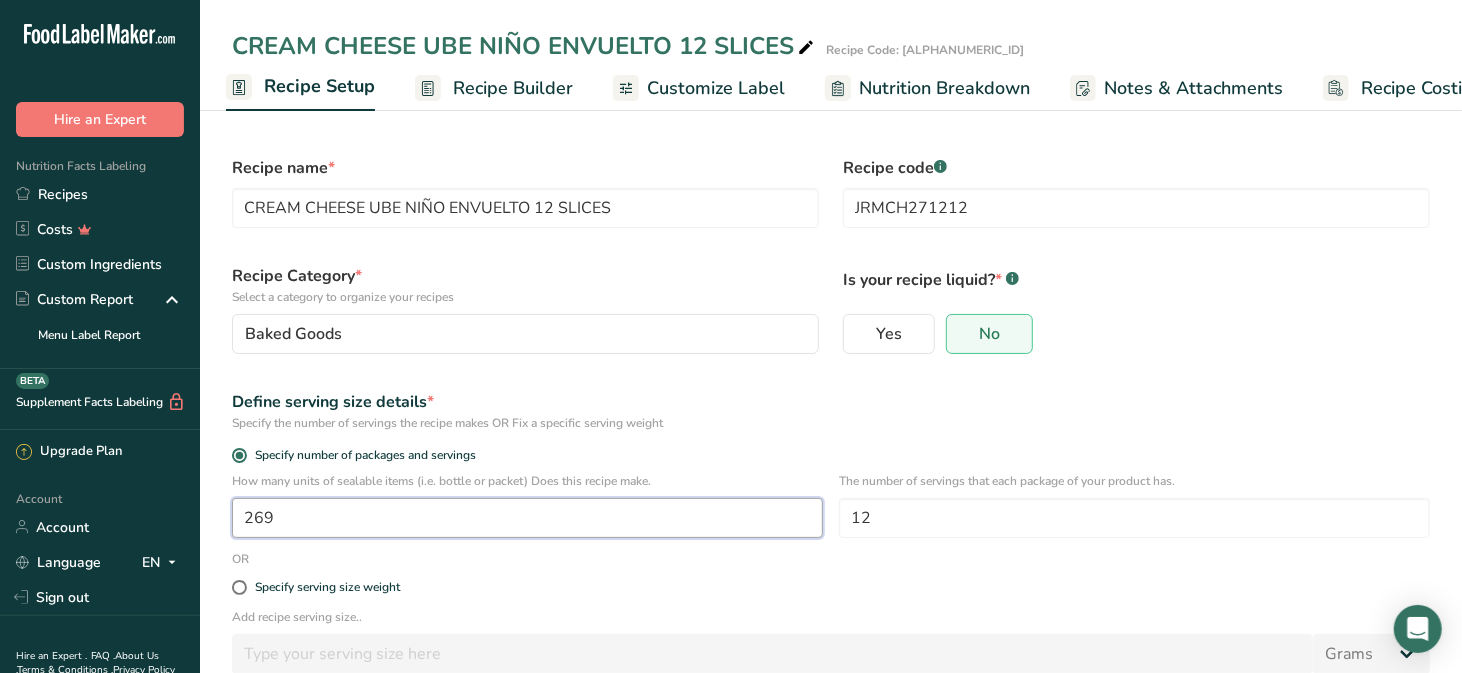 scroll, scrollTop: 114, scrollLeft: 0, axis: vertical 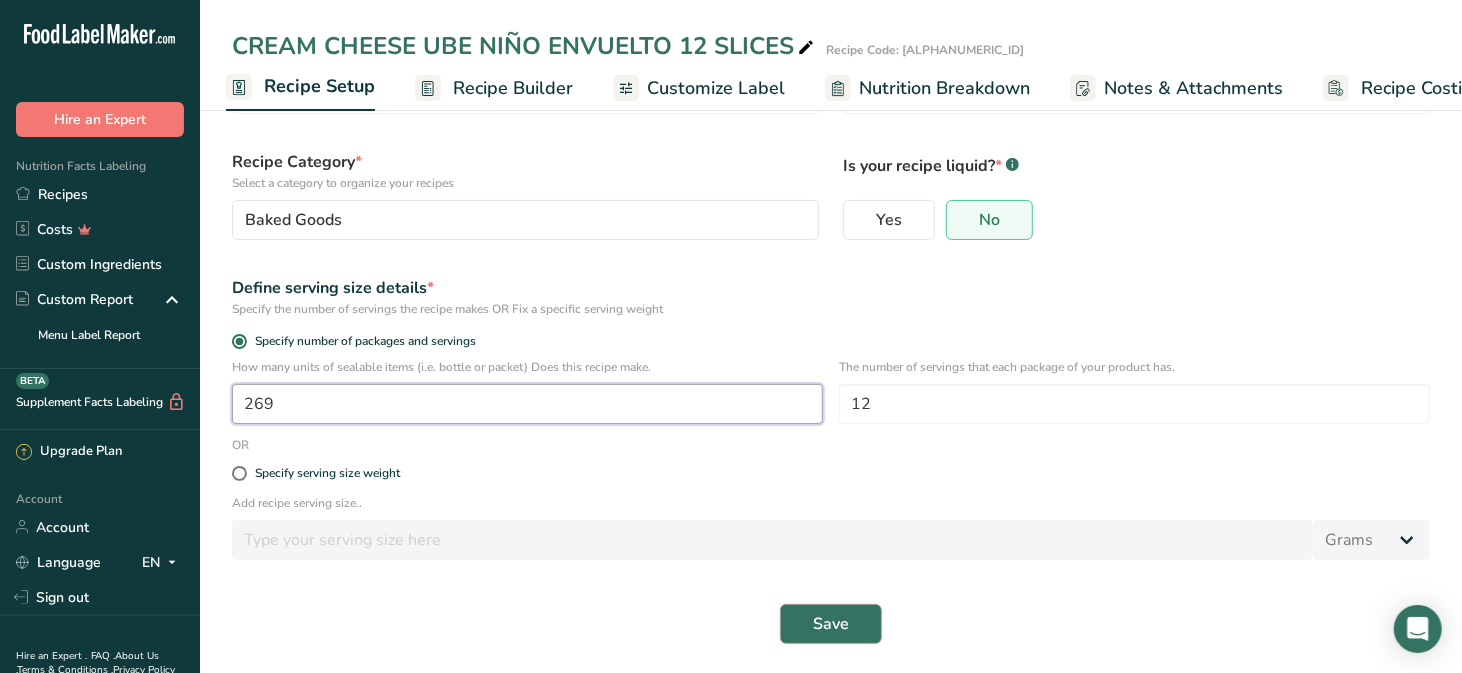 type on "269" 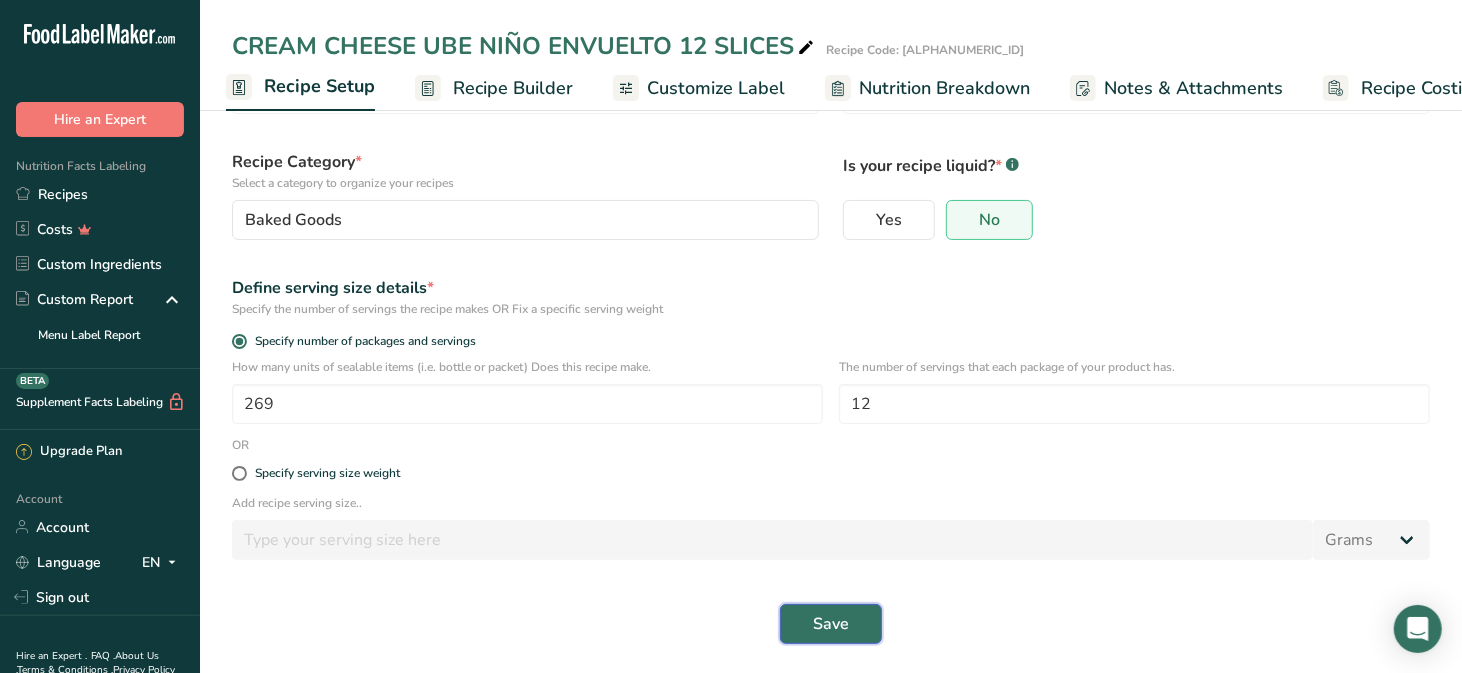 click on "Save" at bounding box center [831, 624] 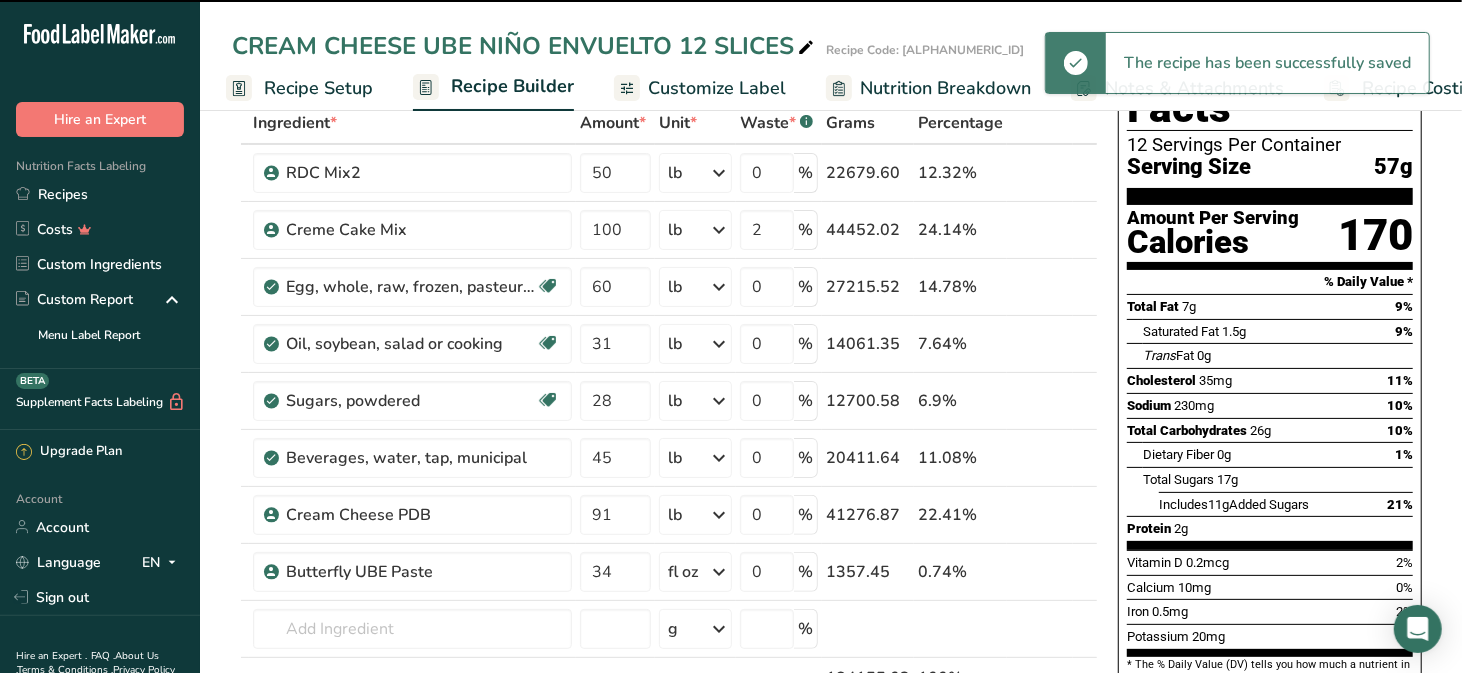scroll, scrollTop: 0, scrollLeft: 0, axis: both 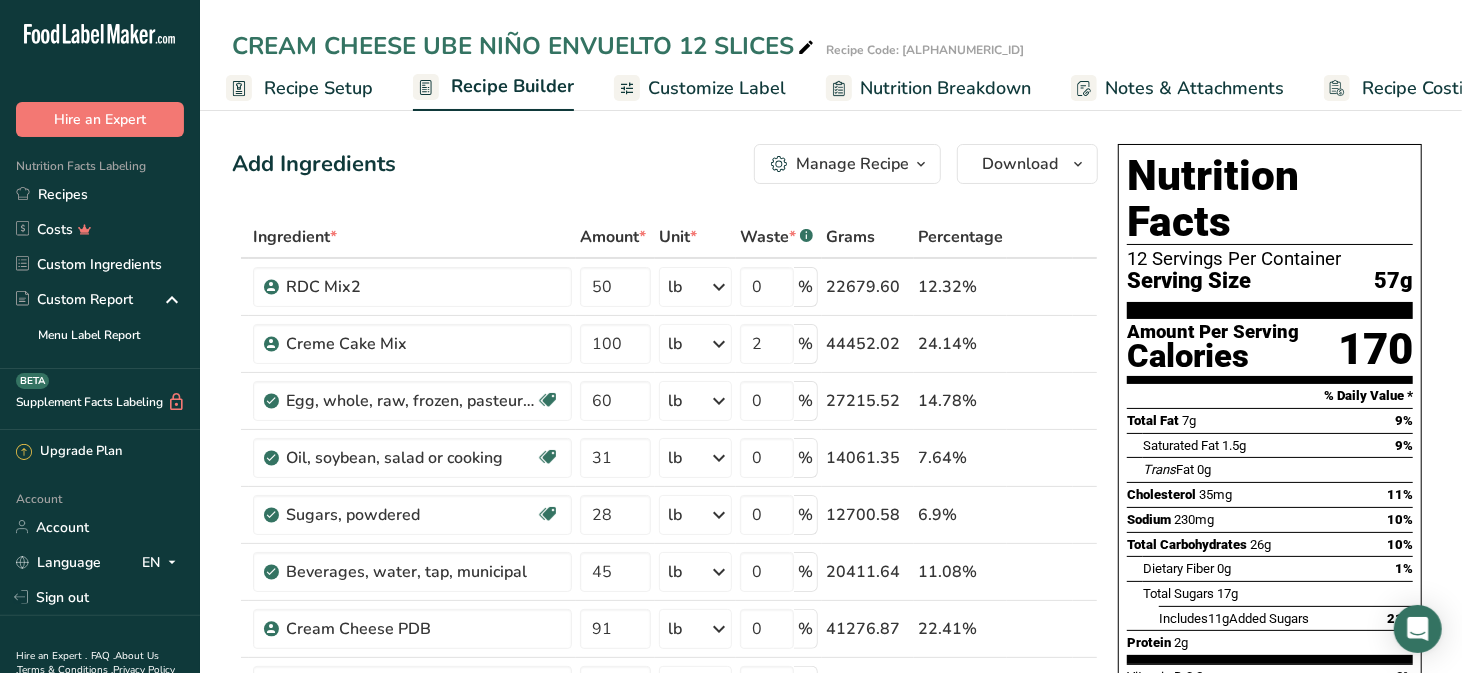 click on "Recipe Setup" at bounding box center [318, 88] 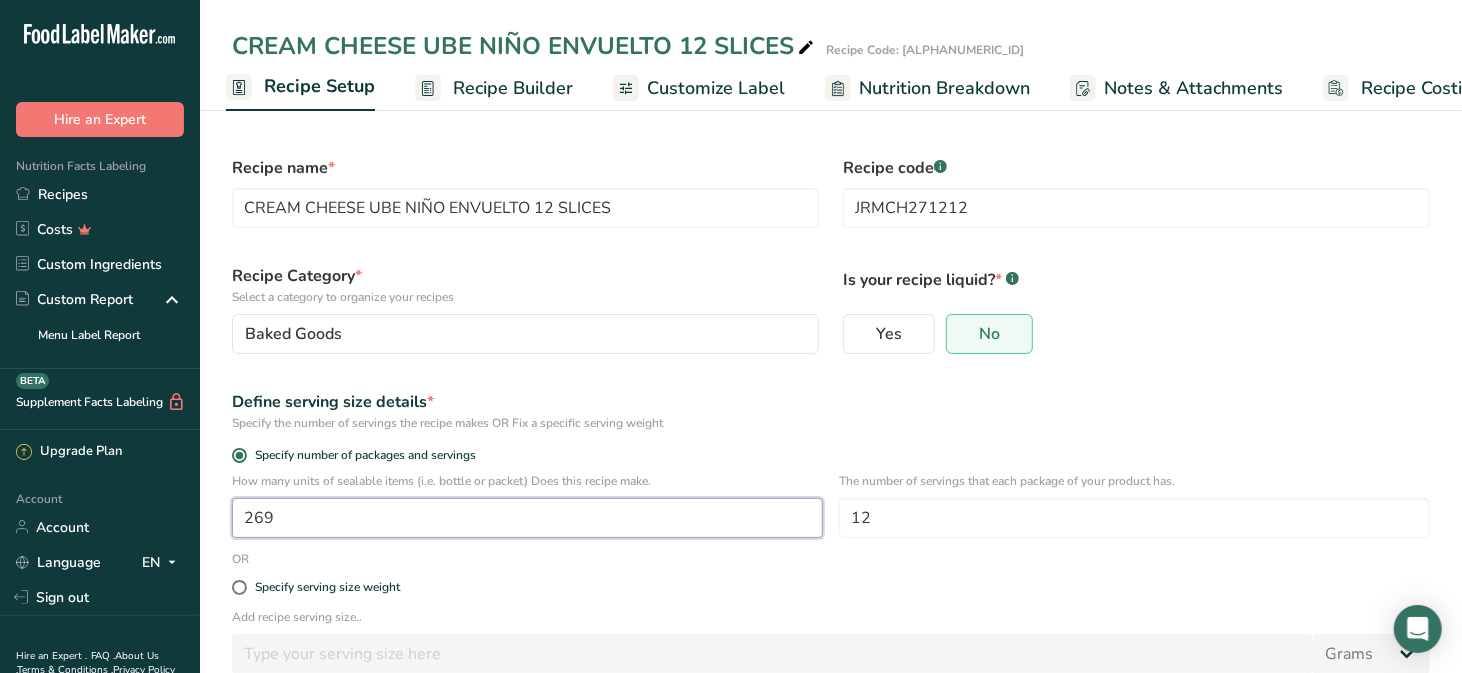 click on "269" at bounding box center [527, 518] 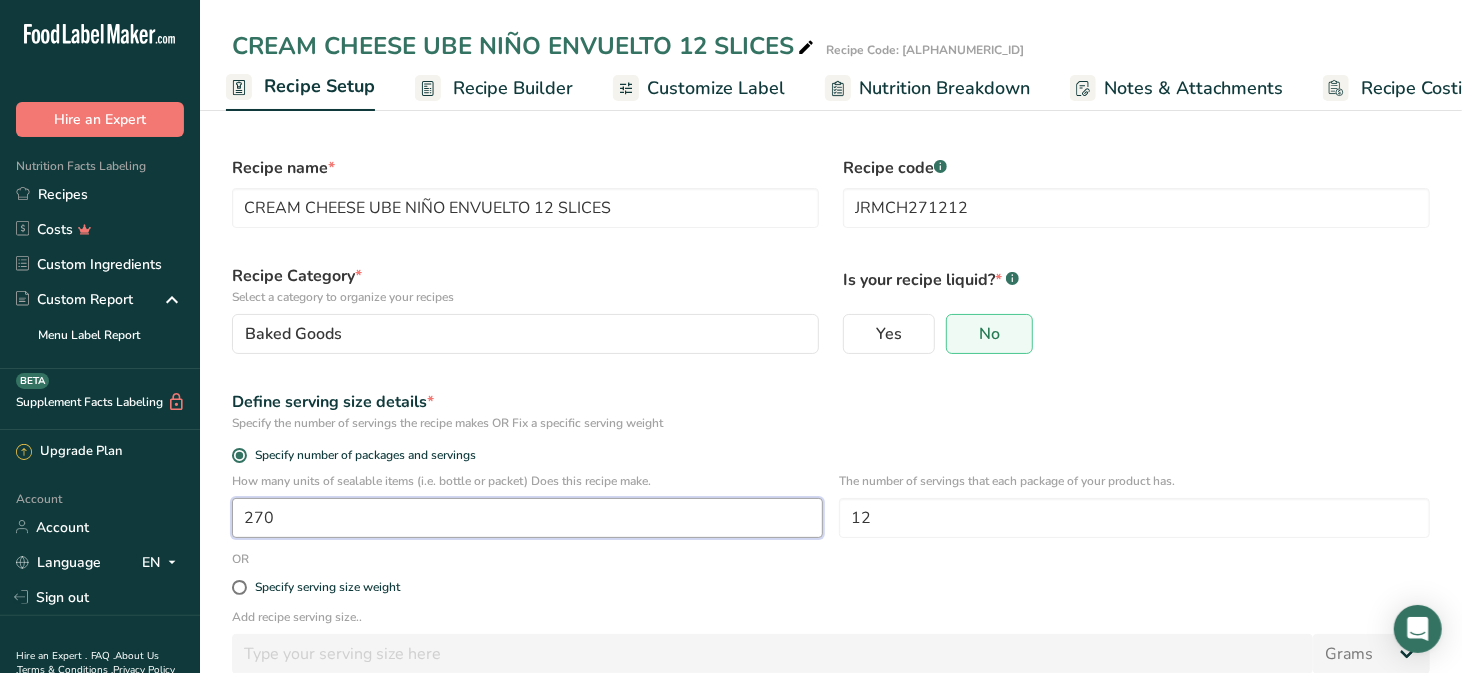 scroll, scrollTop: 111, scrollLeft: 0, axis: vertical 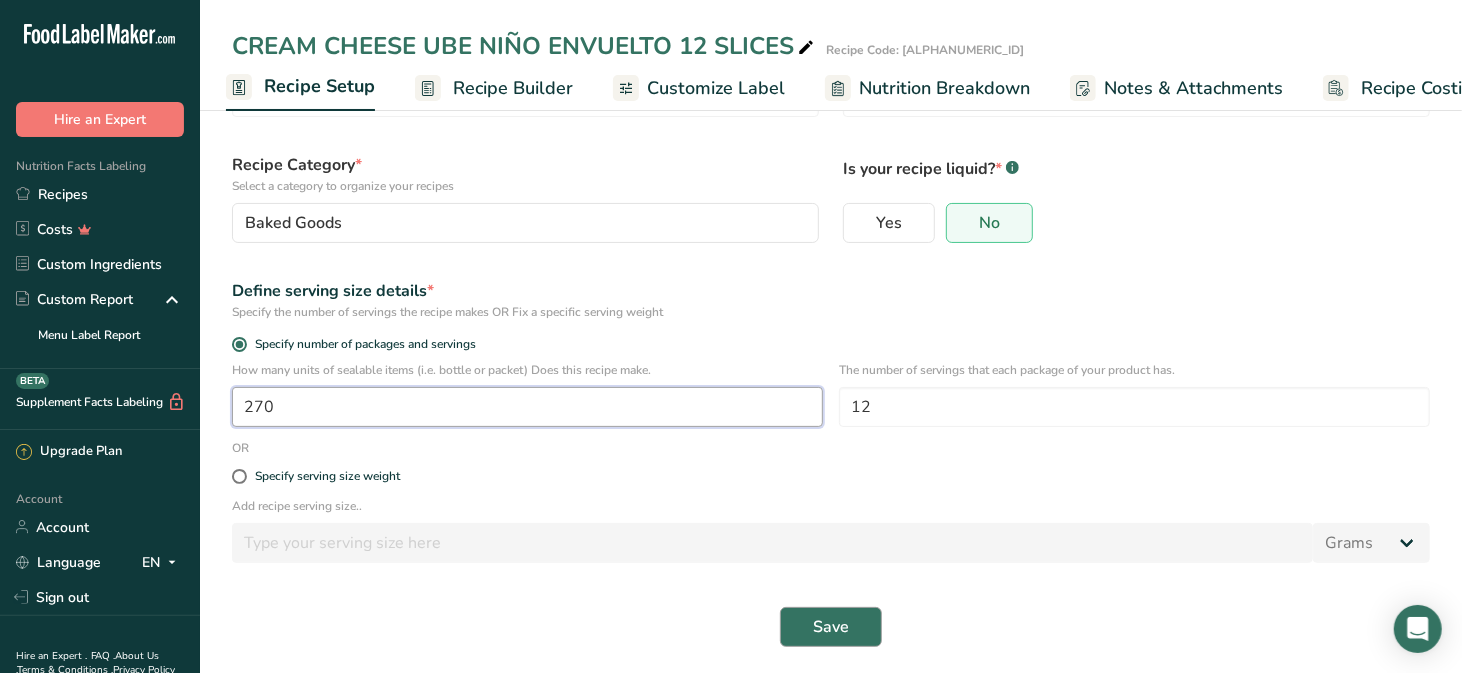 type on "270" 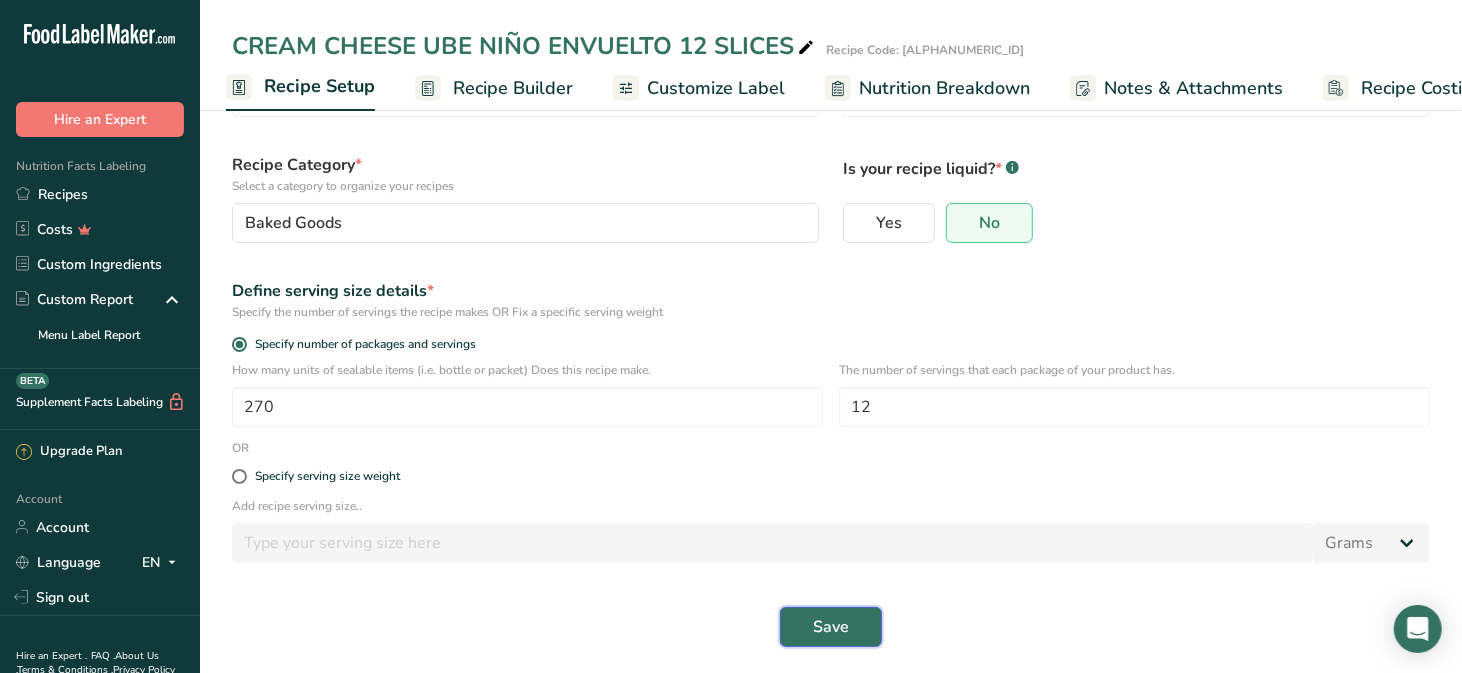 click on "Save" at bounding box center (831, 627) 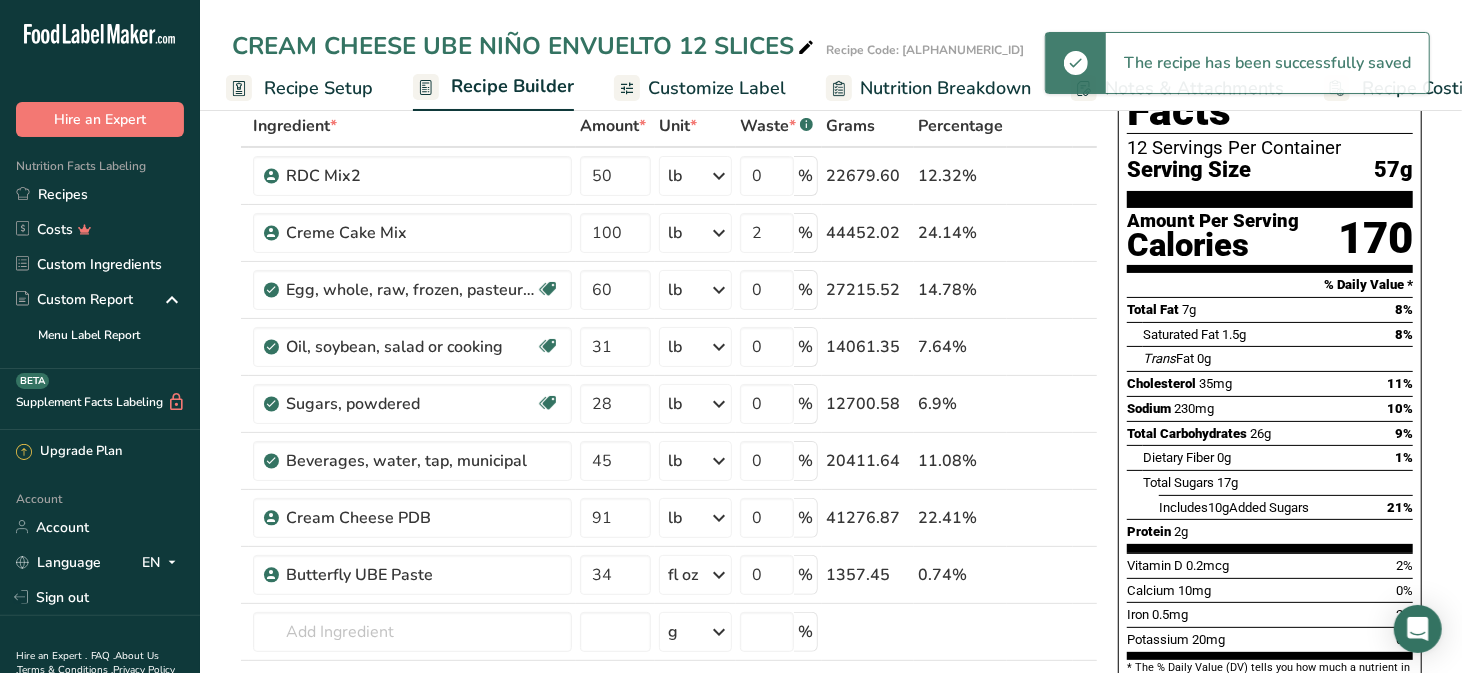 scroll, scrollTop: 0, scrollLeft: 0, axis: both 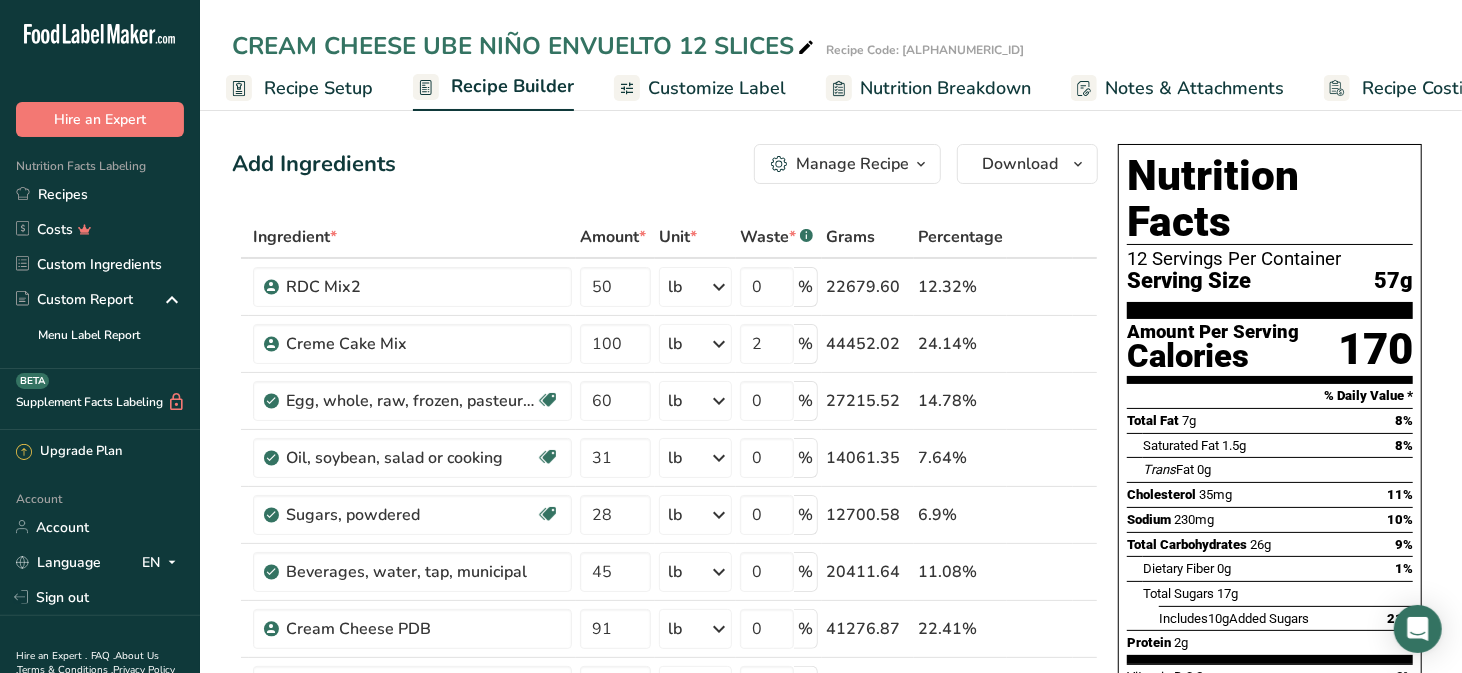 click on "Recipe Setup" at bounding box center (318, 88) 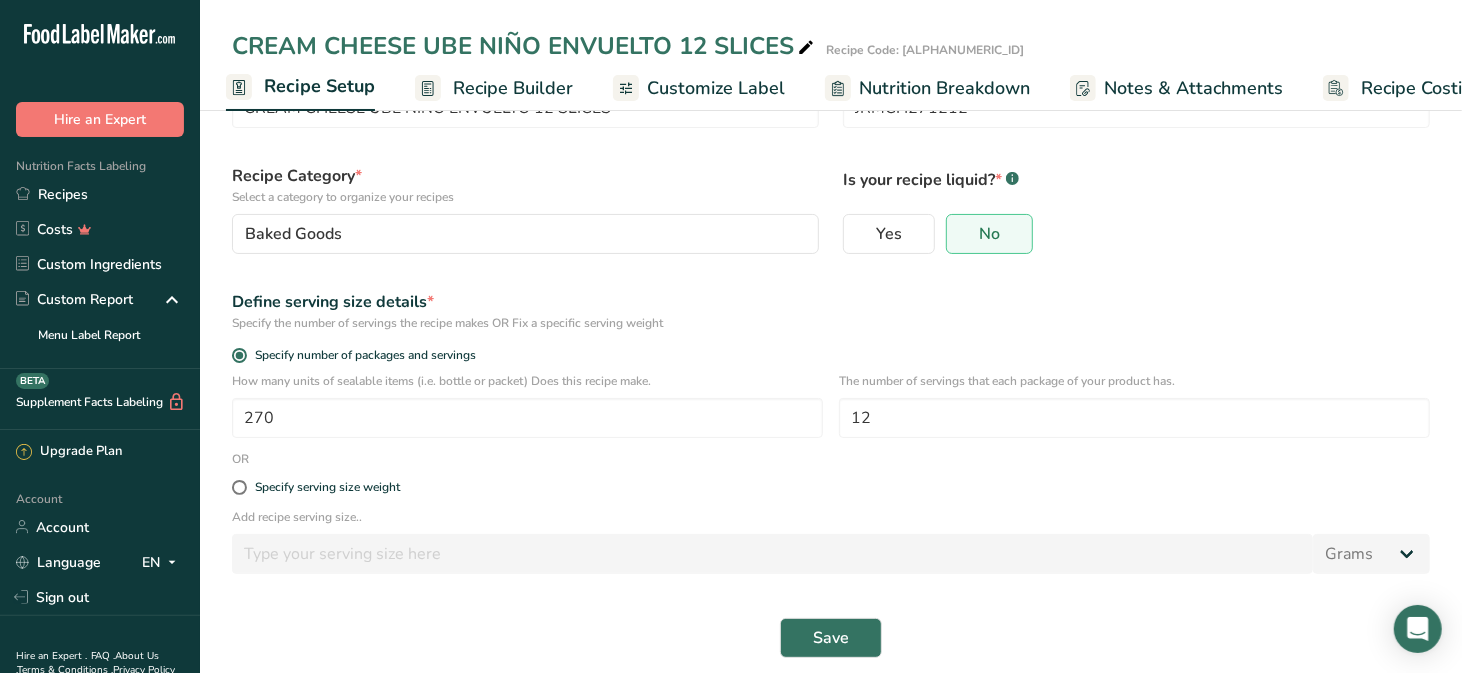 scroll, scrollTop: 101, scrollLeft: 0, axis: vertical 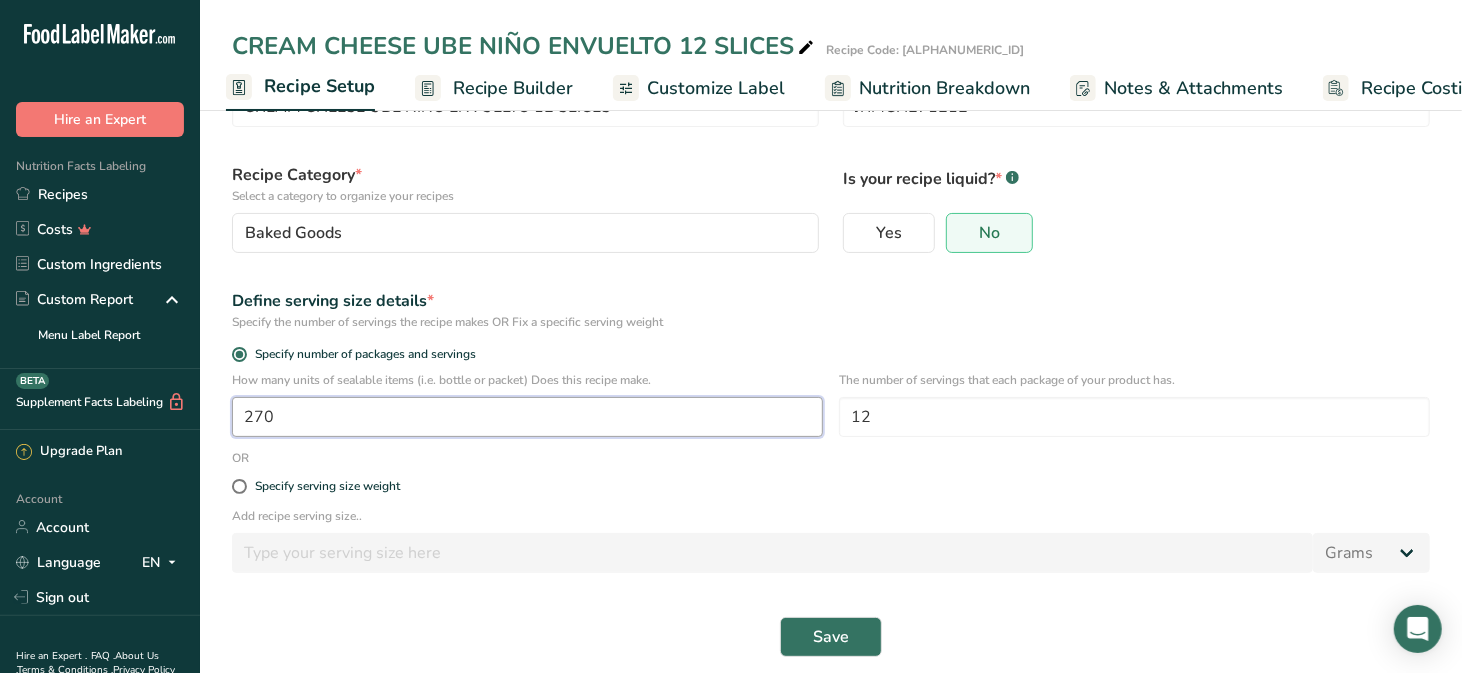 click on "270" at bounding box center [527, 417] 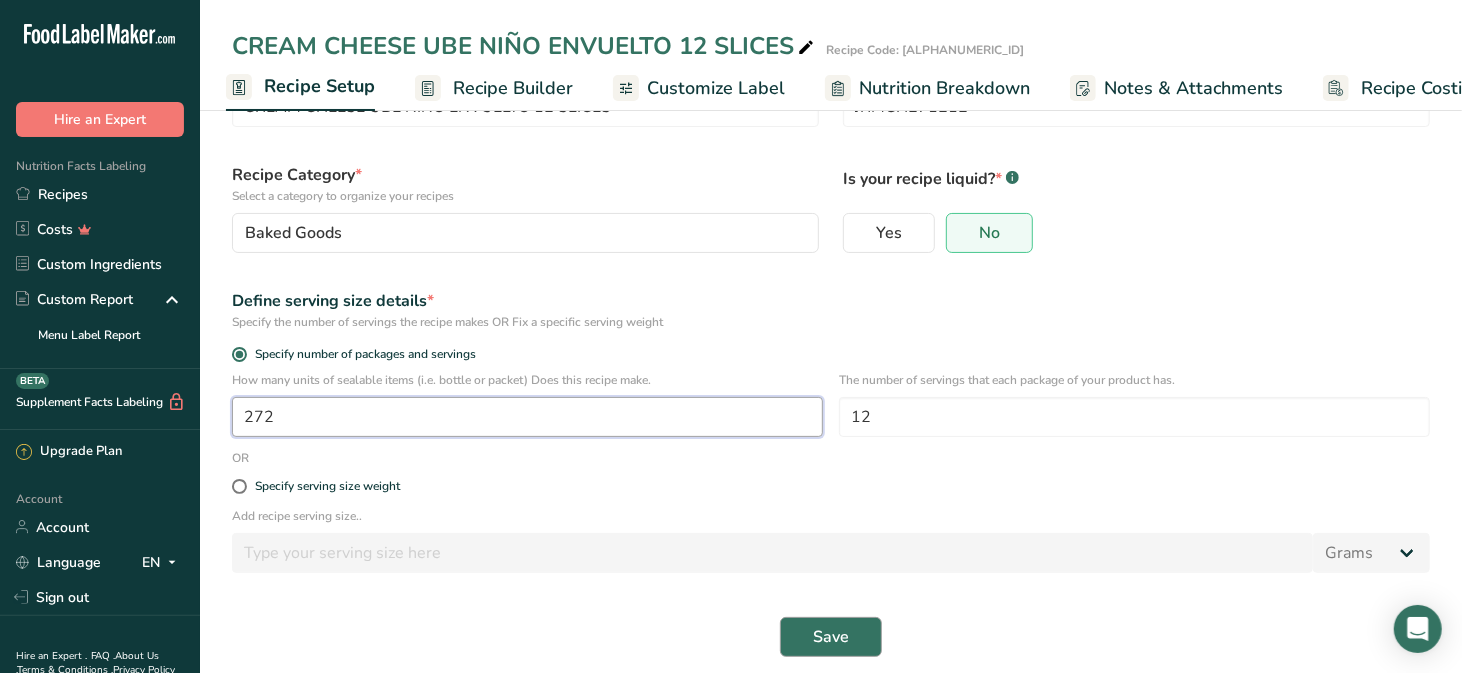 type on "272" 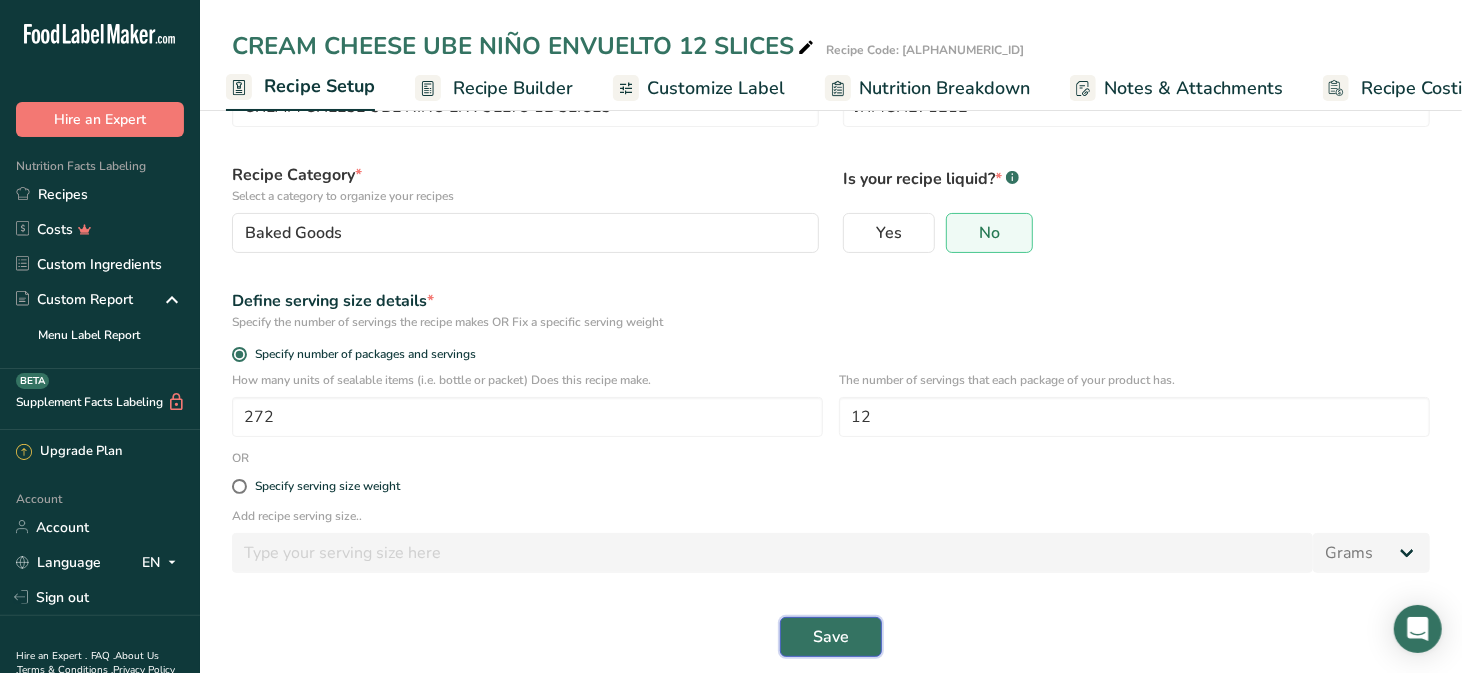 click on "Save" at bounding box center [831, 637] 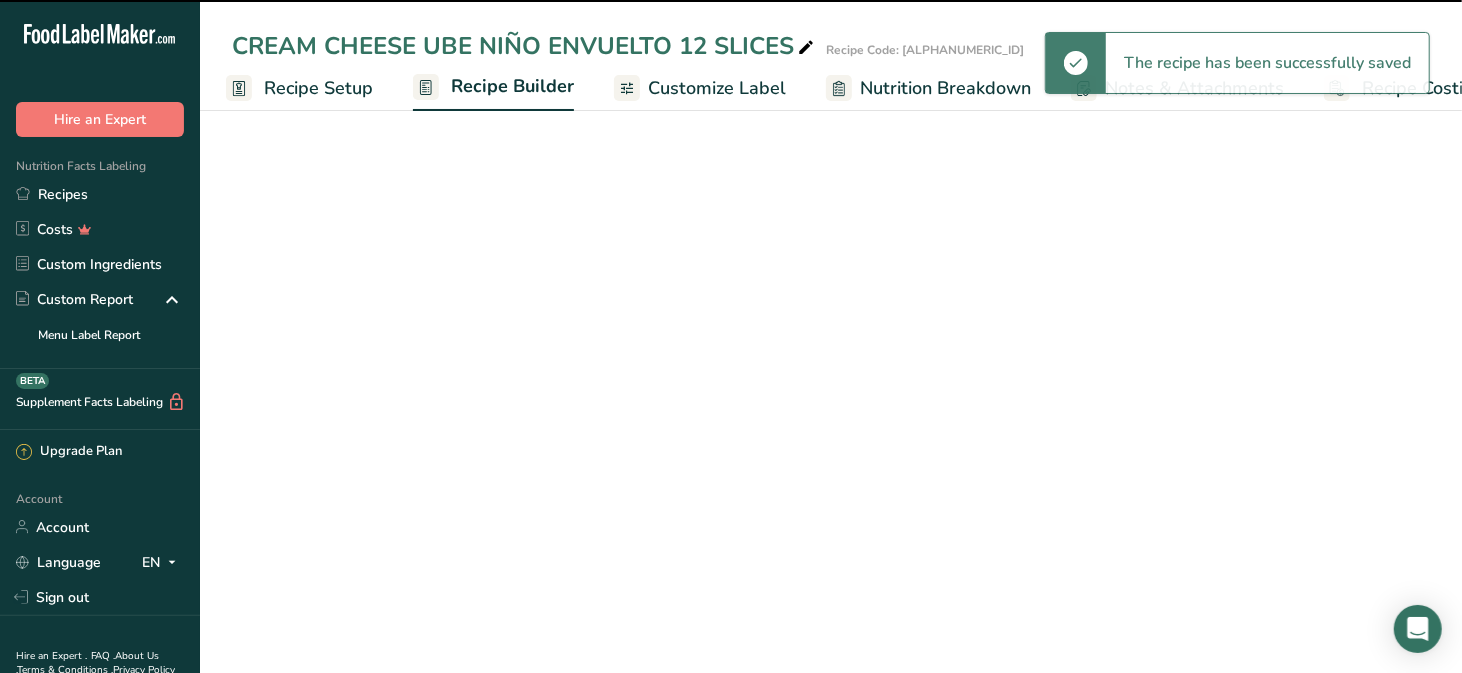 scroll, scrollTop: 0, scrollLeft: 0, axis: both 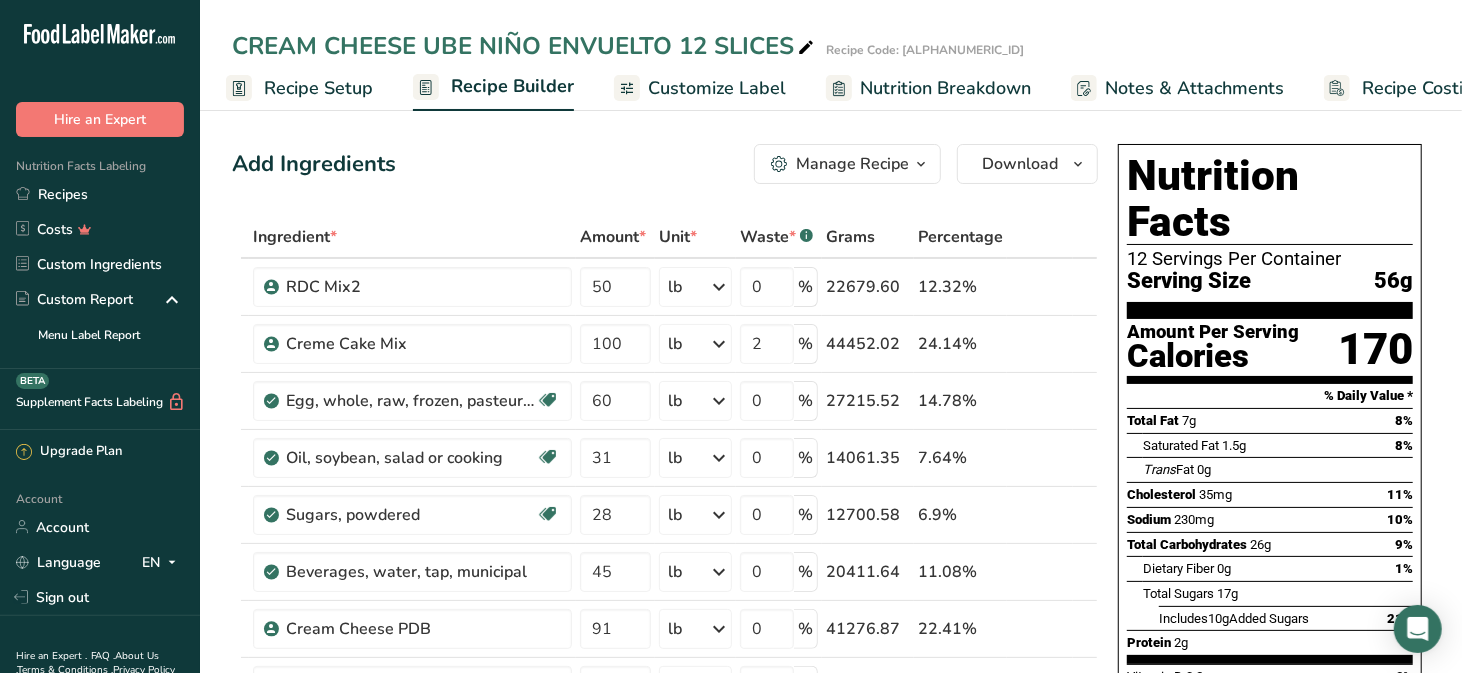 click on "Recipe Setup" at bounding box center [318, 88] 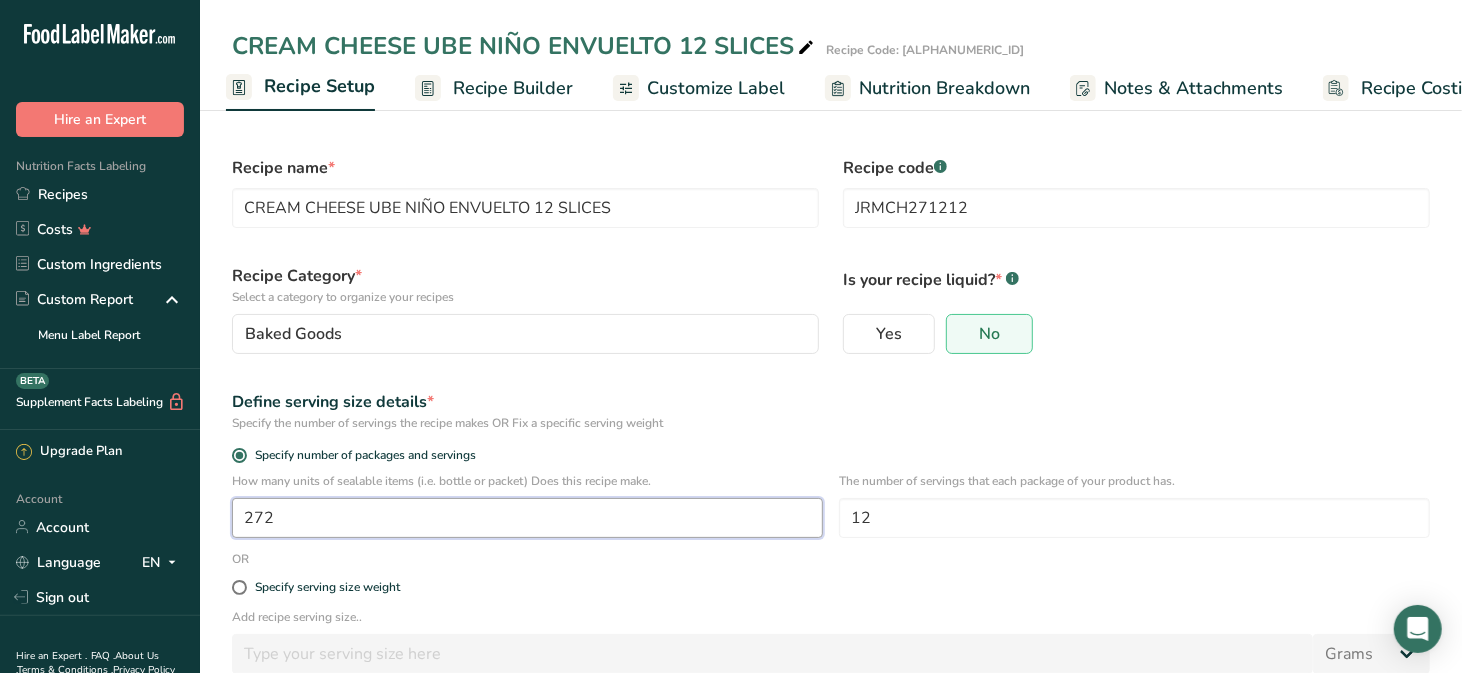 click on "272" at bounding box center (527, 518) 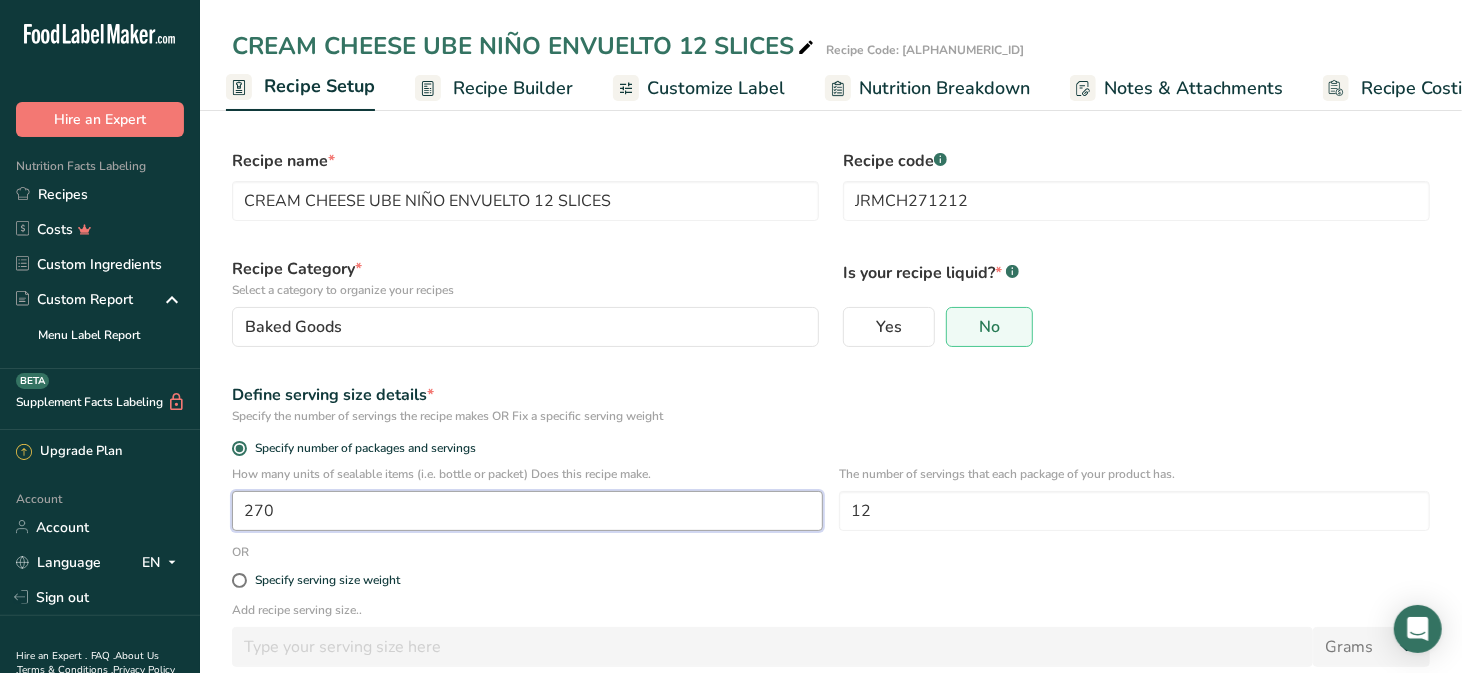 scroll, scrollTop: 118, scrollLeft: 0, axis: vertical 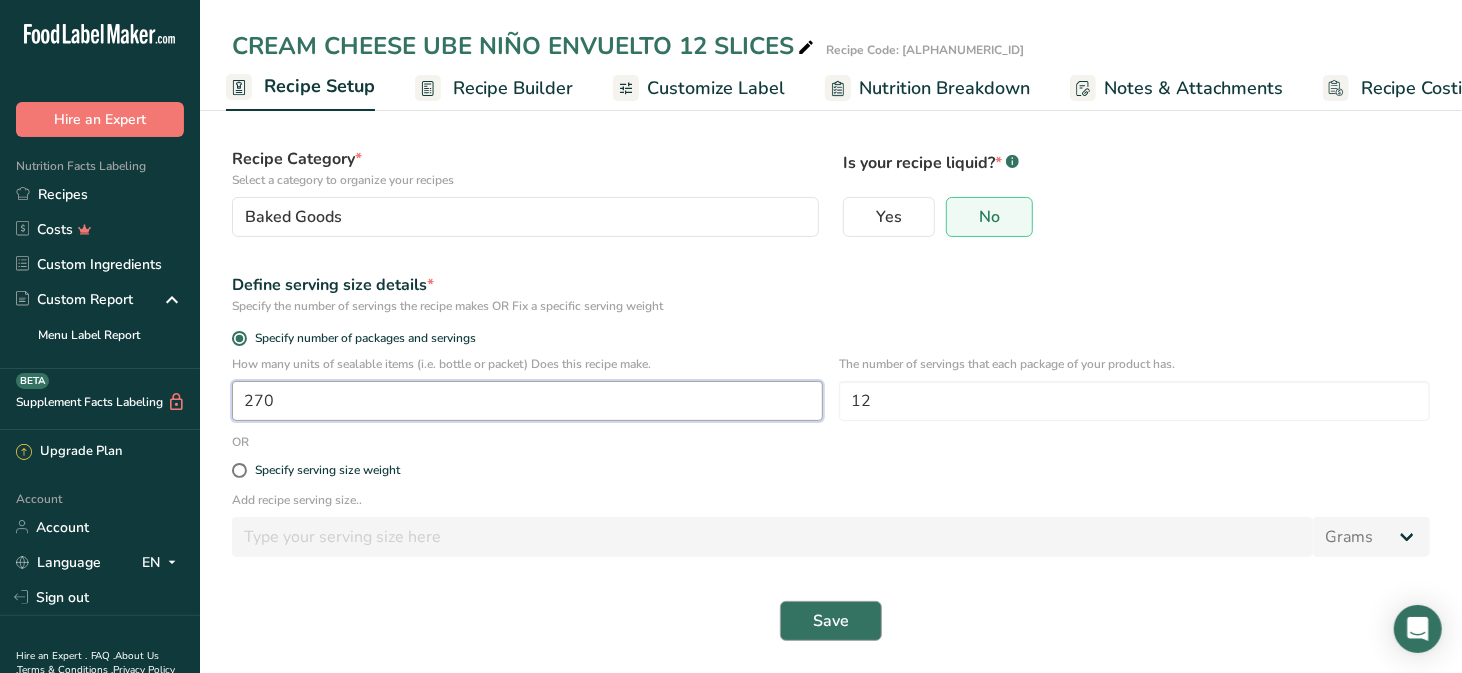 type on "270" 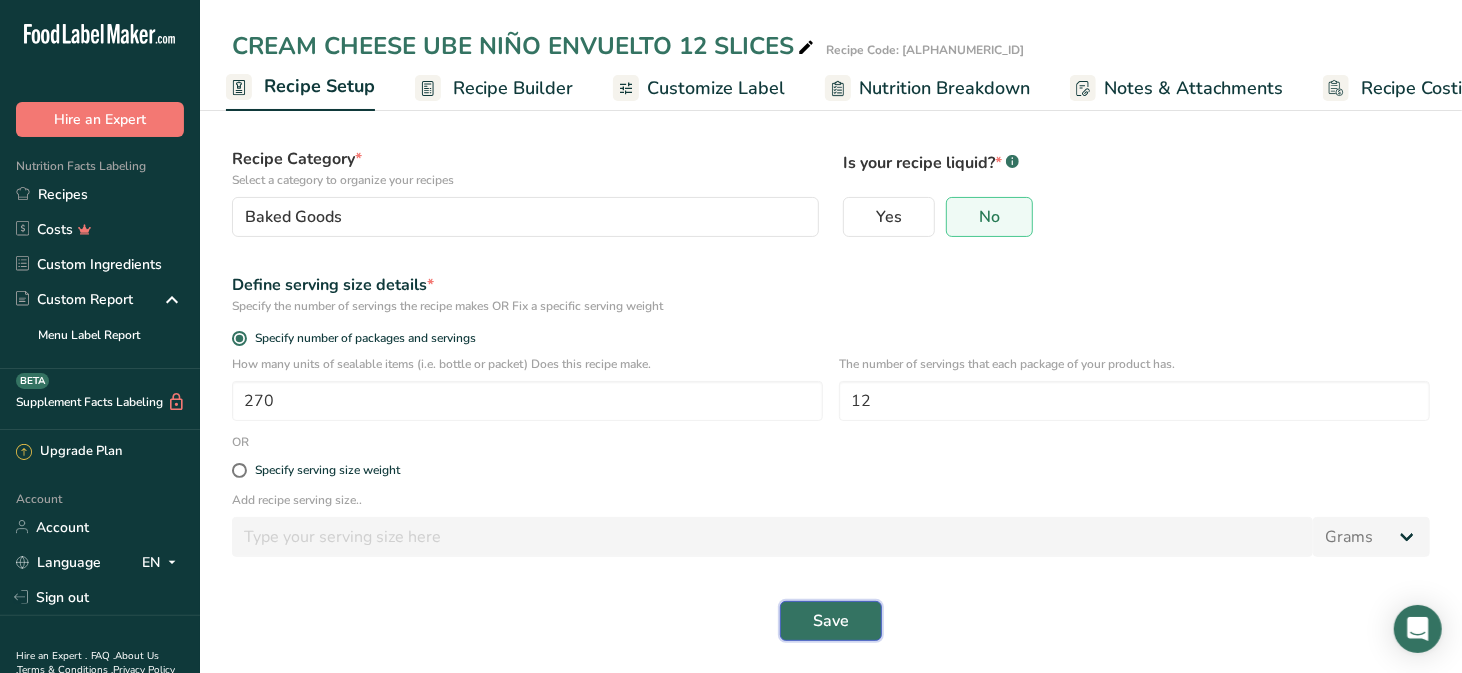 click on "Save" at bounding box center [831, 621] 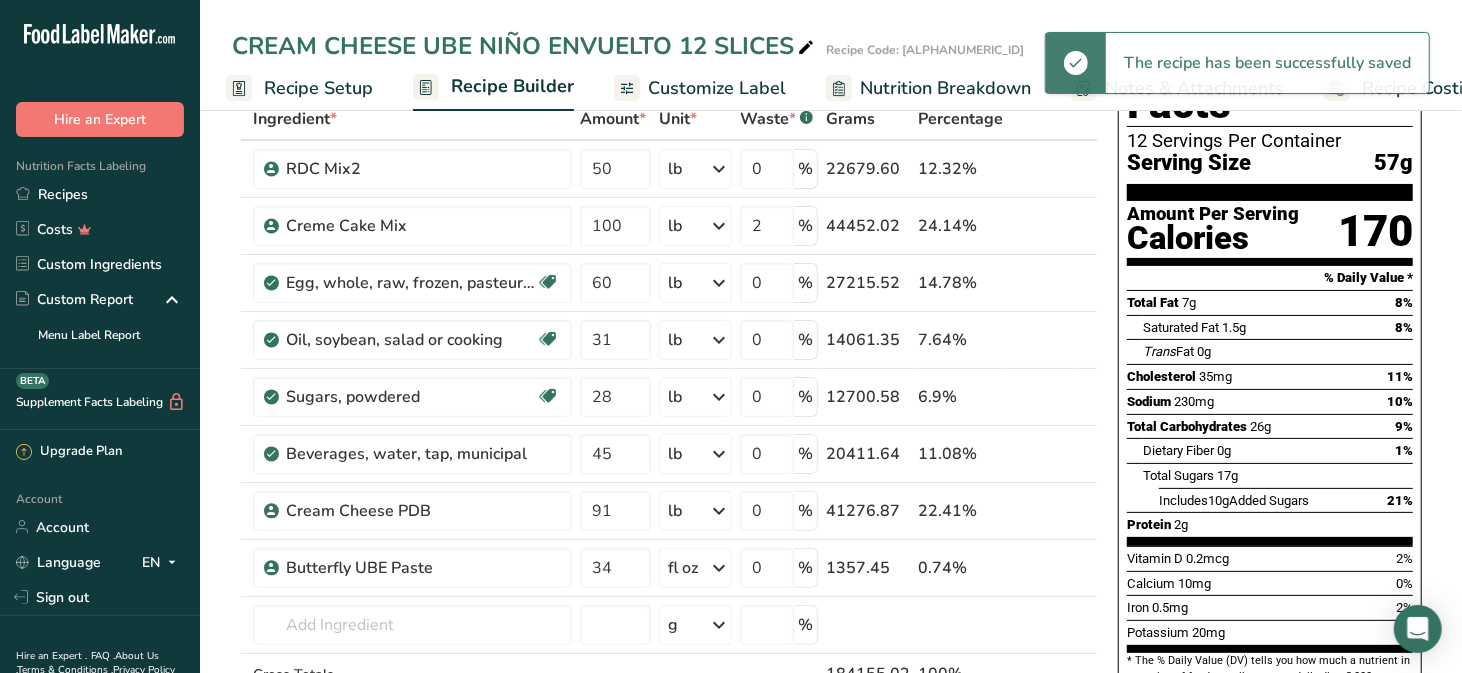 scroll, scrollTop: 0, scrollLeft: 0, axis: both 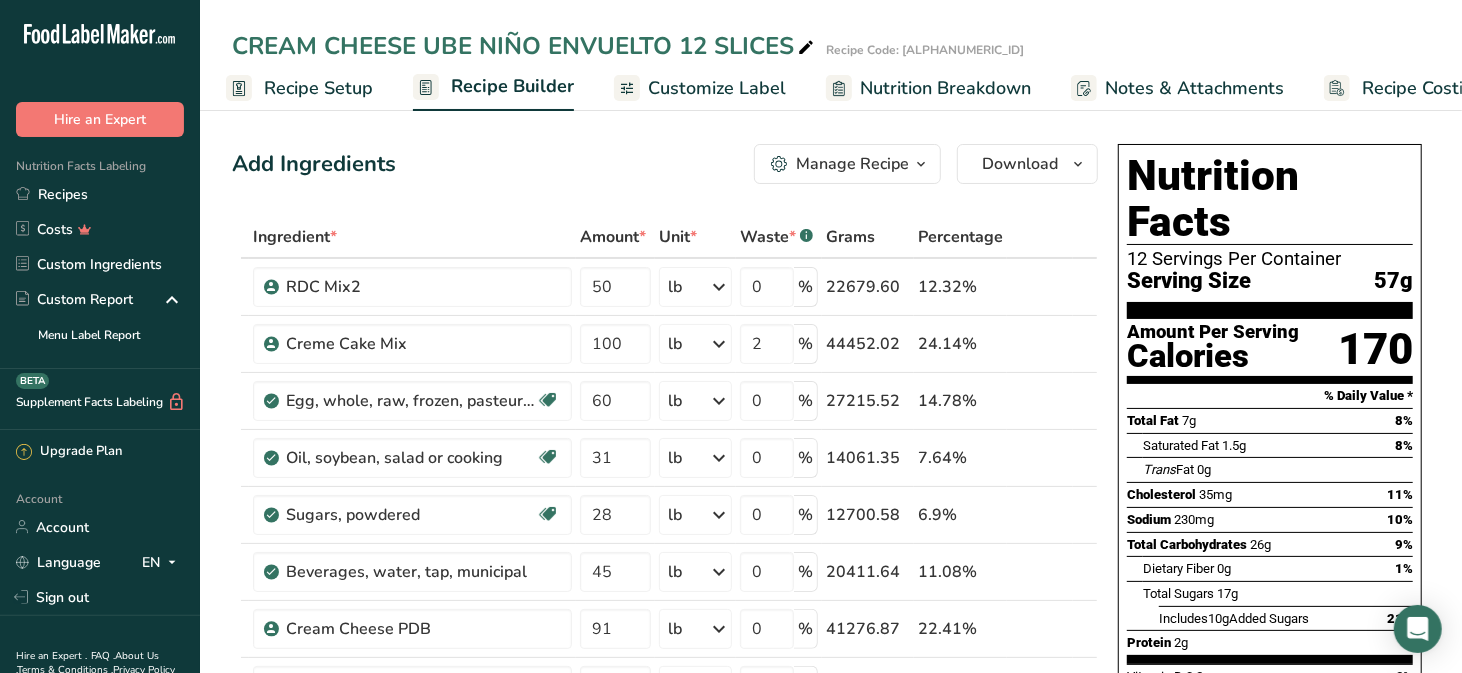 click on "Recipe Setup" at bounding box center (318, 88) 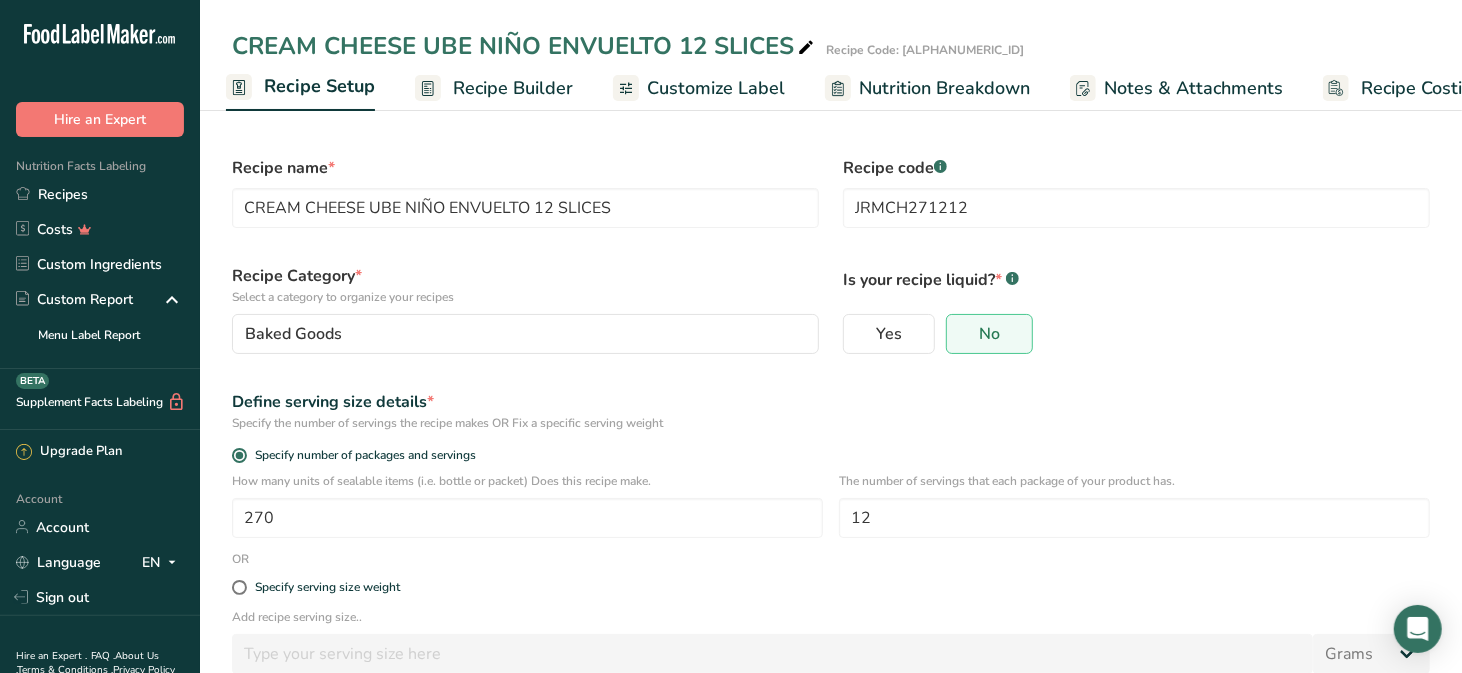 scroll, scrollTop: 109, scrollLeft: 0, axis: vertical 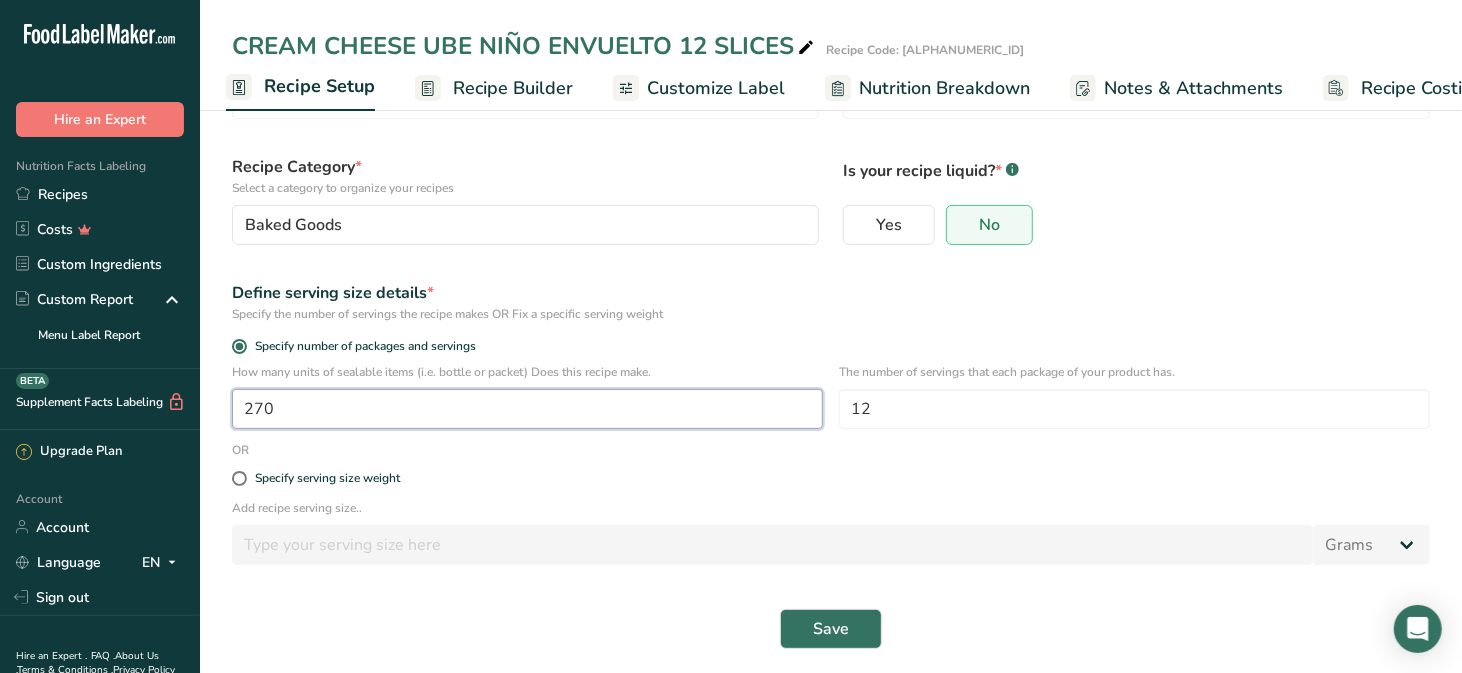 click on "270" at bounding box center (527, 409) 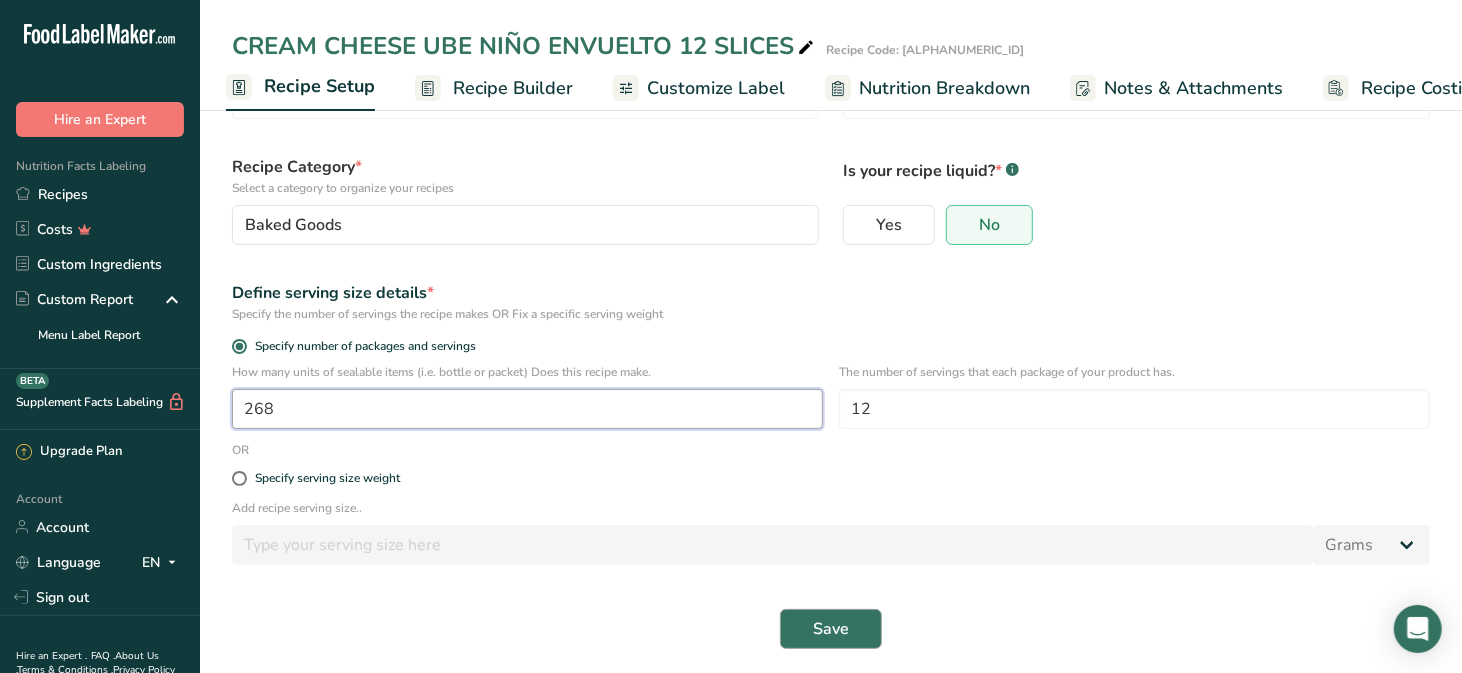 type on "268" 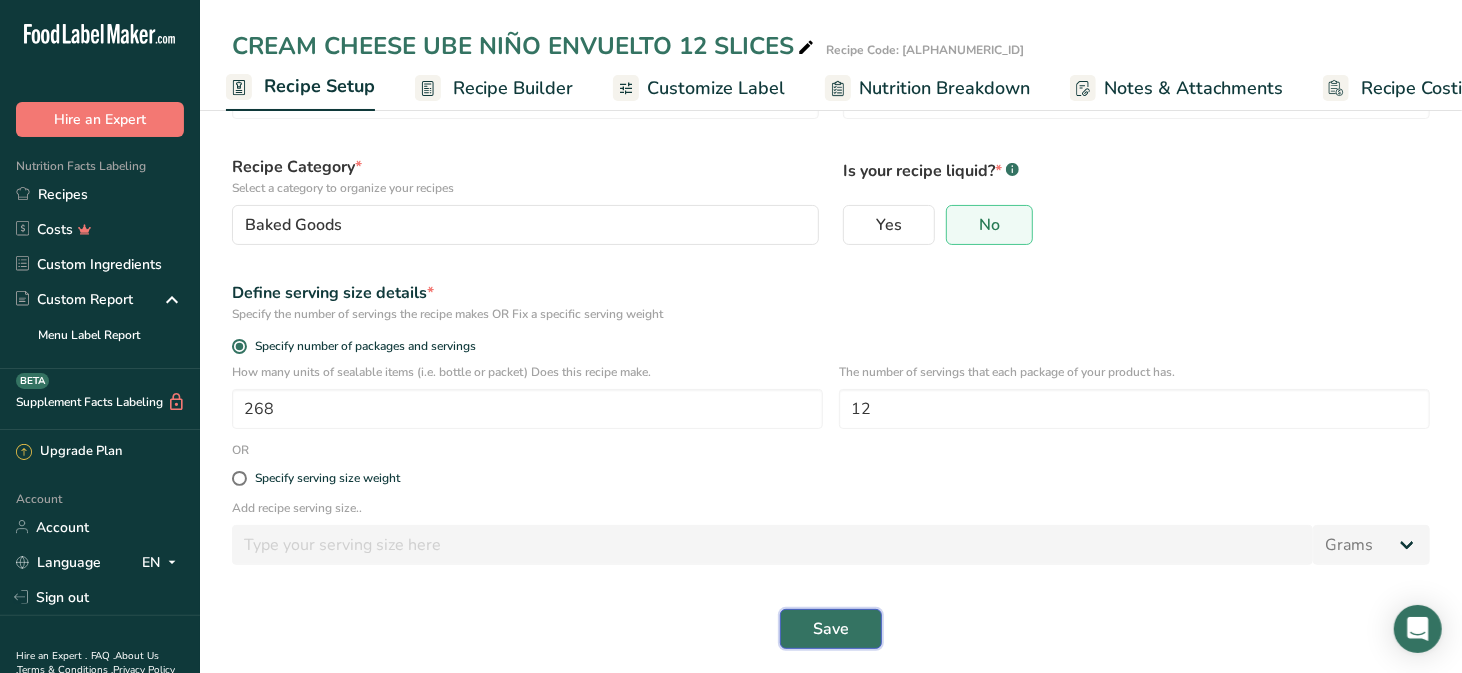 click on "Save" at bounding box center (831, 629) 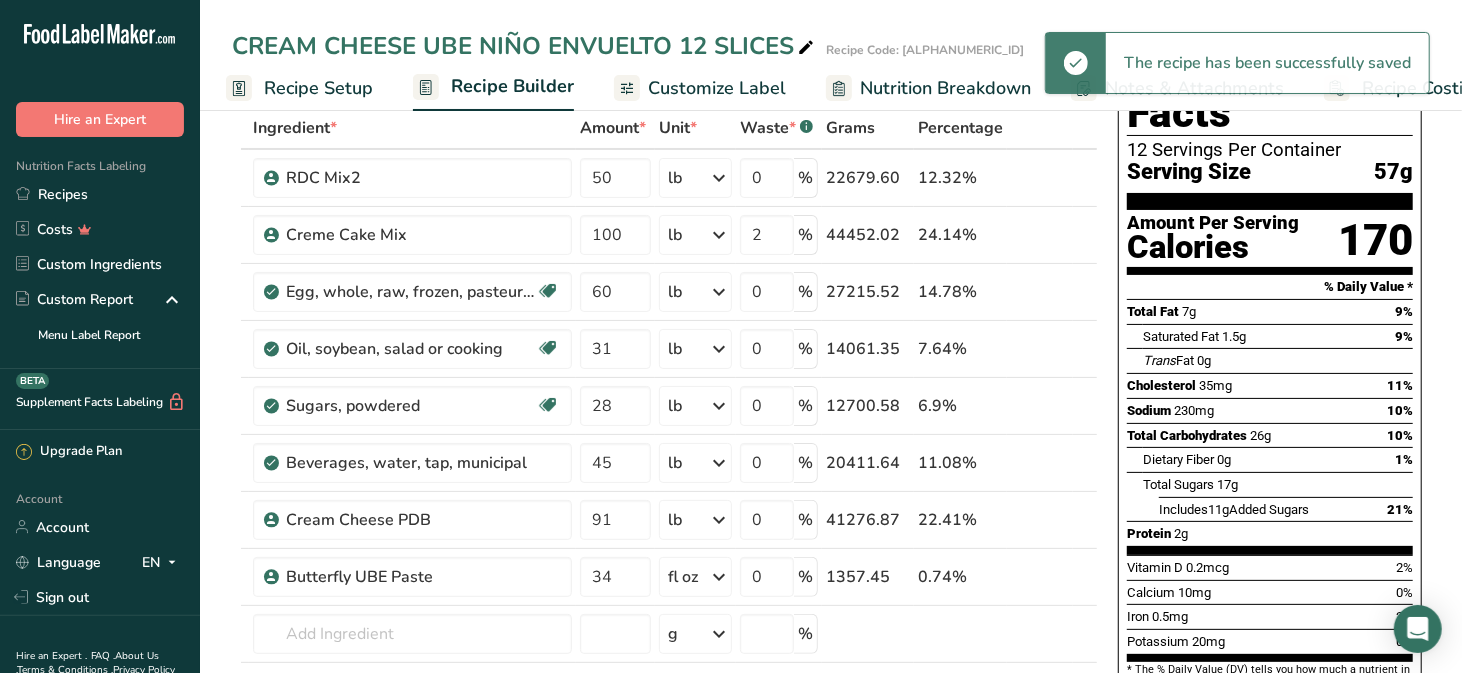 scroll, scrollTop: 0, scrollLeft: 0, axis: both 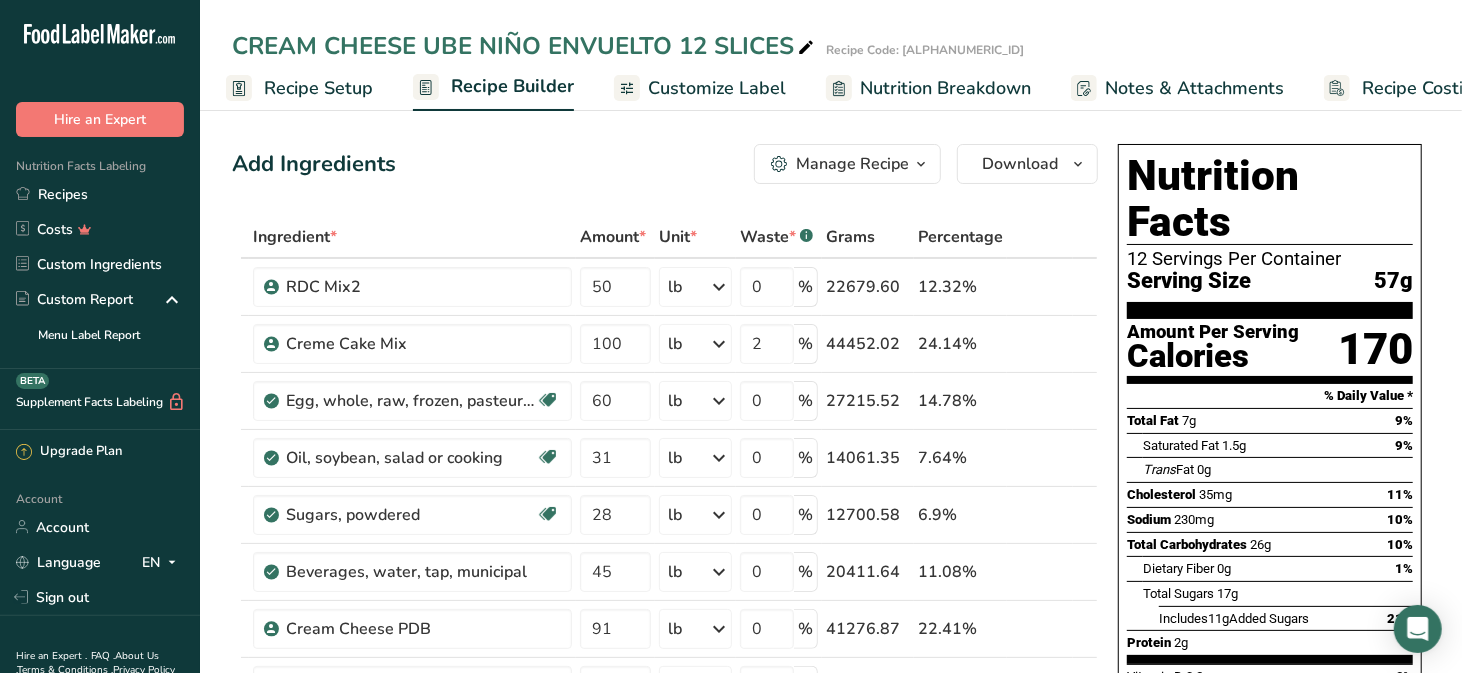 click on "Recipe Setup" at bounding box center (318, 88) 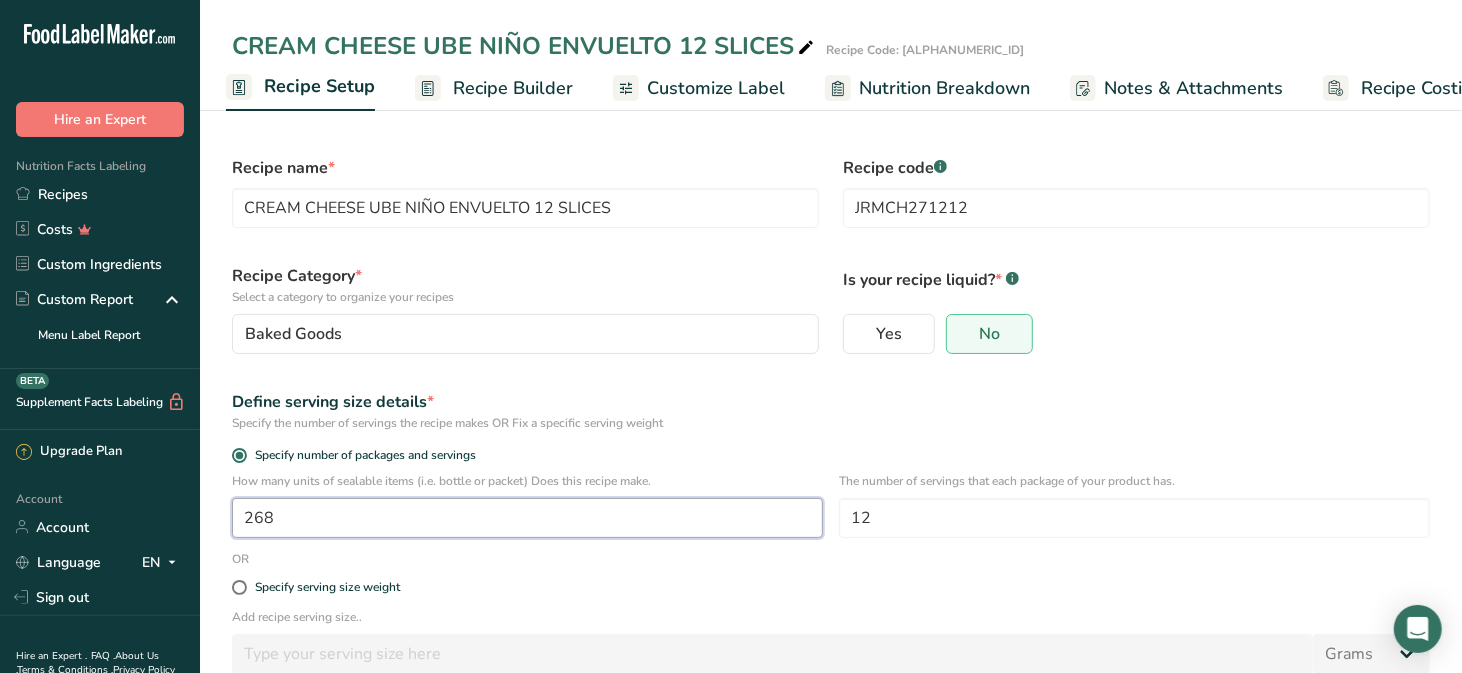 click on "268" at bounding box center (527, 518) 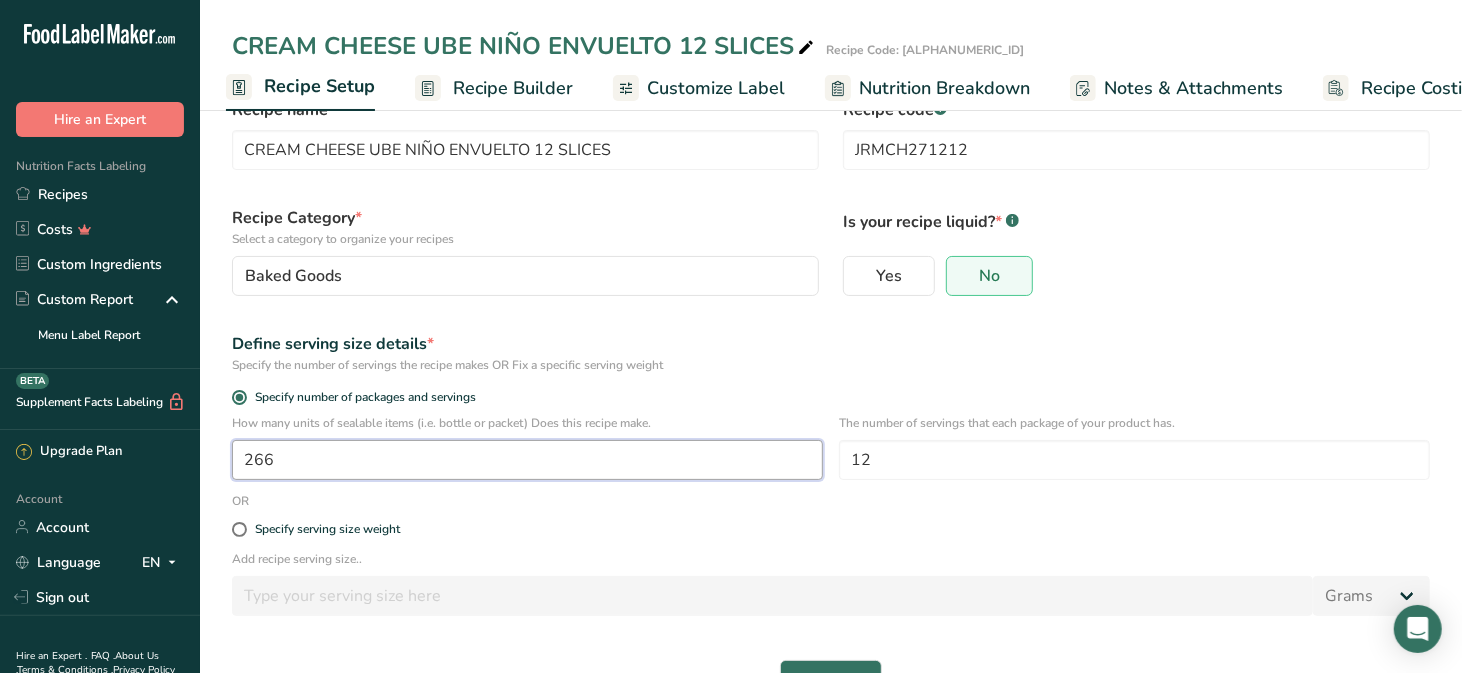 scroll, scrollTop: 118, scrollLeft: 0, axis: vertical 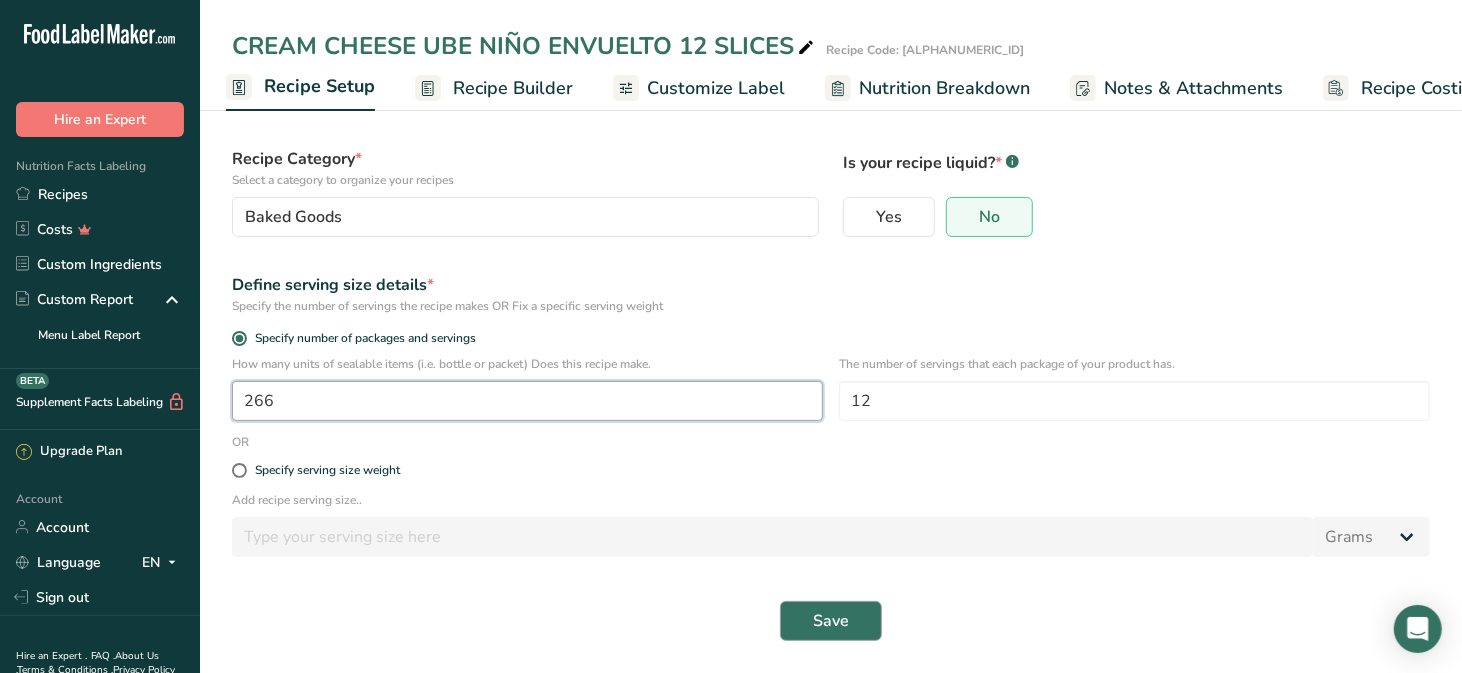 type on "266" 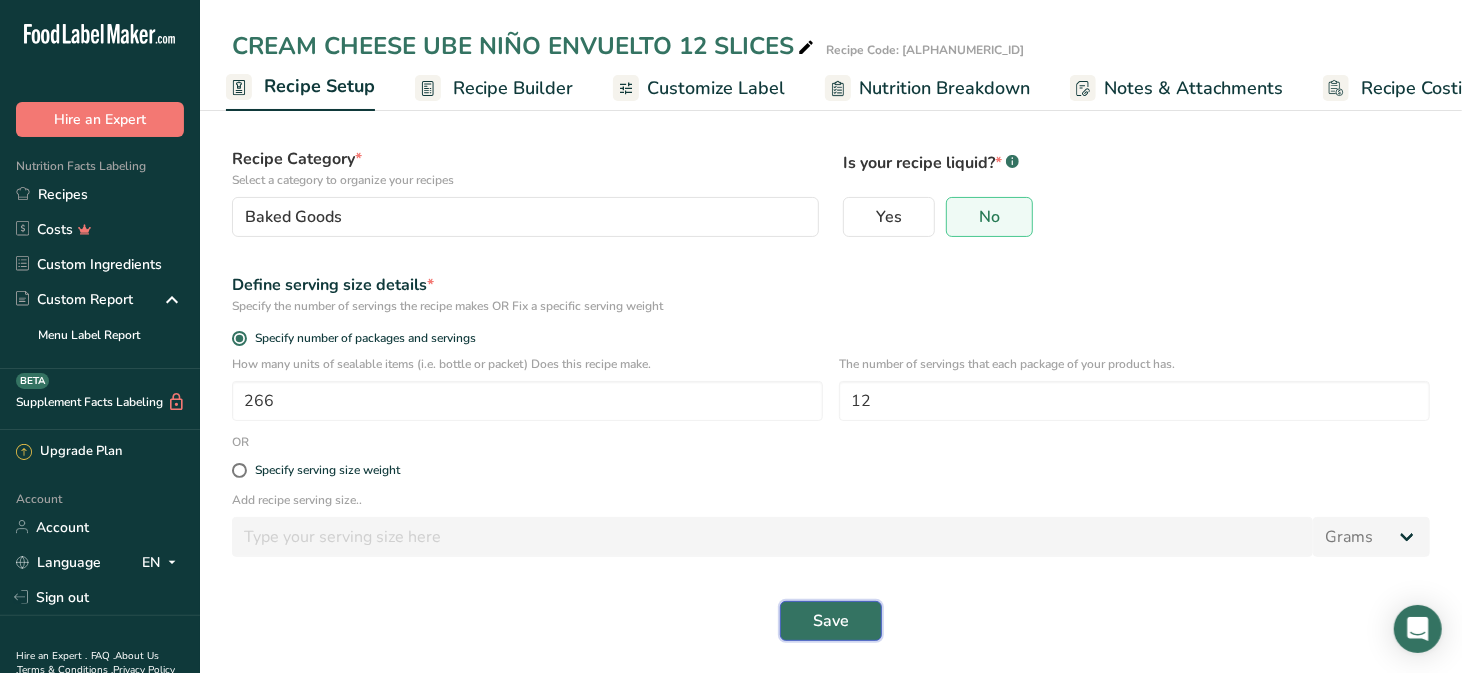 click on "Save" at bounding box center (831, 621) 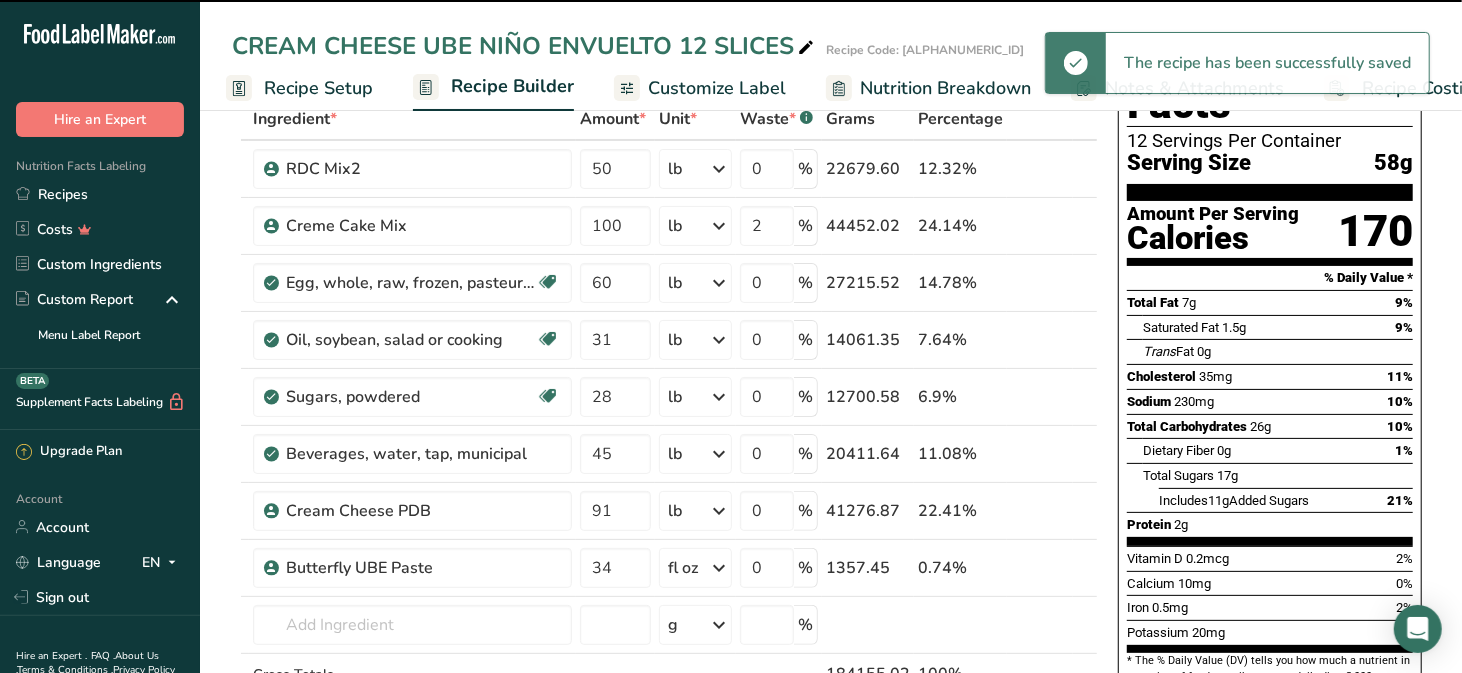 scroll, scrollTop: 0, scrollLeft: 0, axis: both 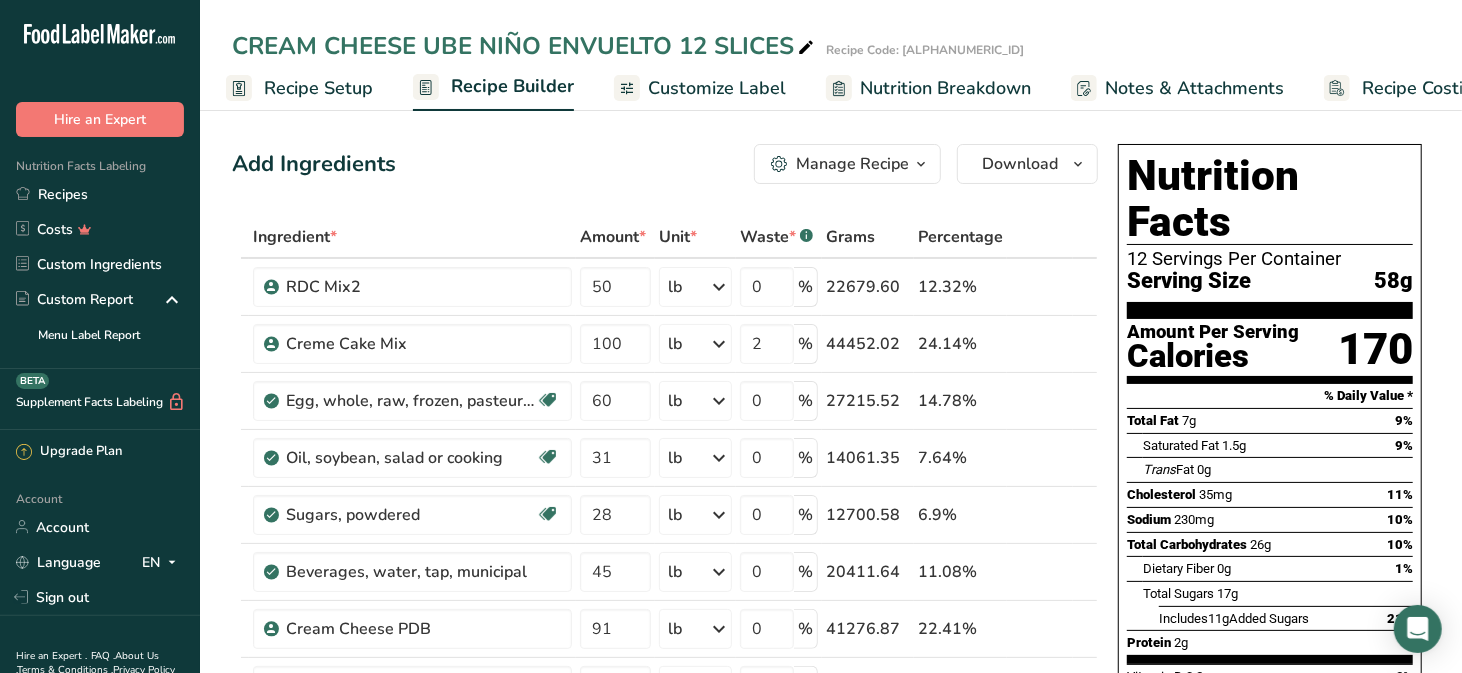 click on "Recipe Setup" at bounding box center [318, 88] 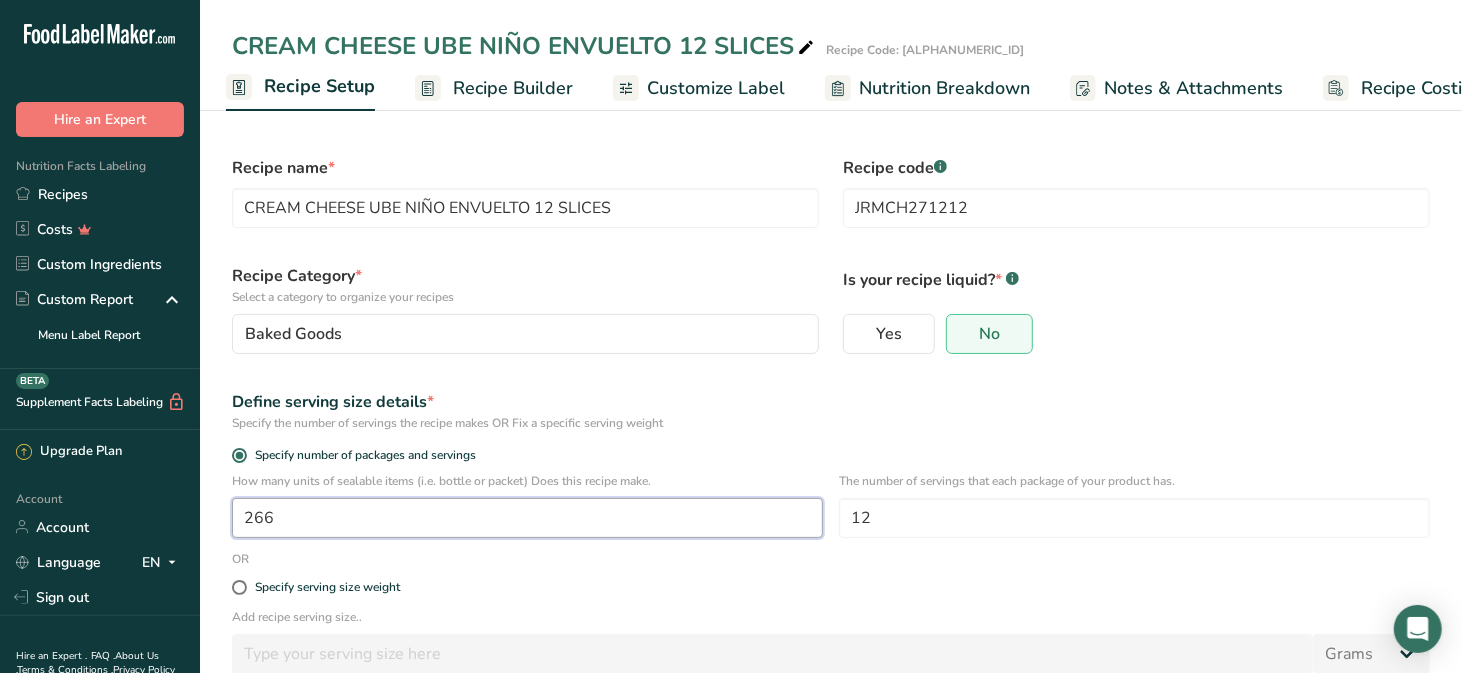 click on "266" at bounding box center [527, 518] 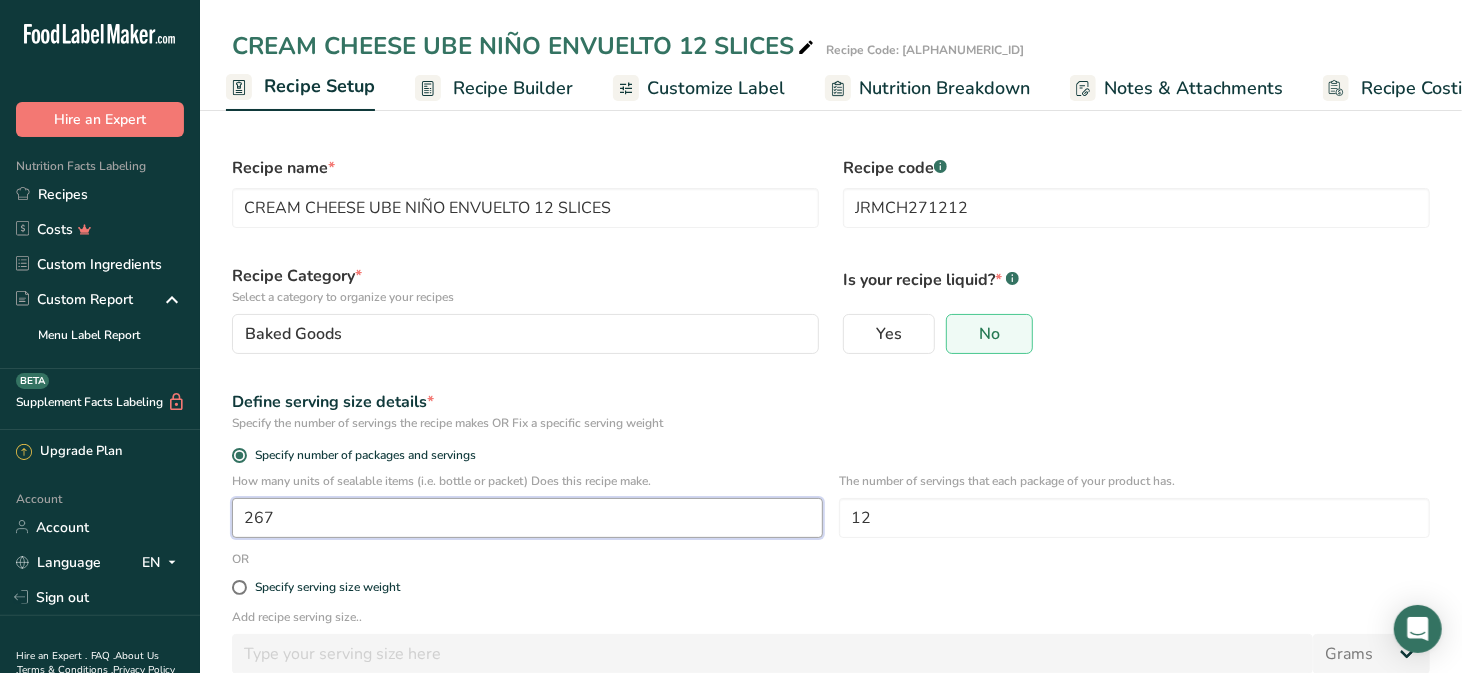 scroll, scrollTop: 118, scrollLeft: 0, axis: vertical 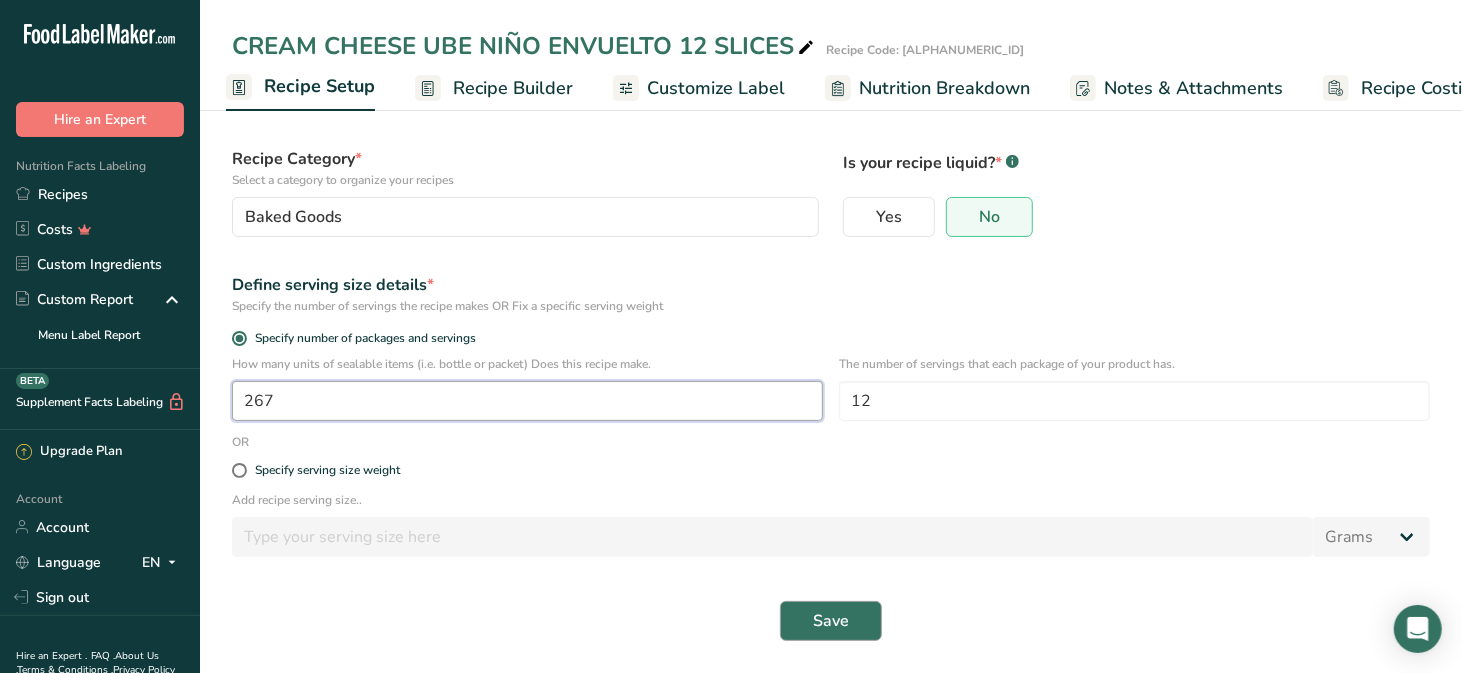 type on "267" 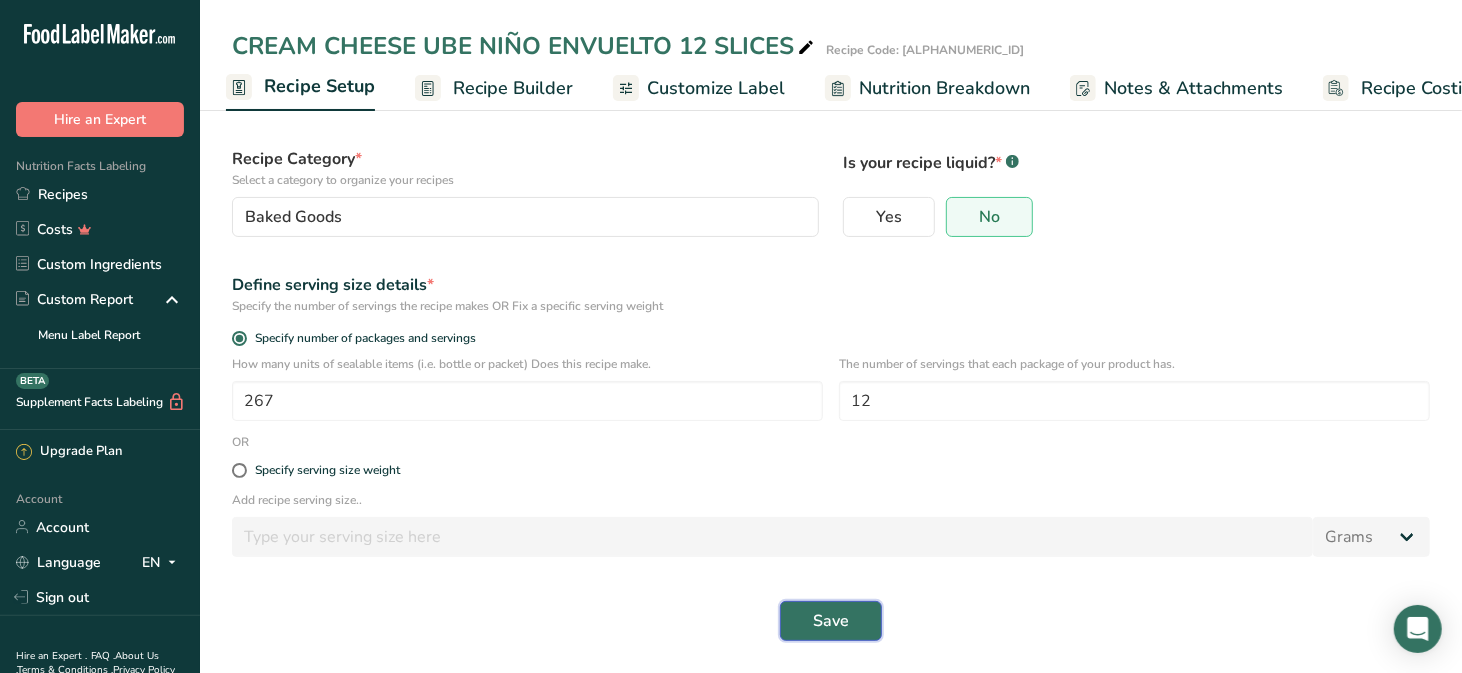click on "Save" at bounding box center [831, 621] 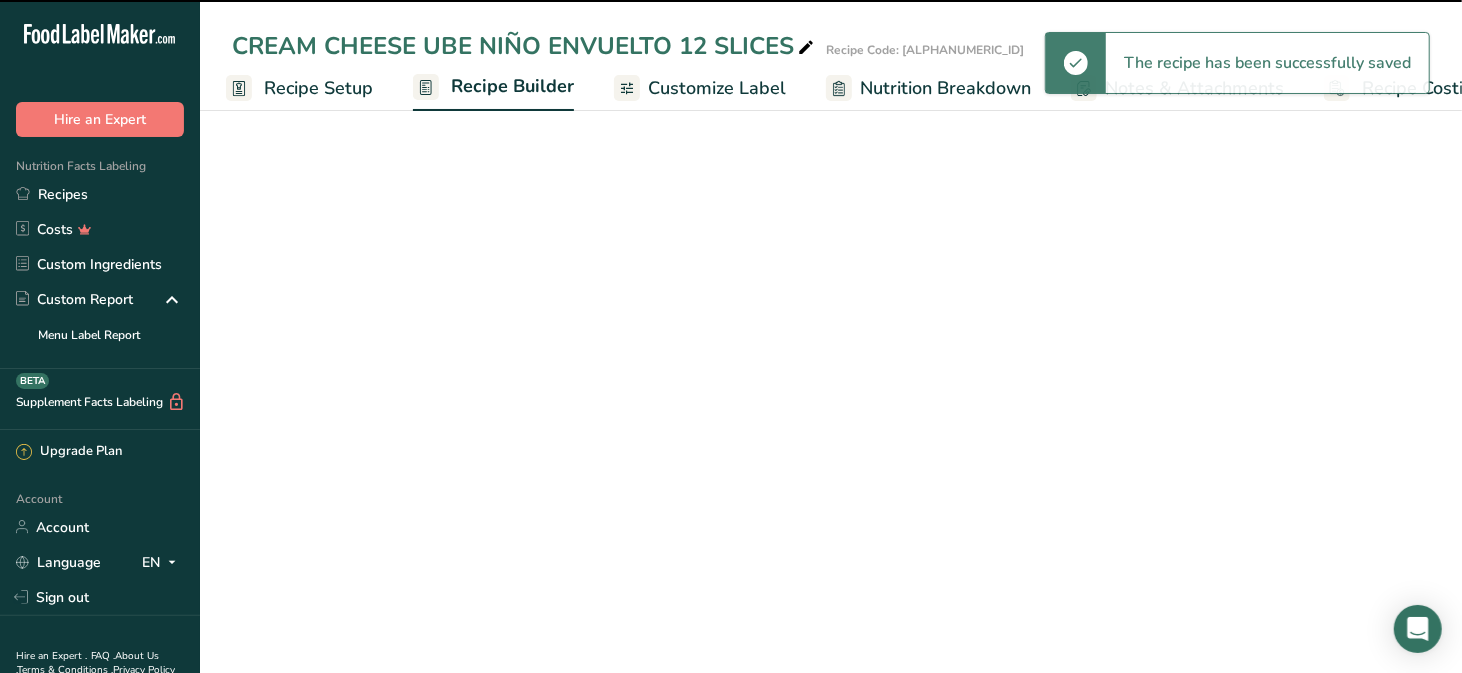 scroll, scrollTop: 0, scrollLeft: 0, axis: both 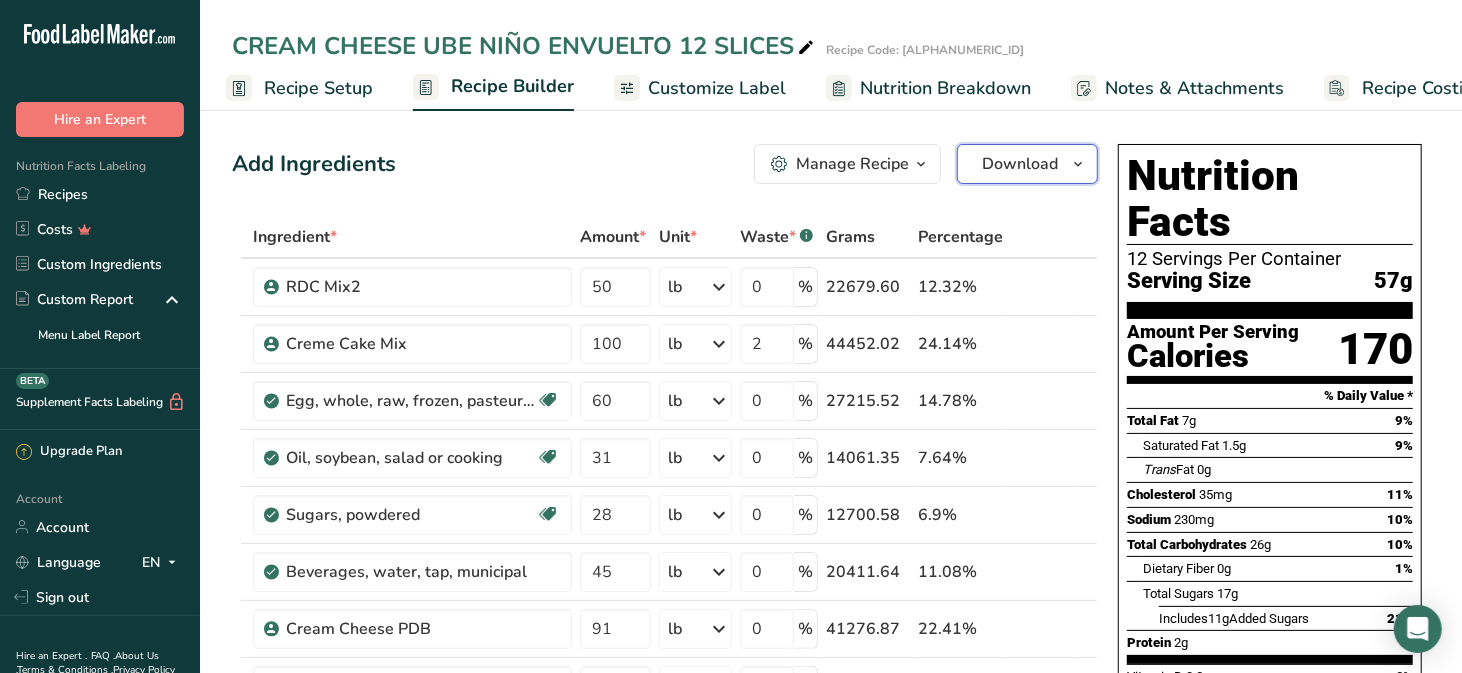click on "Download" at bounding box center (1020, 164) 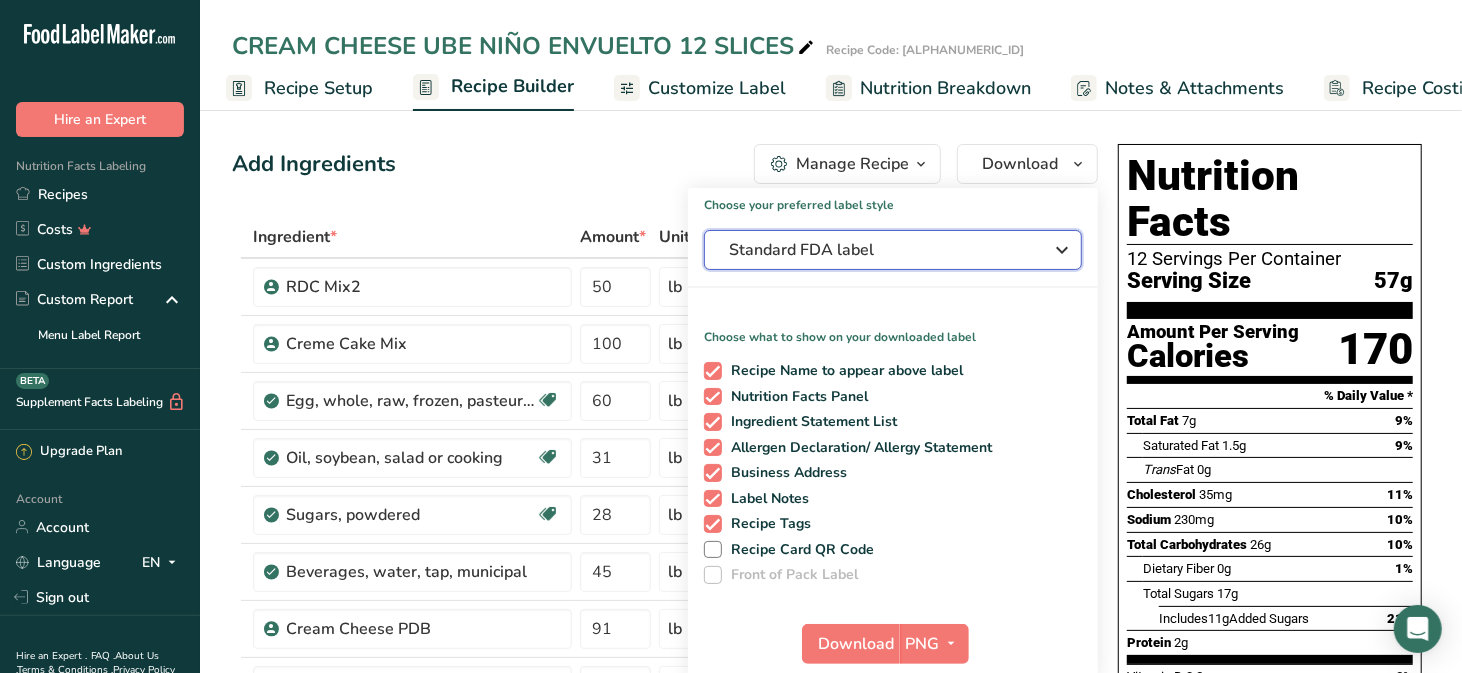click on "Standard FDA label" at bounding box center (893, 250) 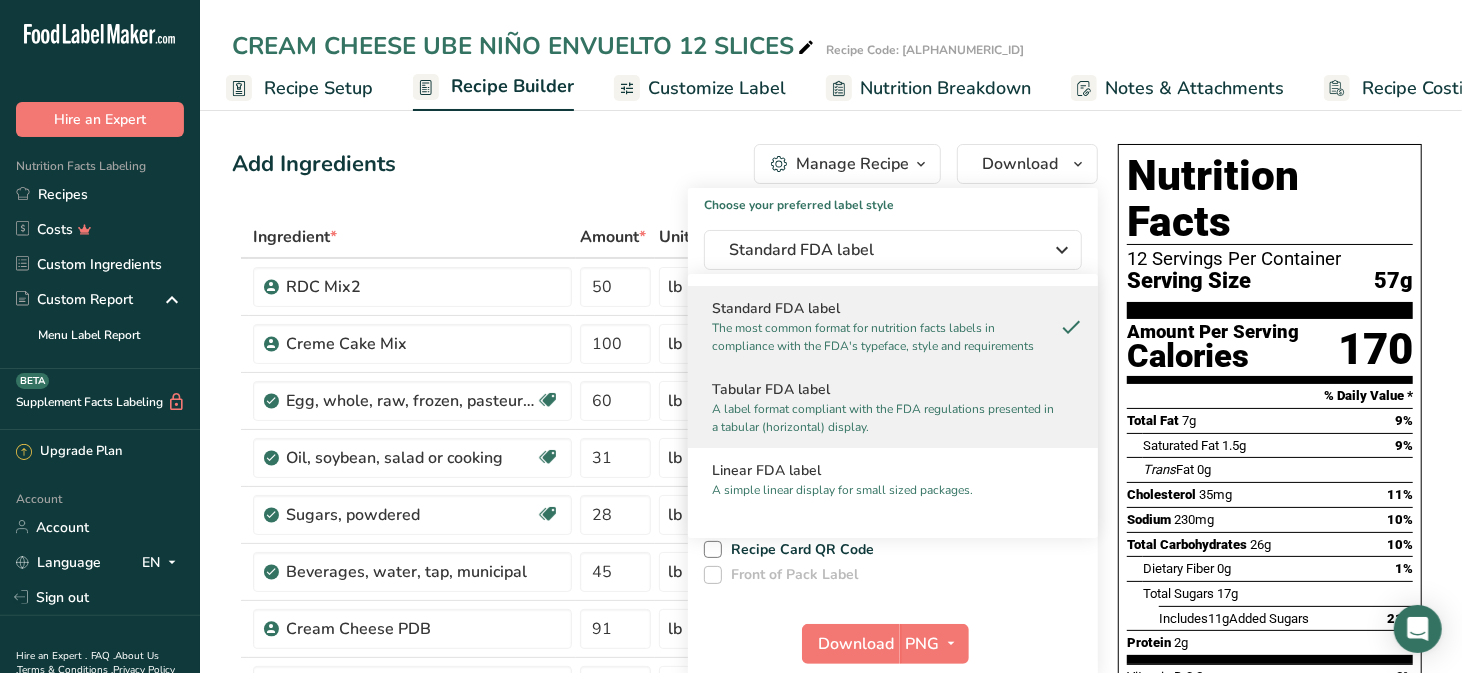 click on "A label format compliant with the FDA regulations presented in a tabular (horizontal) display." at bounding box center [884, 418] 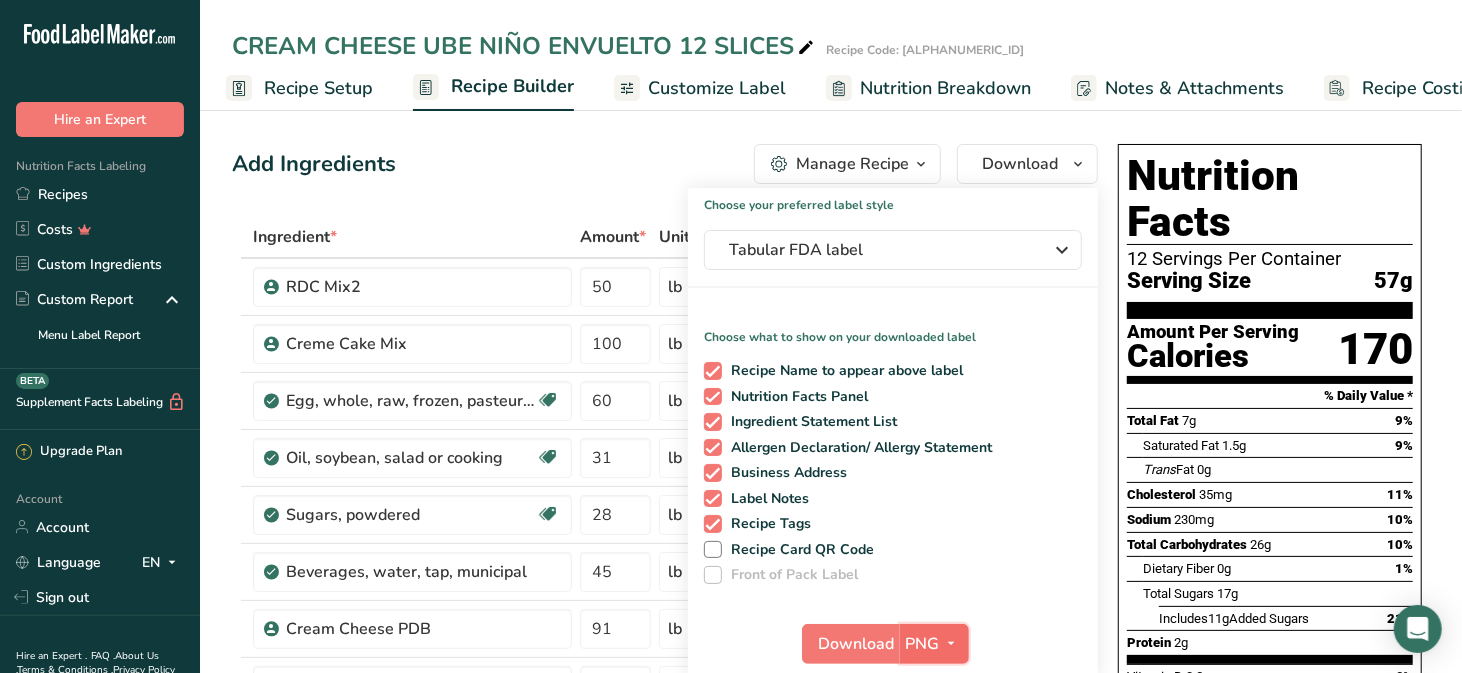 click at bounding box center (952, 644) 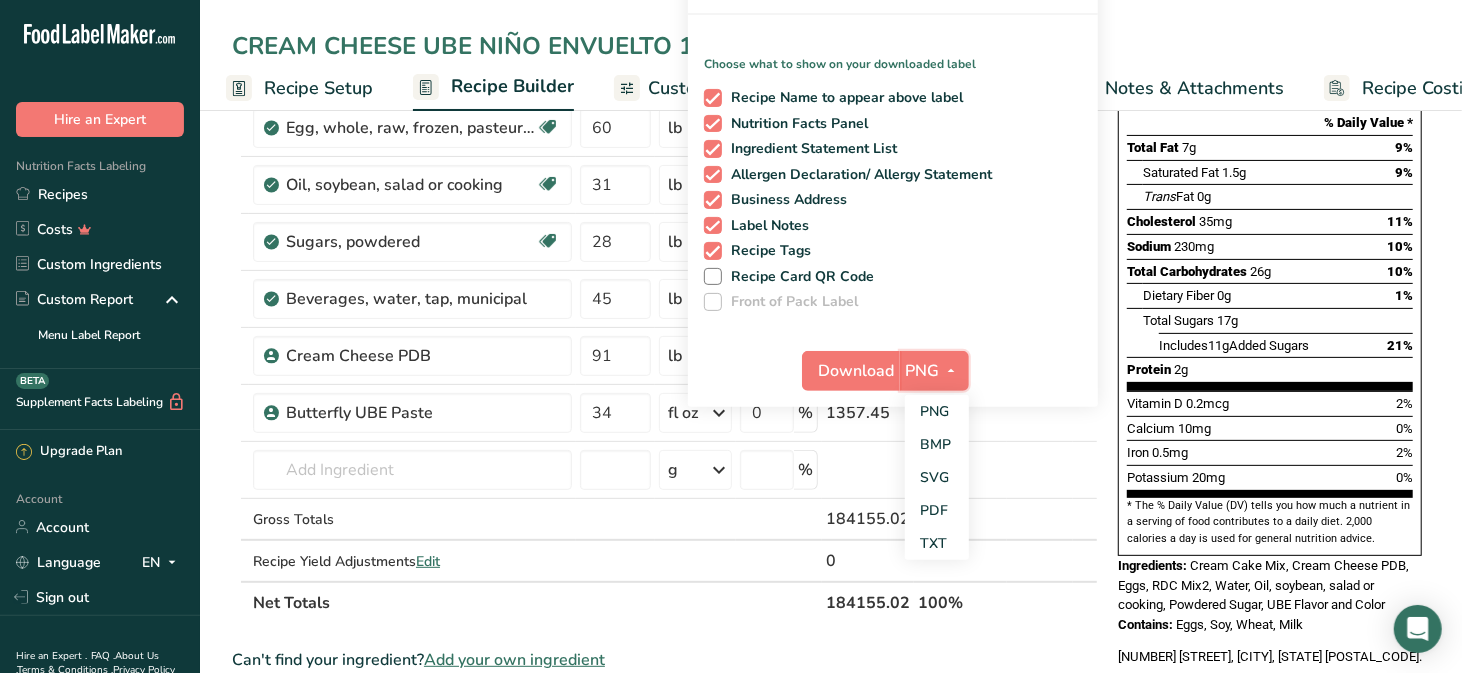scroll, scrollTop: 276, scrollLeft: 0, axis: vertical 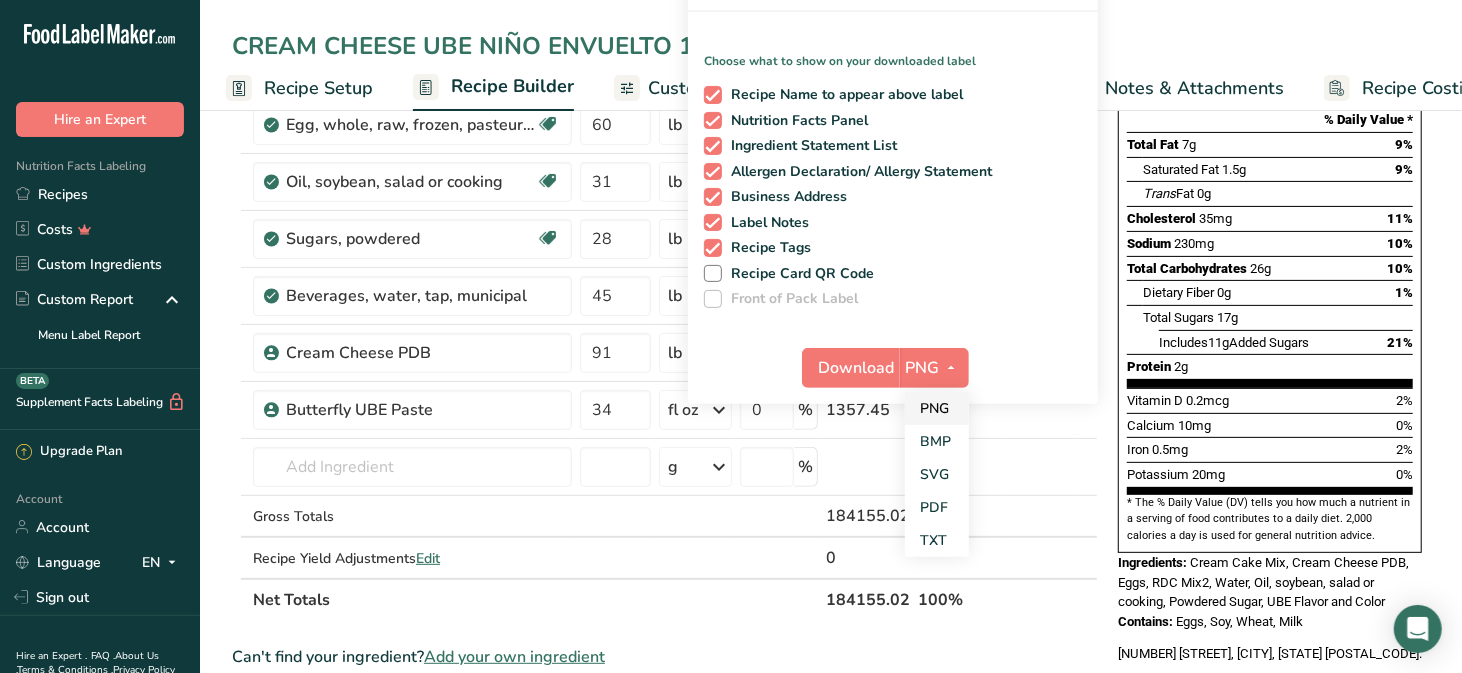 click on "PNG" at bounding box center [937, 408] 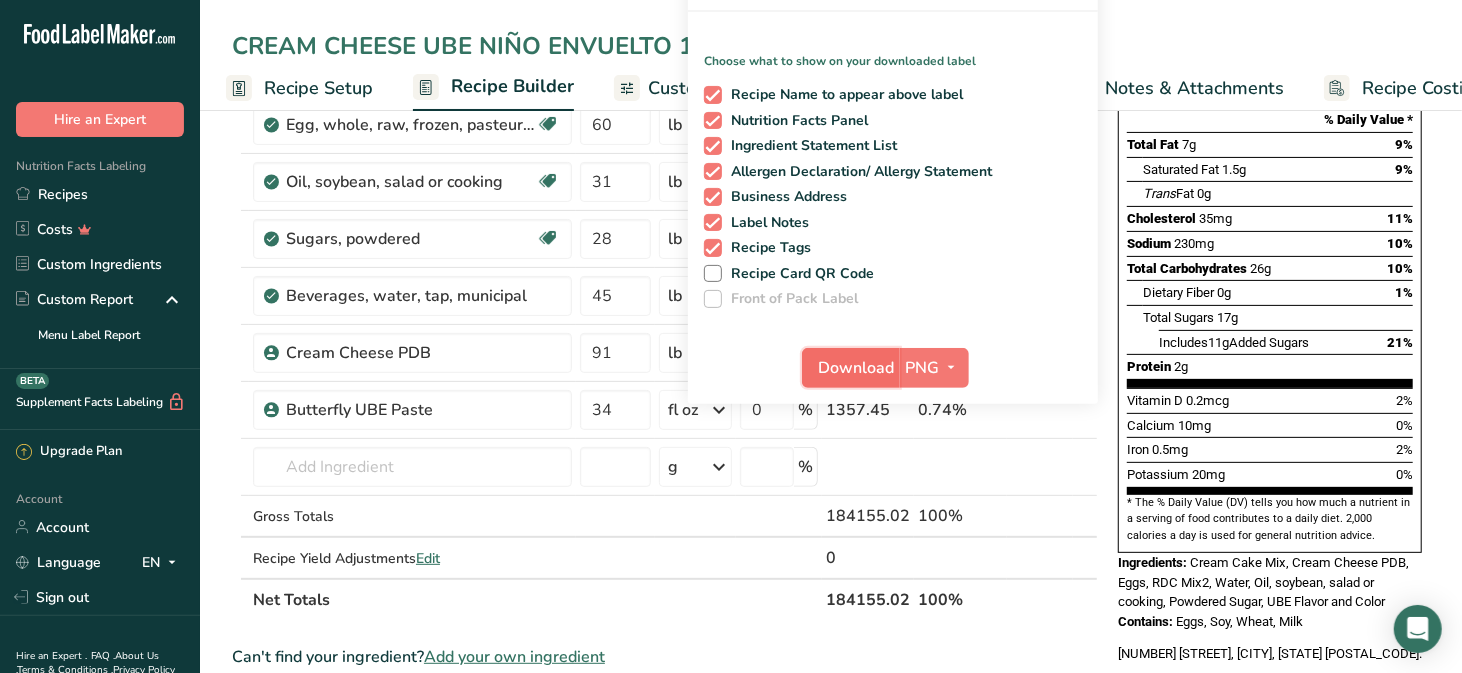 click on "Download" at bounding box center [857, 368] 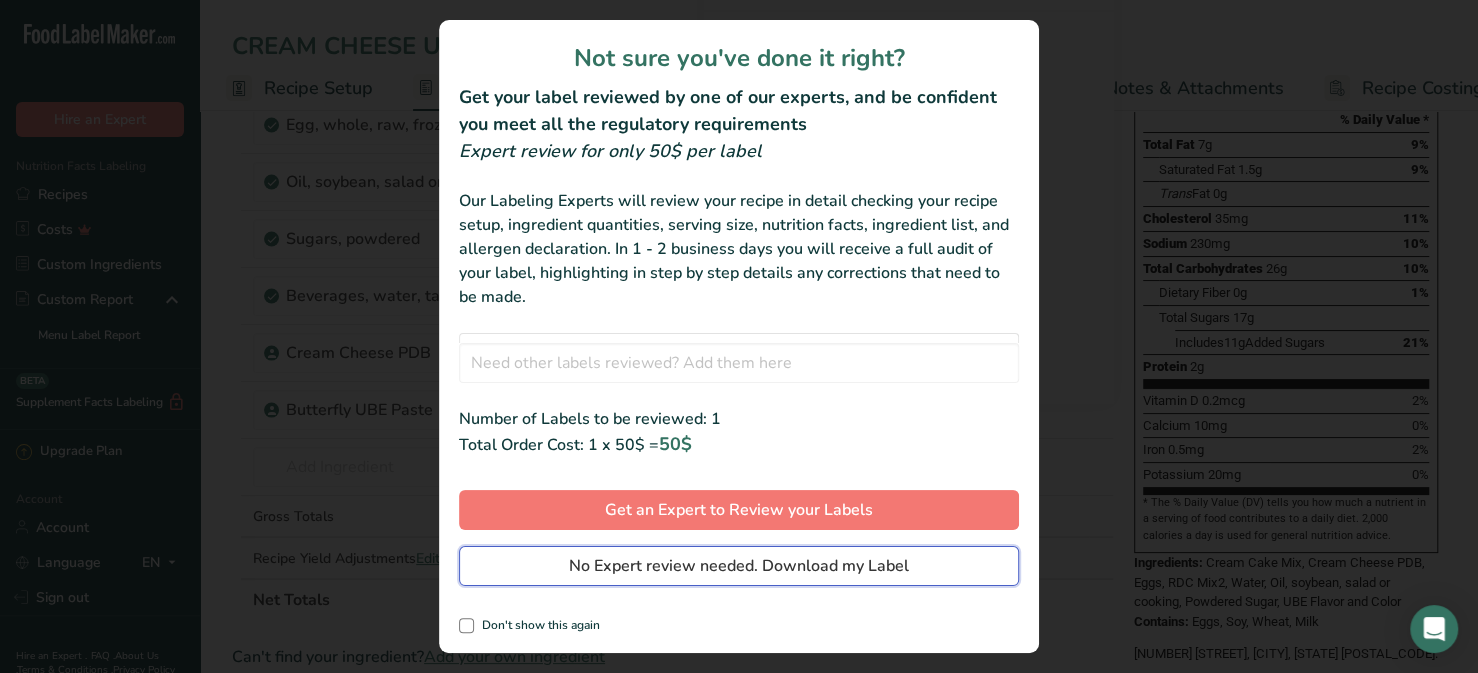click on "No Expert review needed. Download my Label" at bounding box center (739, 566) 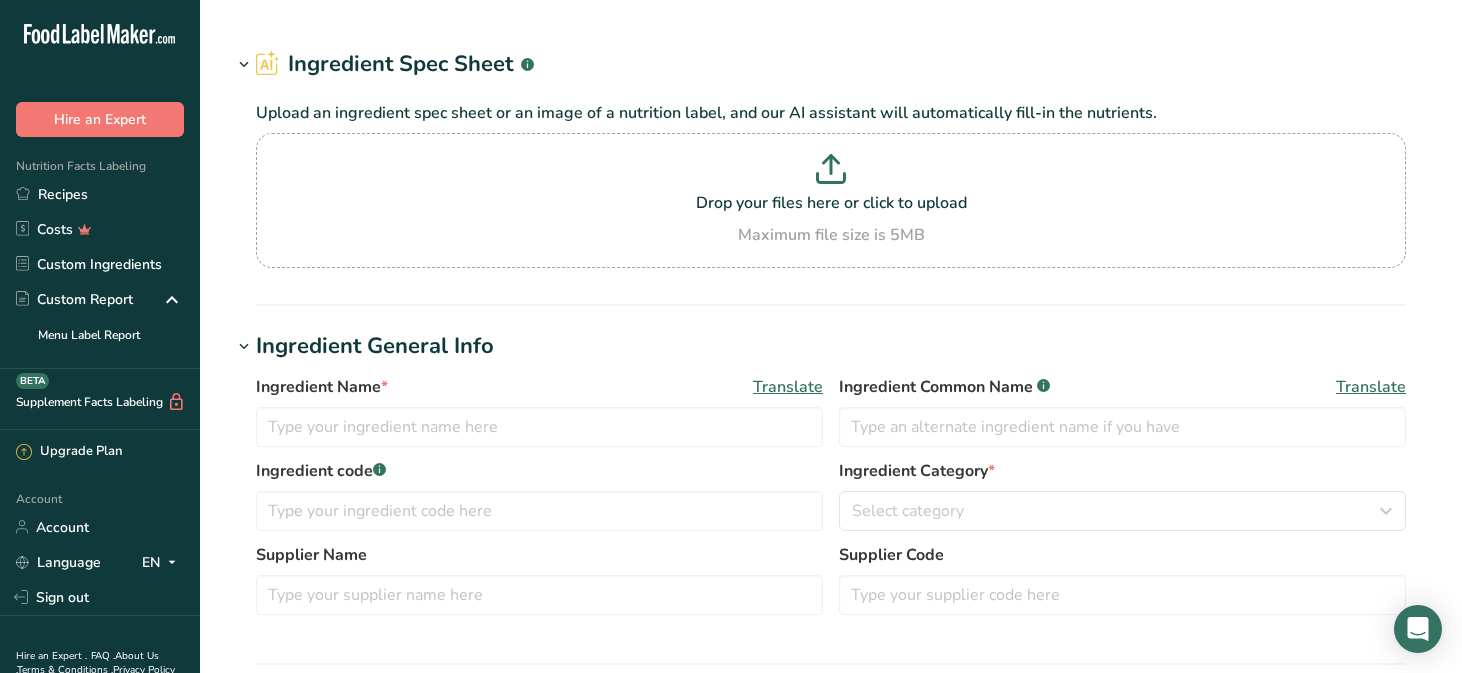 scroll, scrollTop: 0, scrollLeft: 0, axis: both 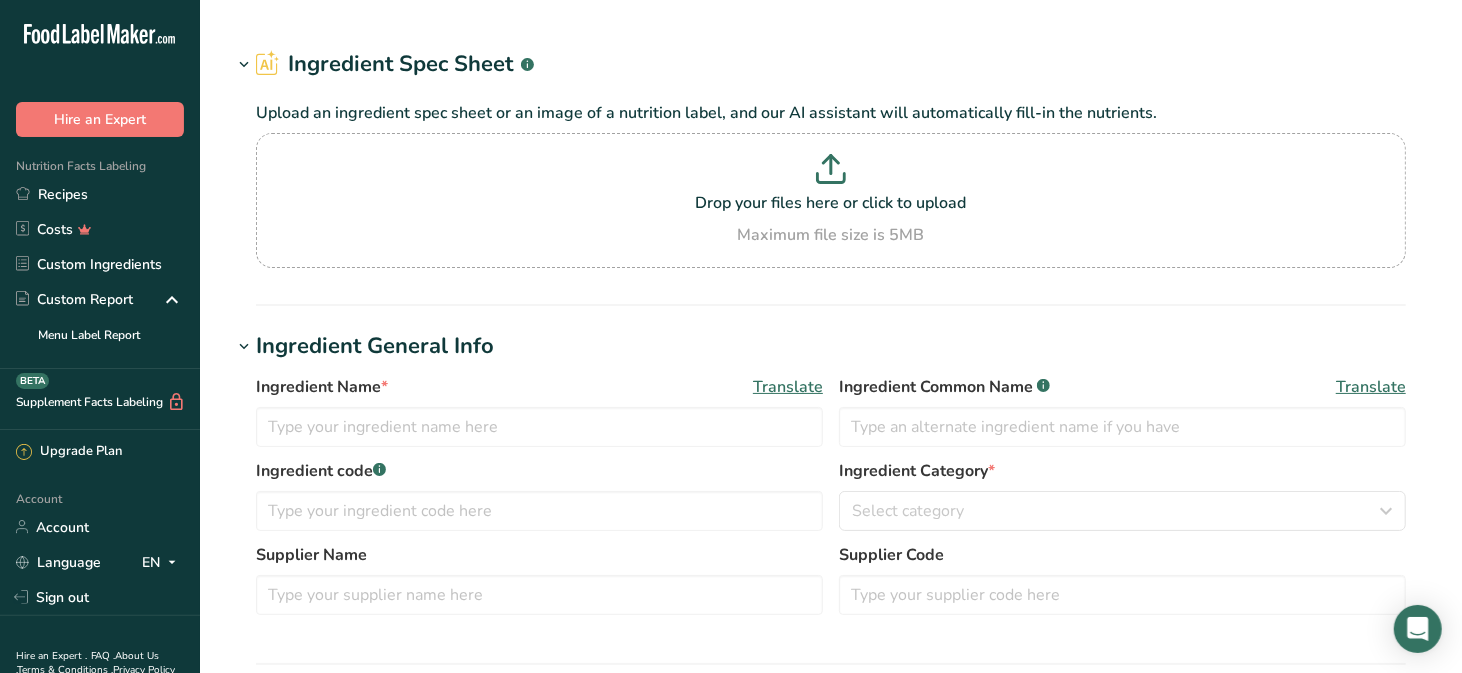 type on "Egg, whole, raw, frozen, pasteurized (Includes foods for USDA's Food Distribution Program)" 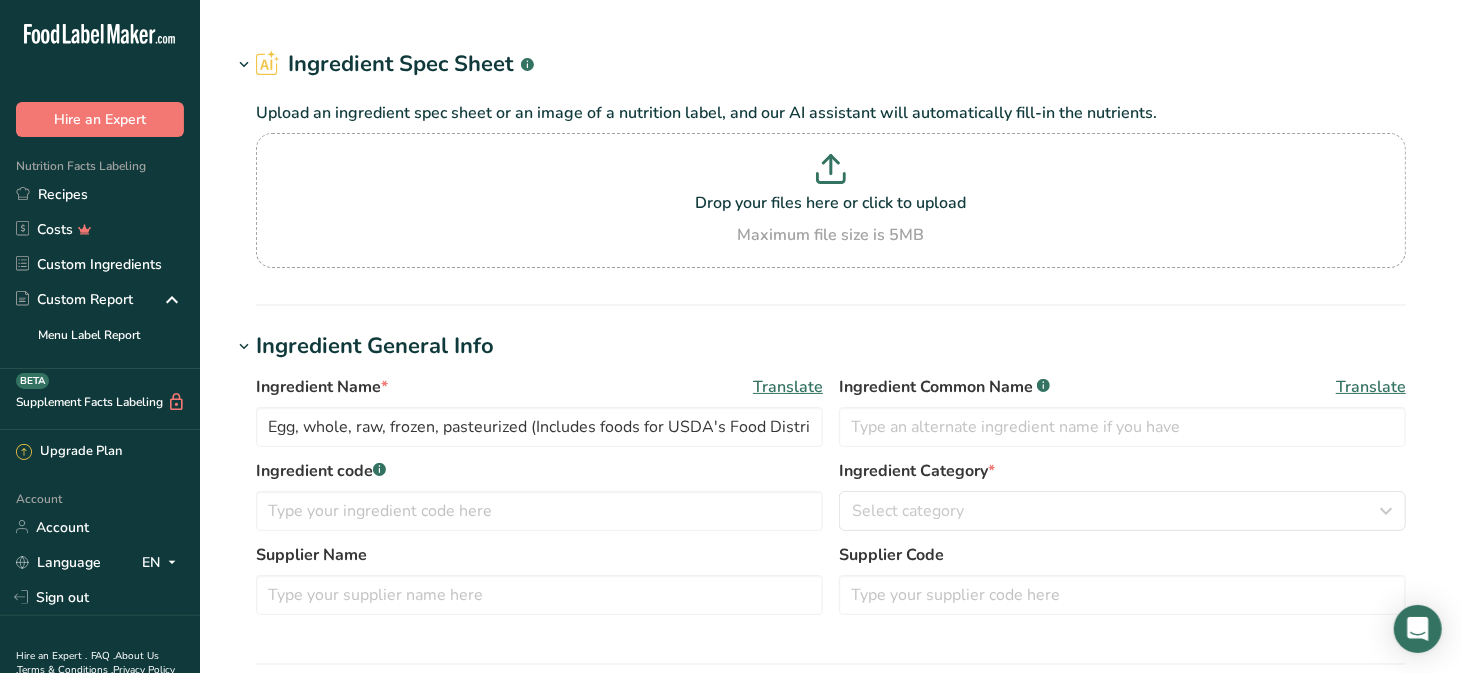 type on "Eggs" 